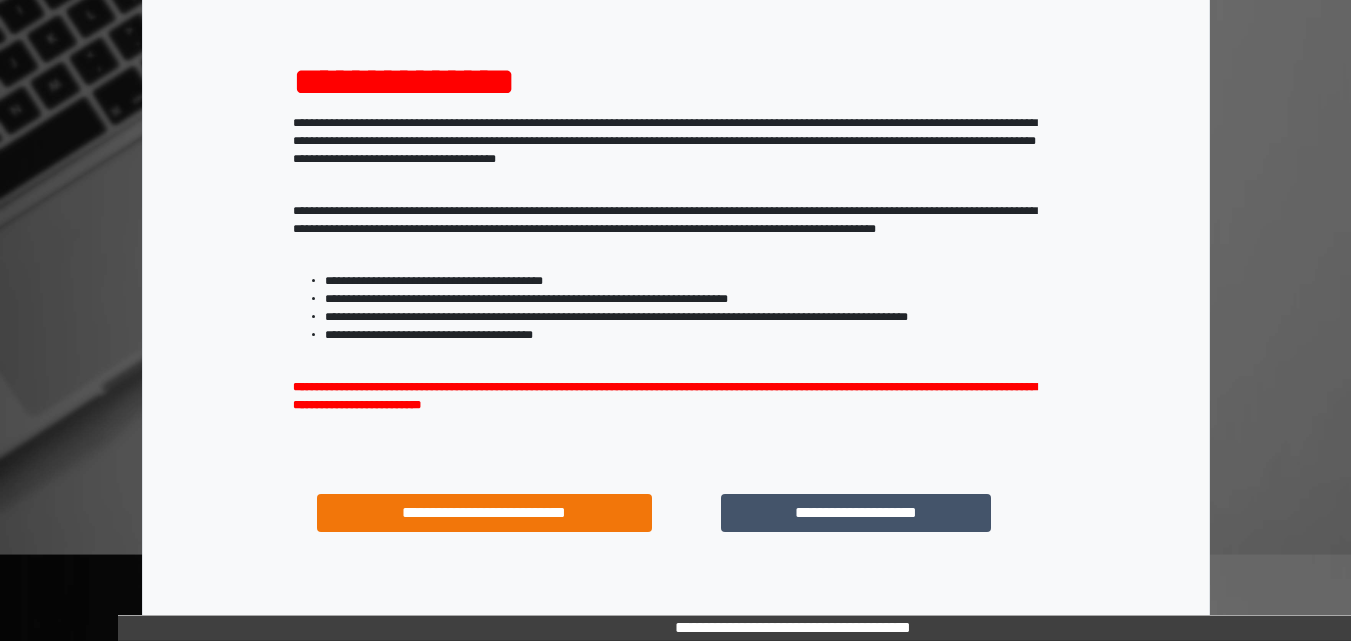 scroll, scrollTop: 200, scrollLeft: 0, axis: vertical 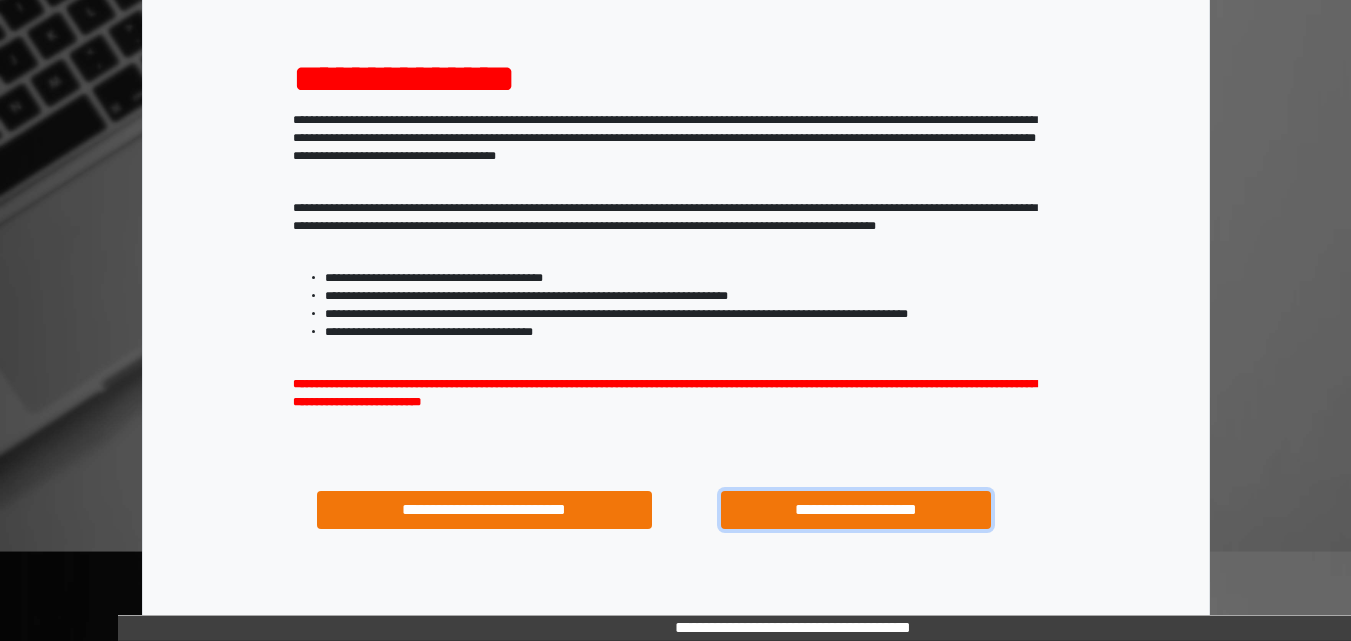 click on "**********" at bounding box center (855, 510) 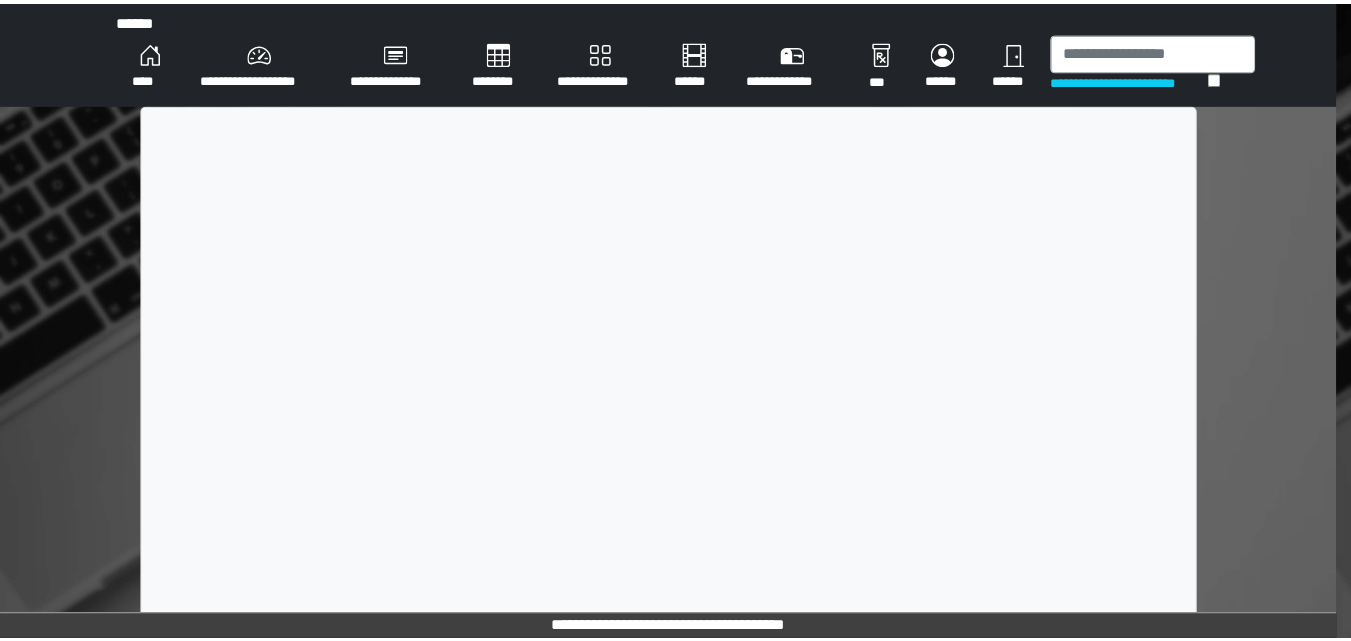 scroll, scrollTop: 0, scrollLeft: 0, axis: both 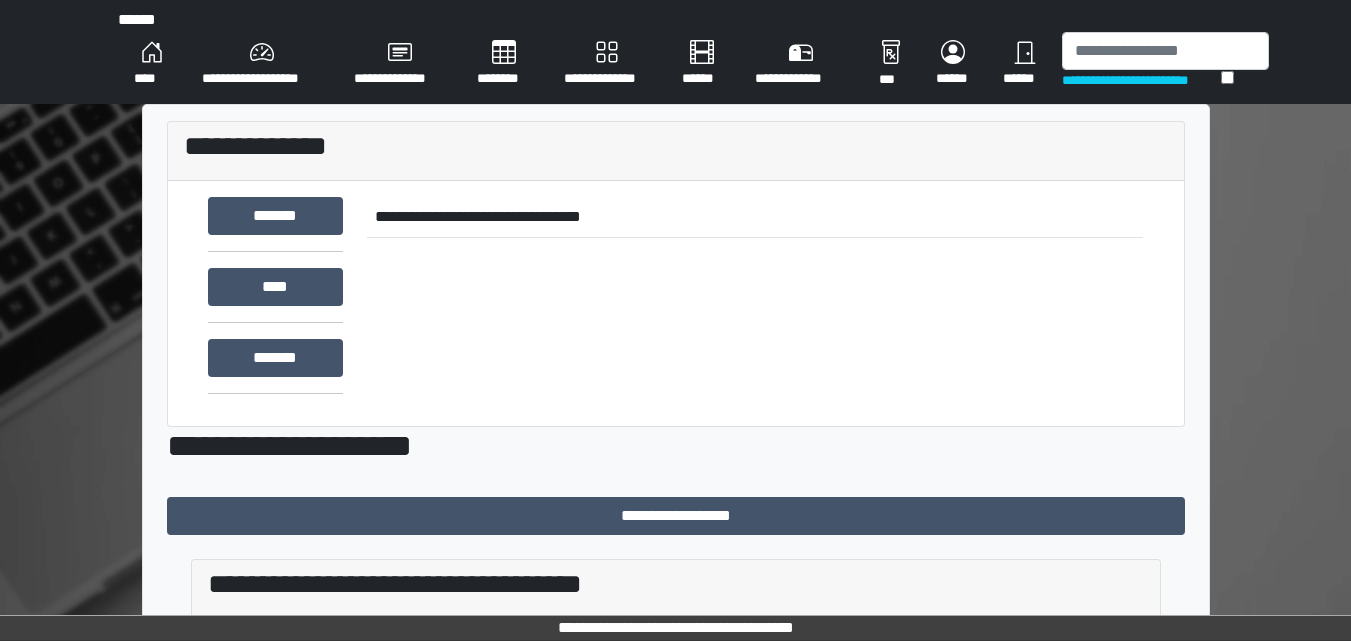drag, startPoint x: 0, startPoint y: 0, endPoint x: 633, endPoint y: 399, distance: 748.258 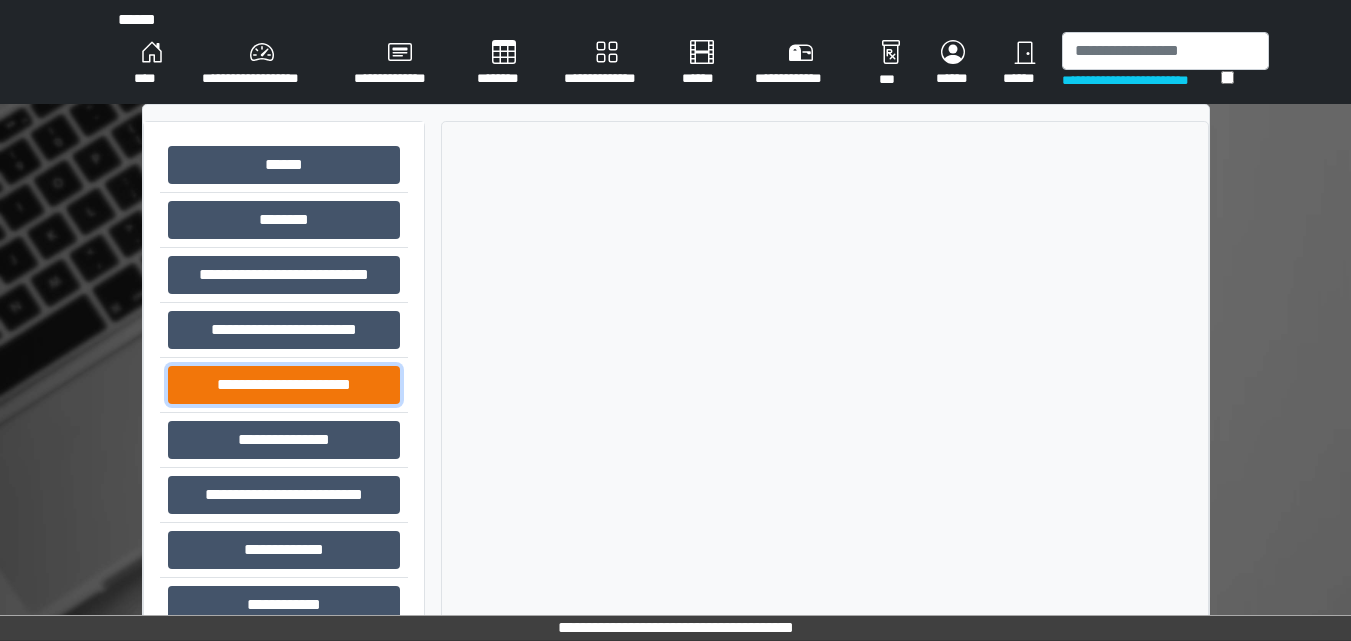 click on "**********" at bounding box center [284, 385] 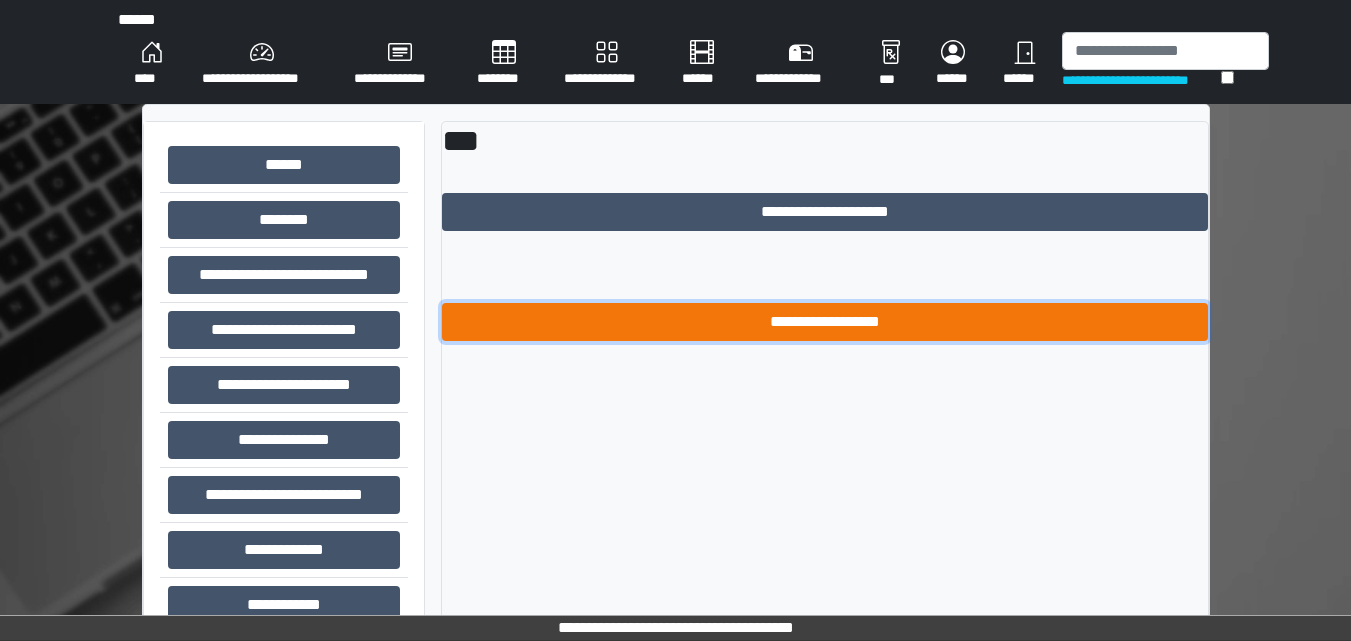 click on "**********" at bounding box center (825, 322) 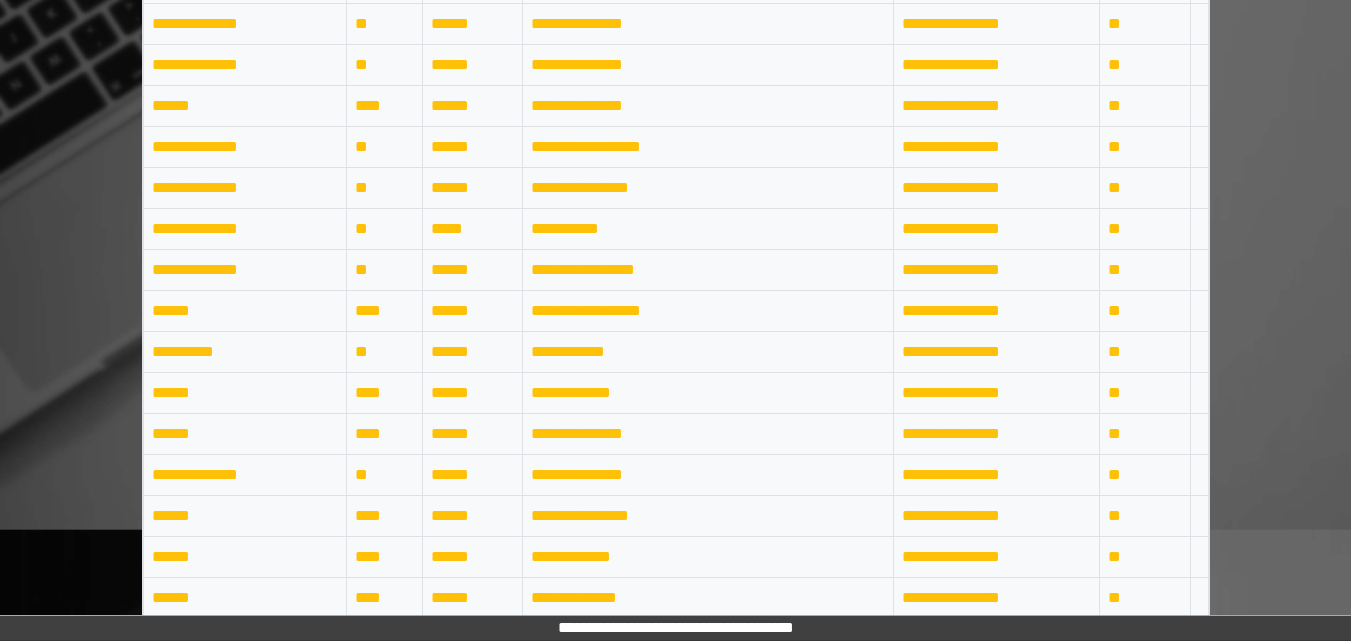 scroll, scrollTop: 1128, scrollLeft: 0, axis: vertical 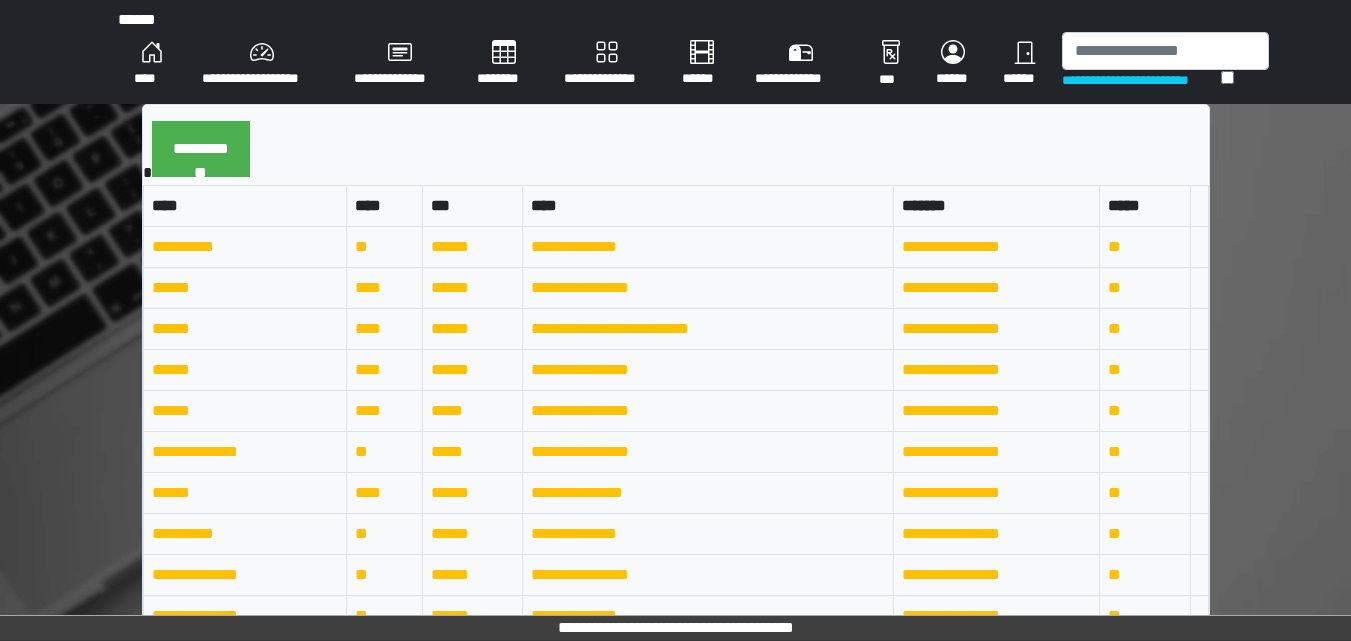 drag, startPoint x: 1200, startPoint y: 275, endPoint x: 1290, endPoint y: 180, distance: 130.86252 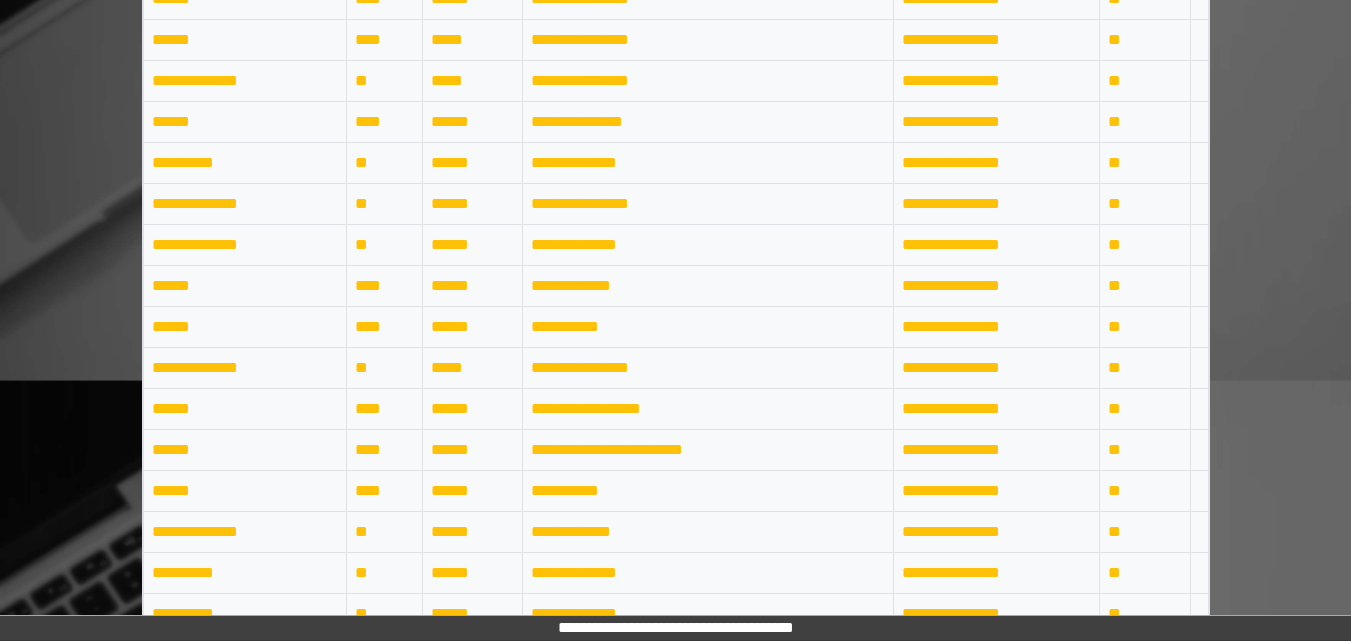 scroll, scrollTop: 374, scrollLeft: 0, axis: vertical 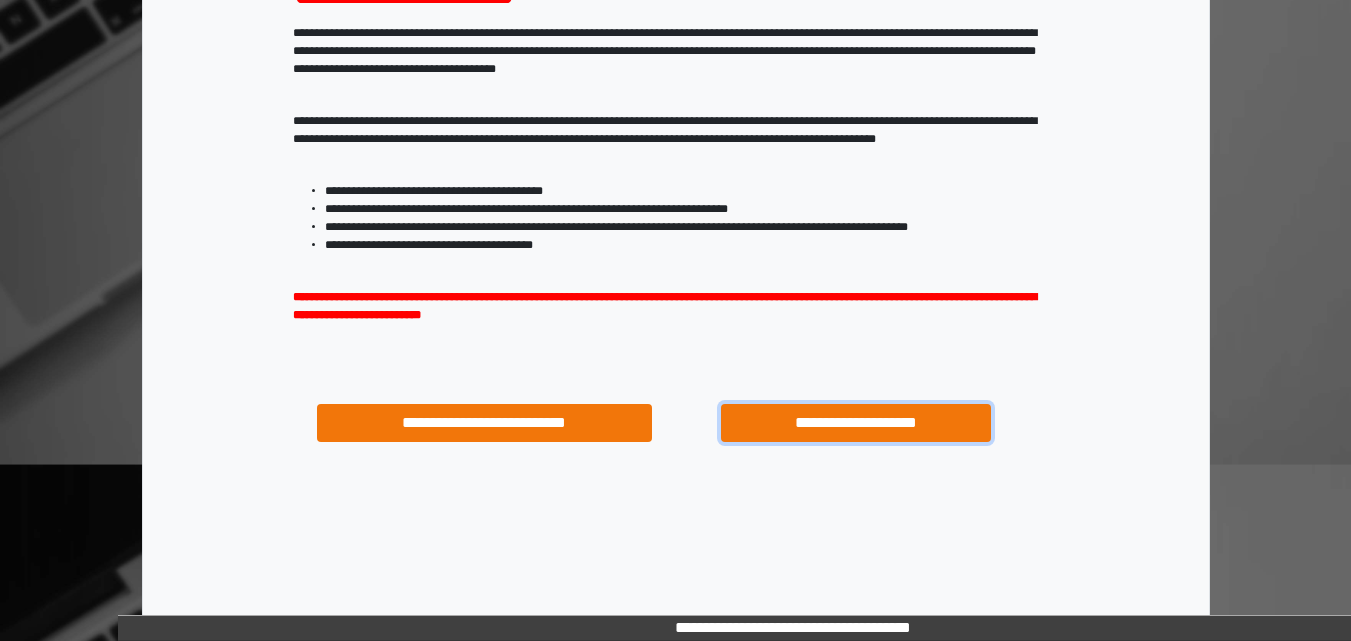 click on "**********" at bounding box center (855, 423) 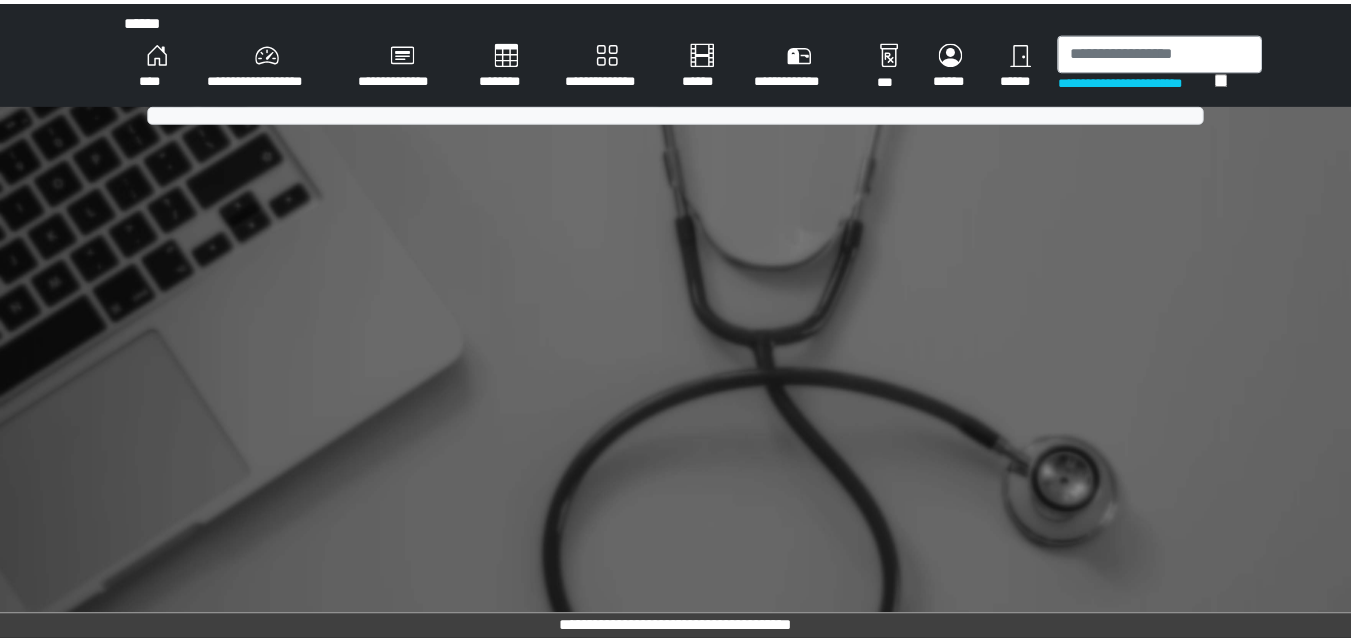 scroll, scrollTop: 0, scrollLeft: 0, axis: both 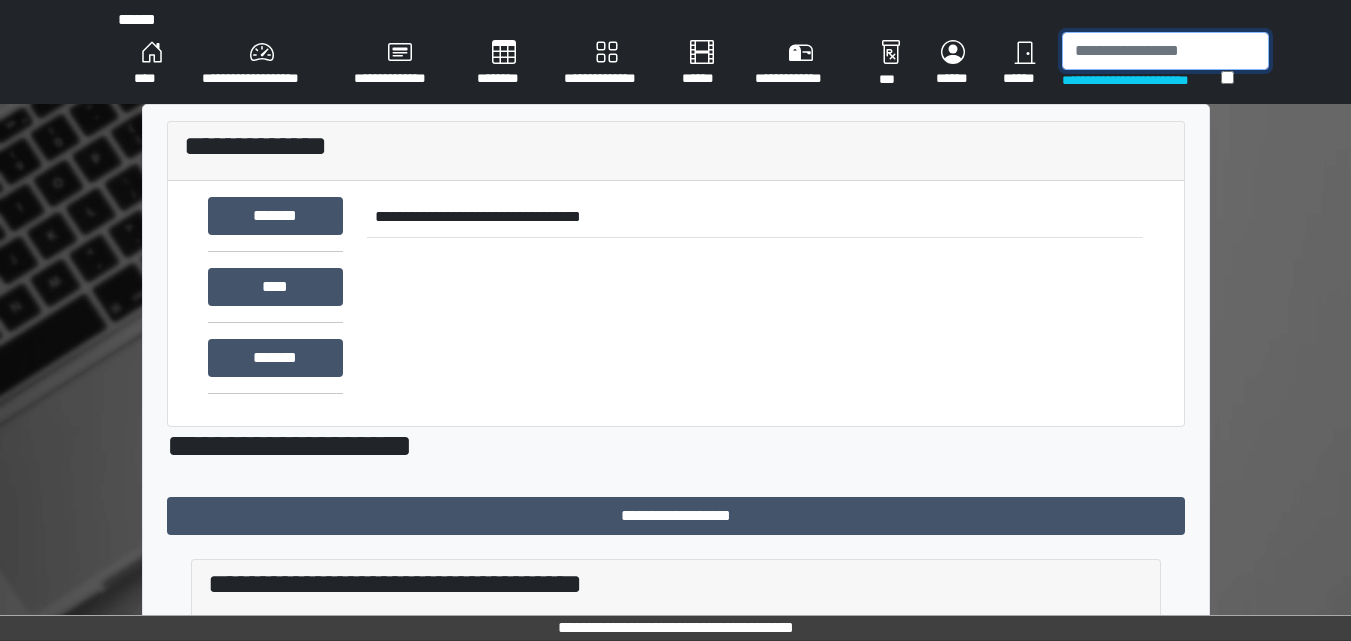 click at bounding box center (1165, 51) 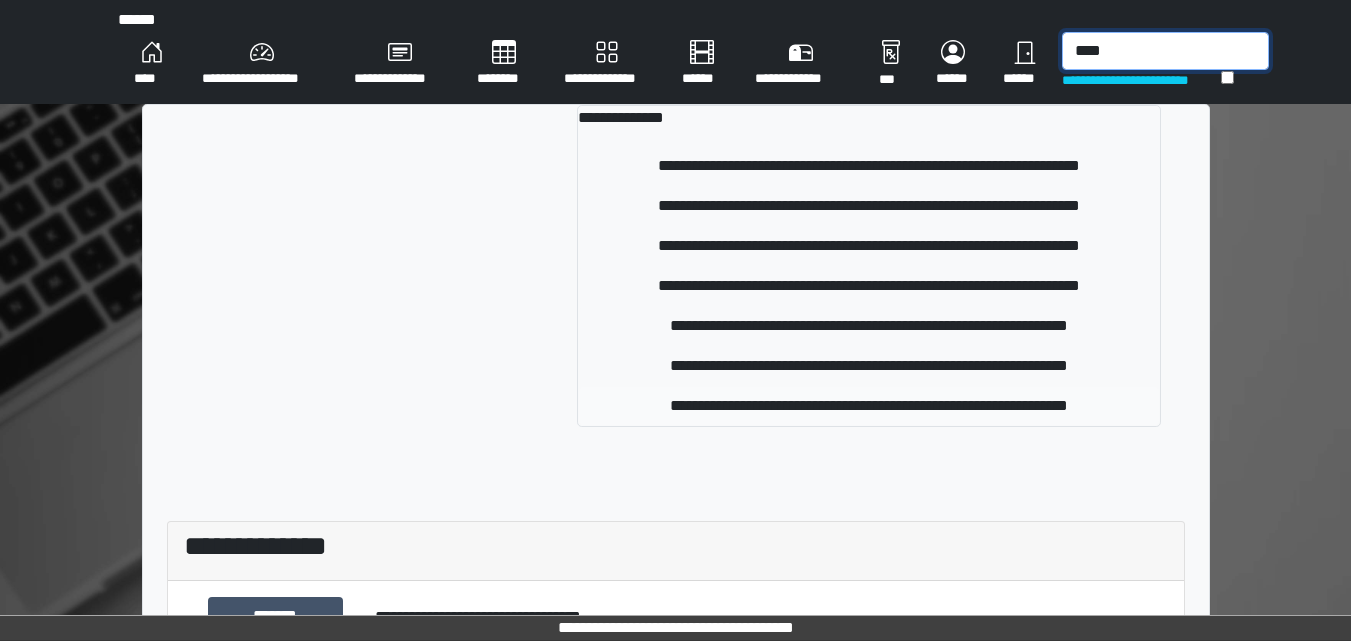 type on "****" 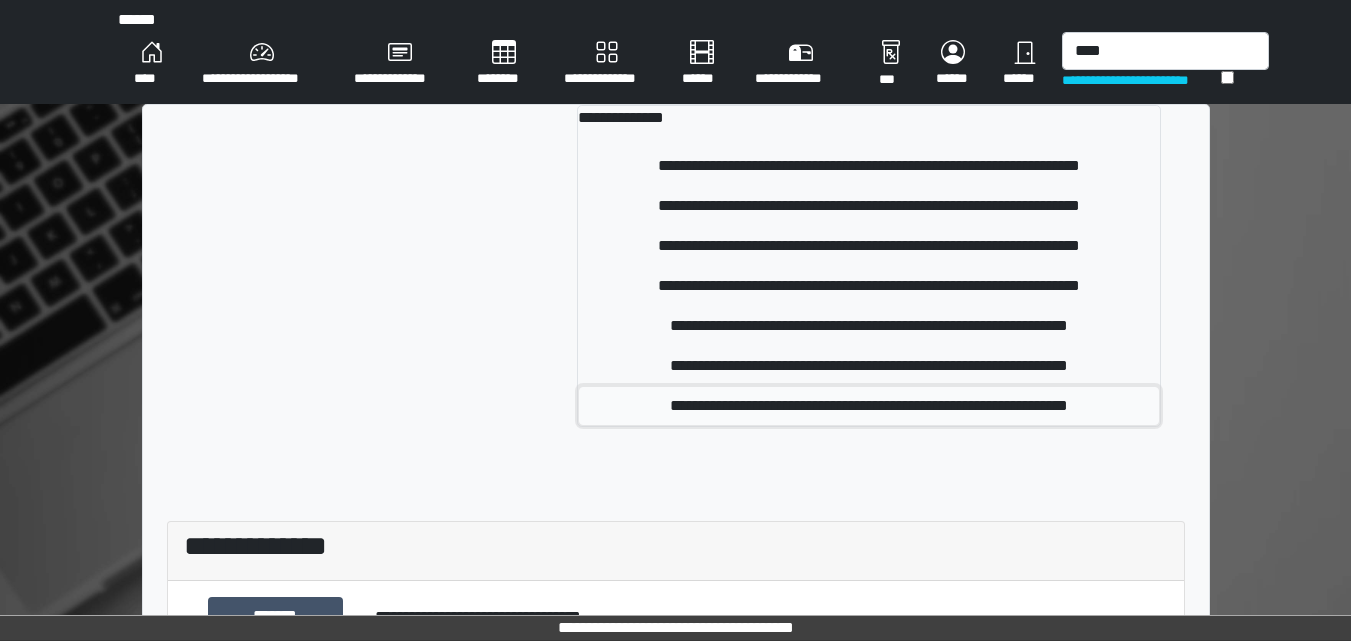 click on "**********" at bounding box center (868, 406) 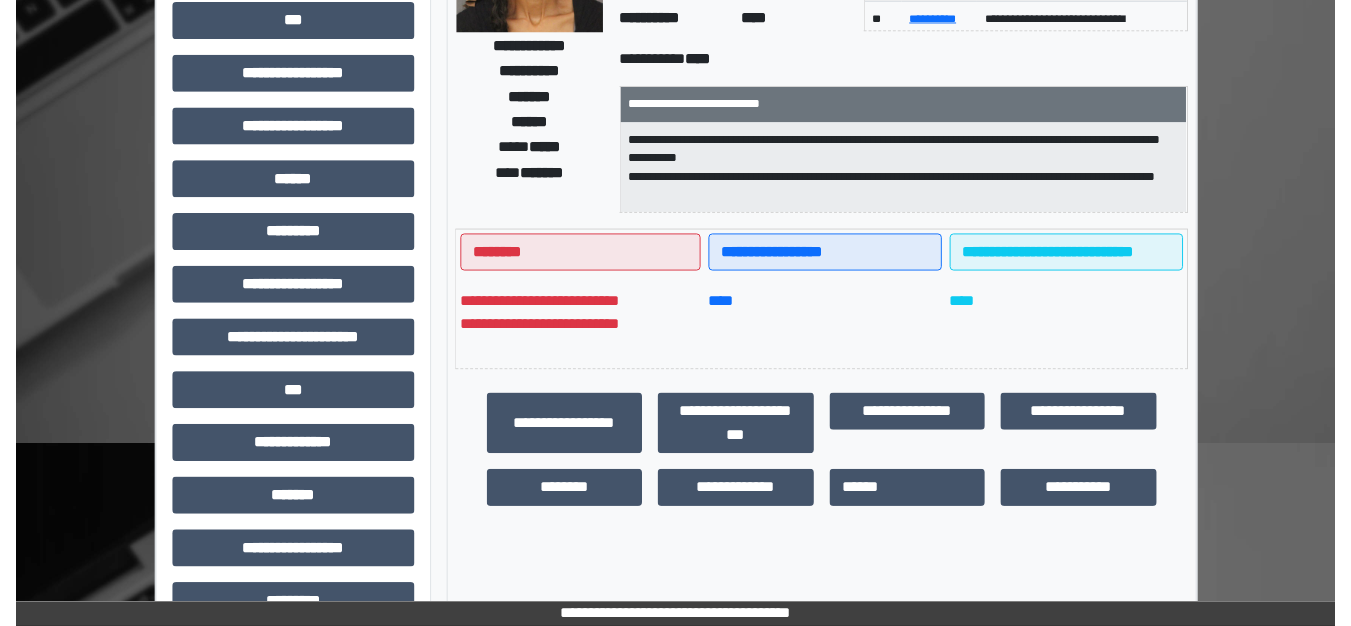 scroll, scrollTop: 300, scrollLeft: 0, axis: vertical 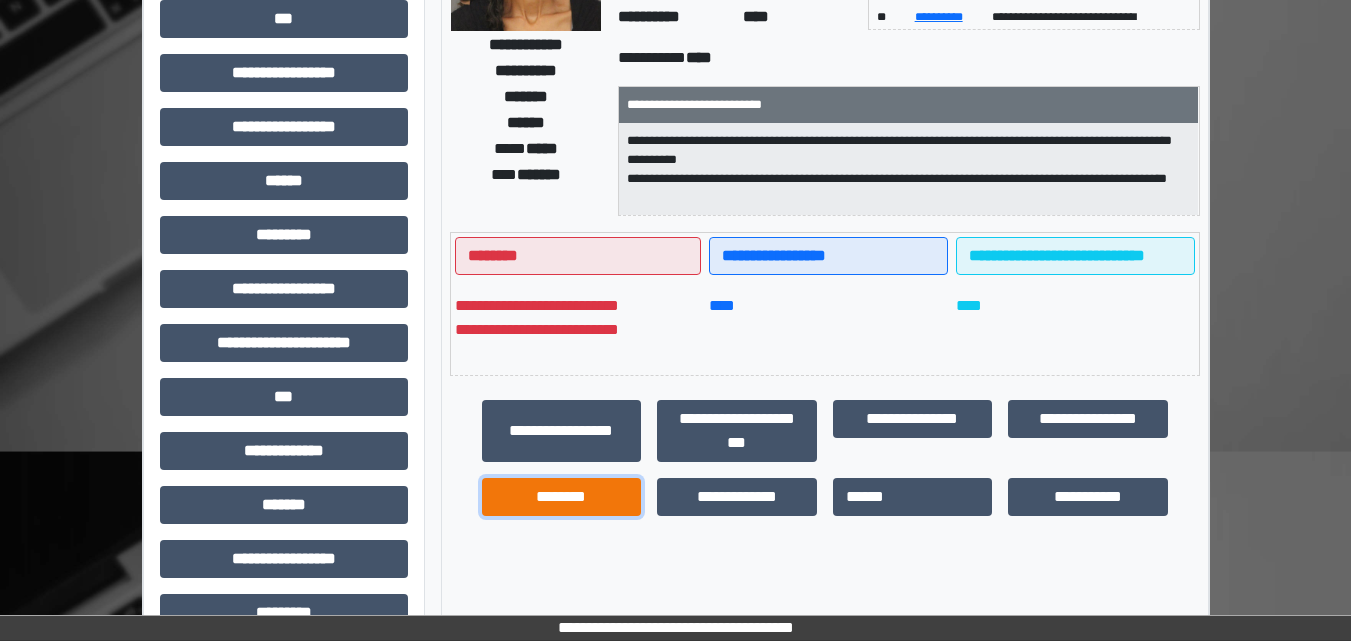 click on "********" at bounding box center [562, 497] 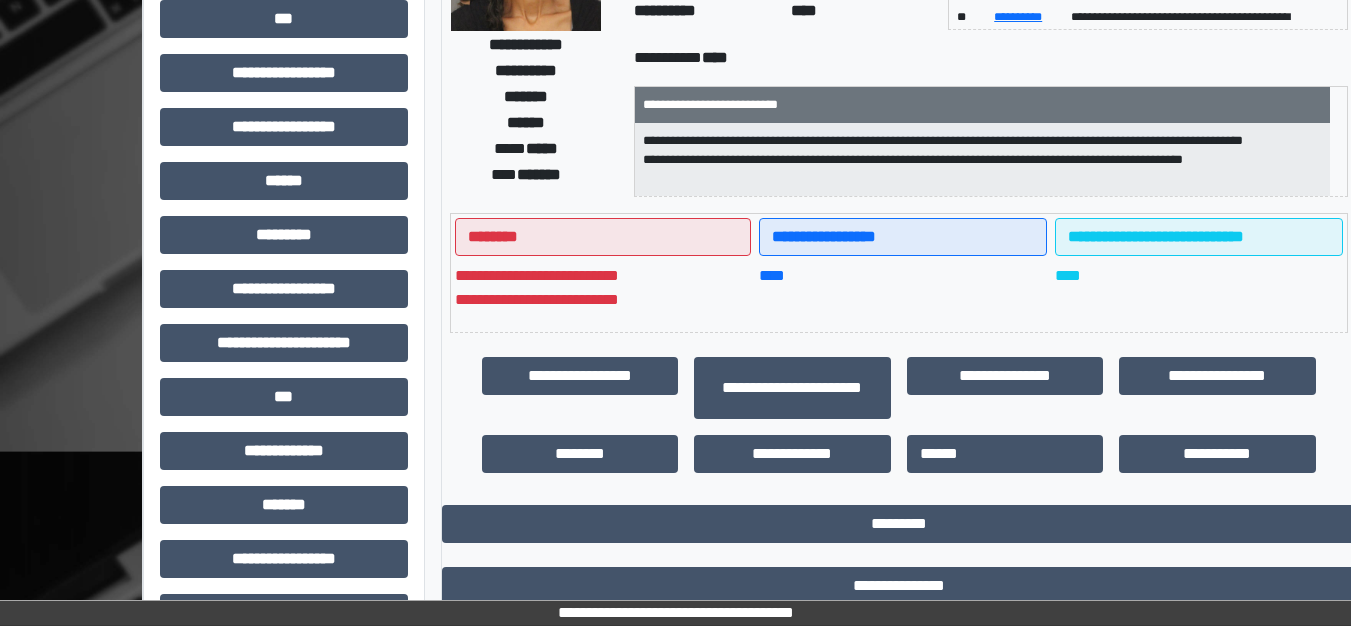 click on "**********" at bounding box center [675, 613] 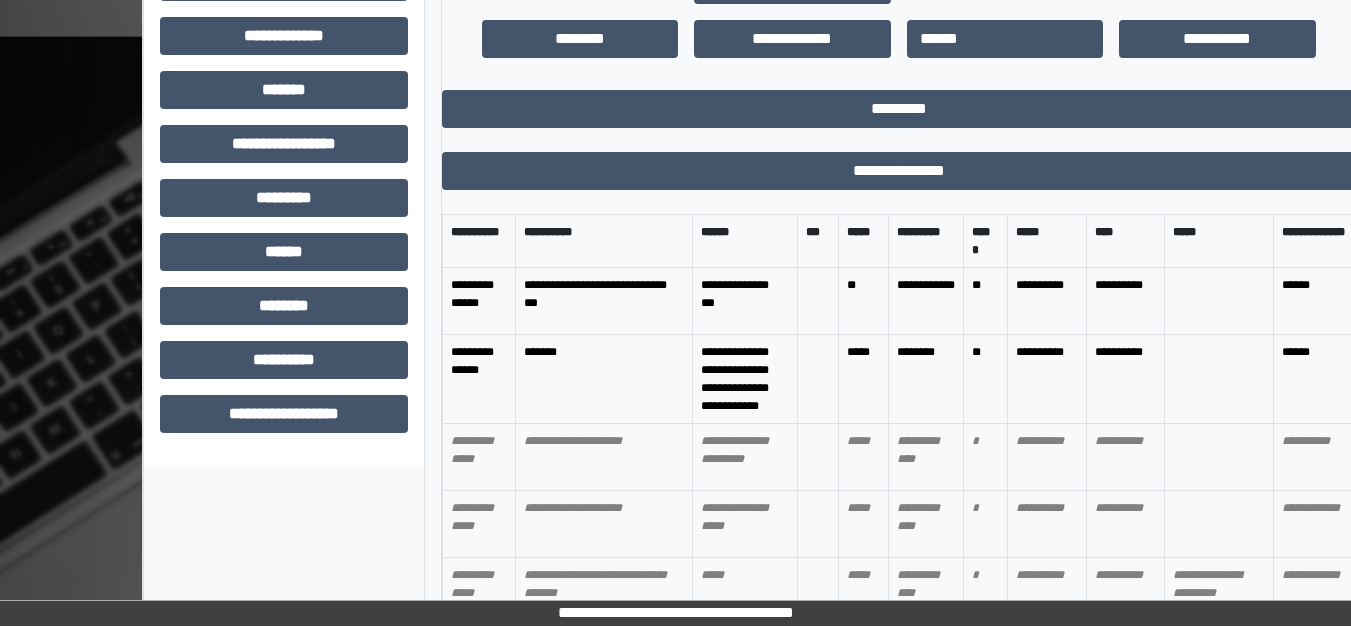 scroll, scrollTop: 728, scrollLeft: 0, axis: vertical 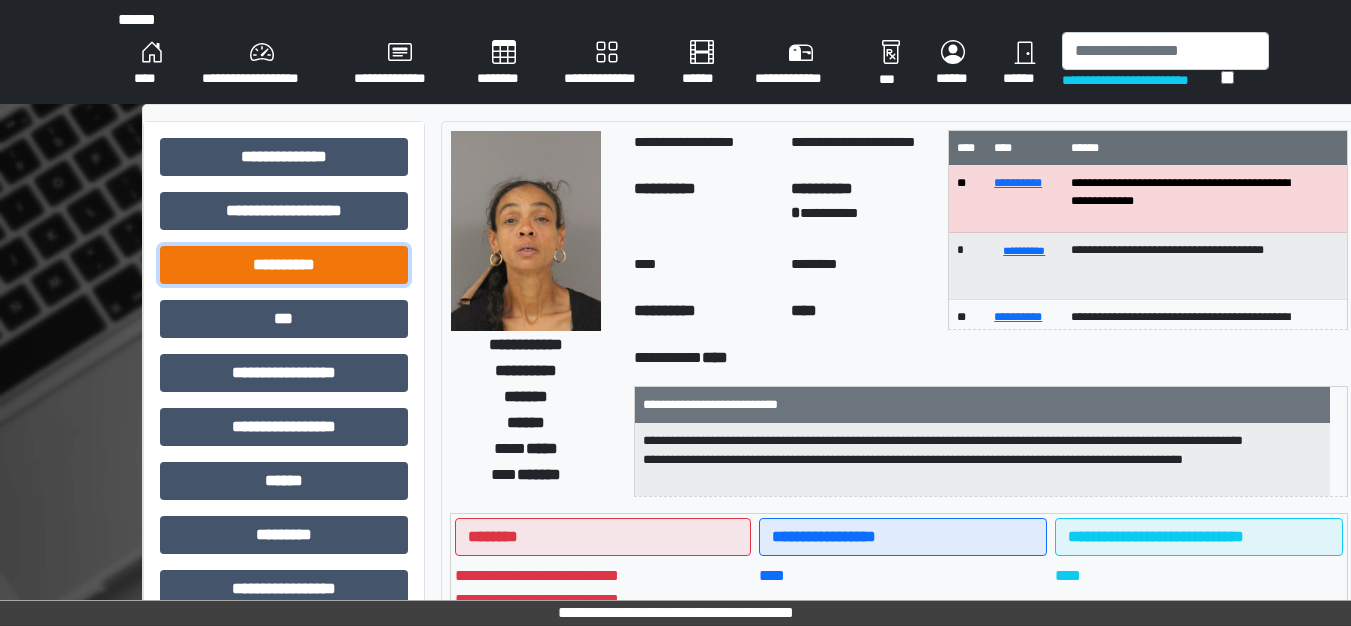 click on "**********" at bounding box center [284, 265] 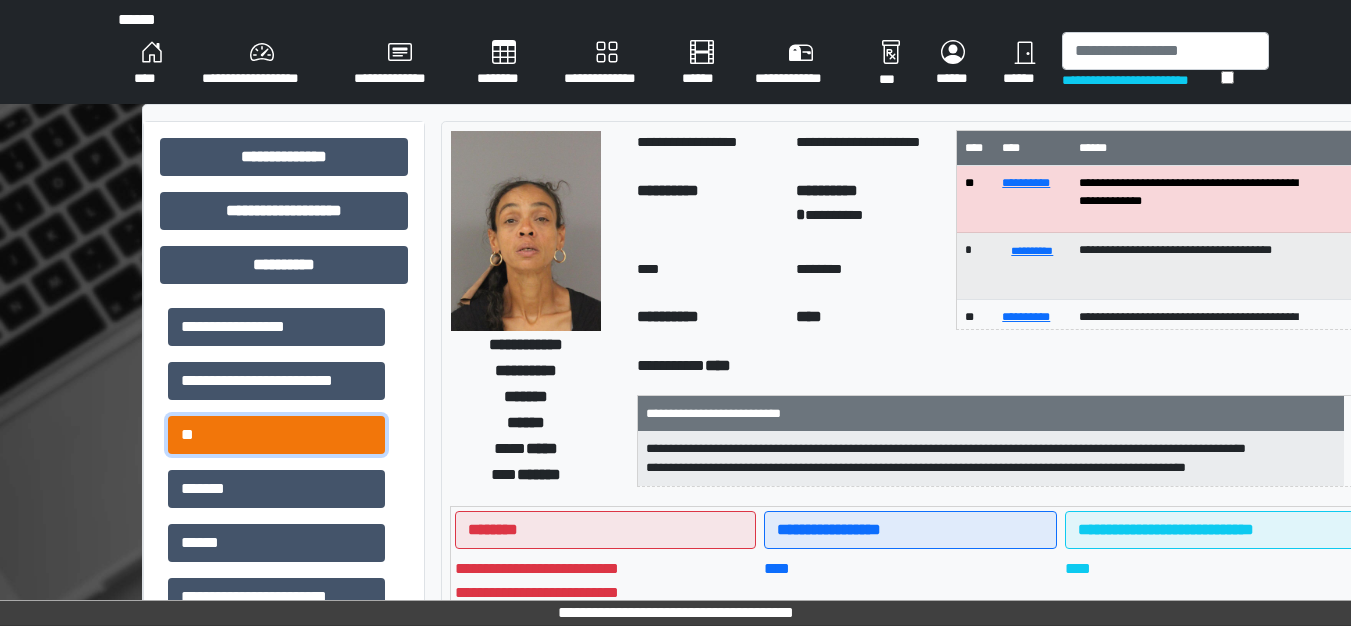 click on "**" at bounding box center [276, 435] 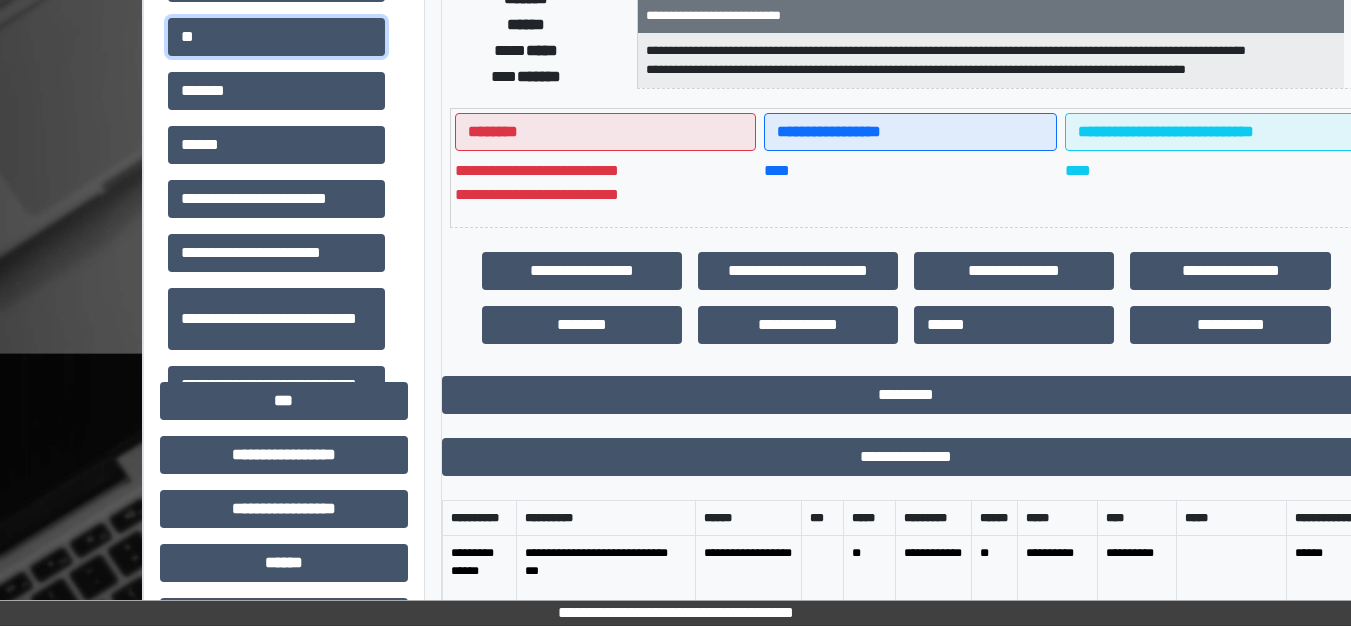 scroll, scrollTop: 400, scrollLeft: 0, axis: vertical 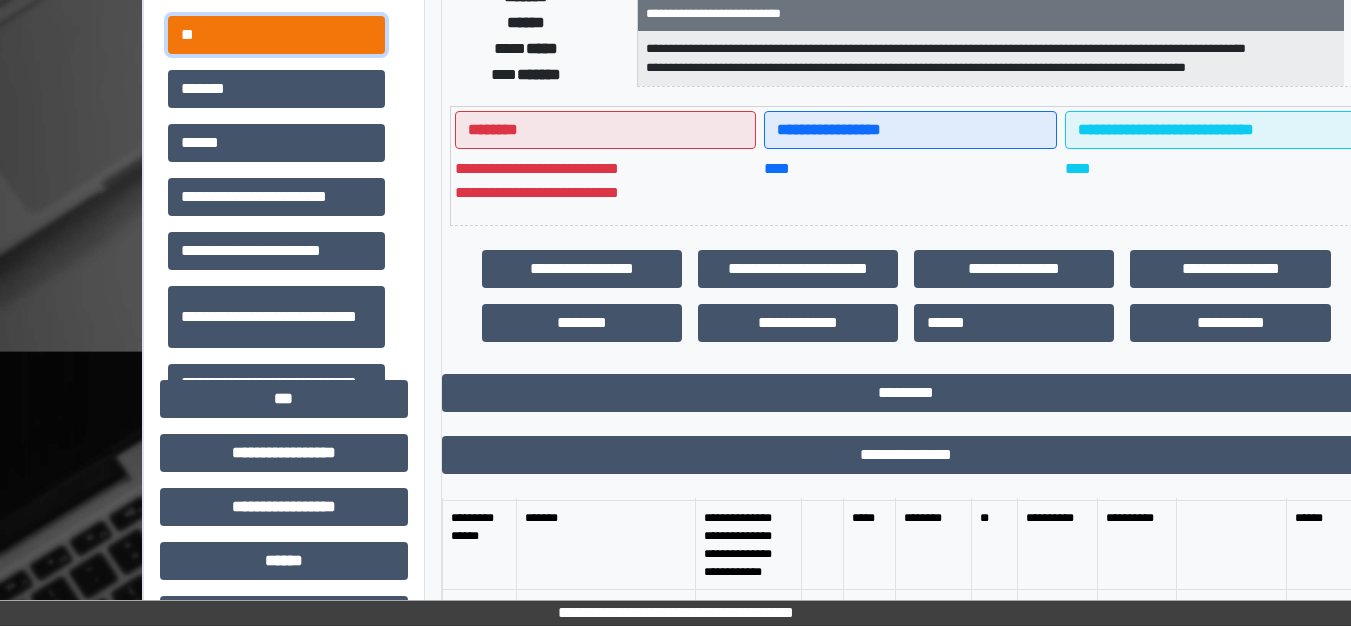 click on "**" at bounding box center (276, 35) 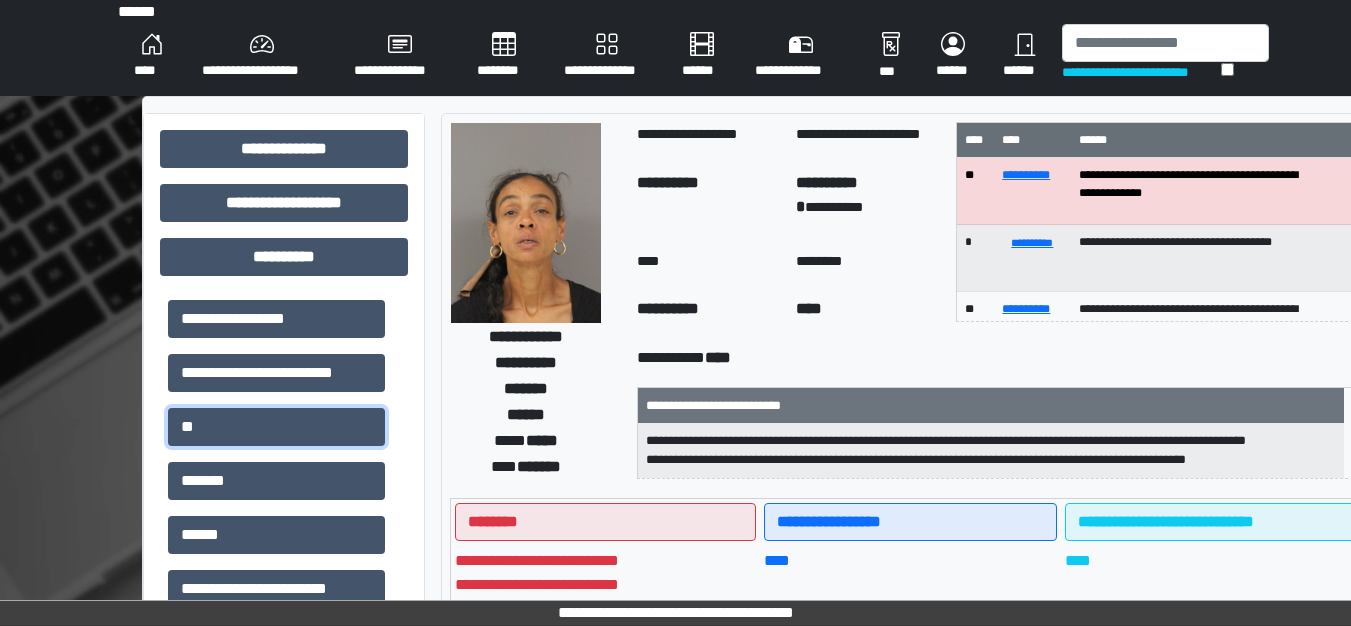 scroll, scrollTop: 0, scrollLeft: 0, axis: both 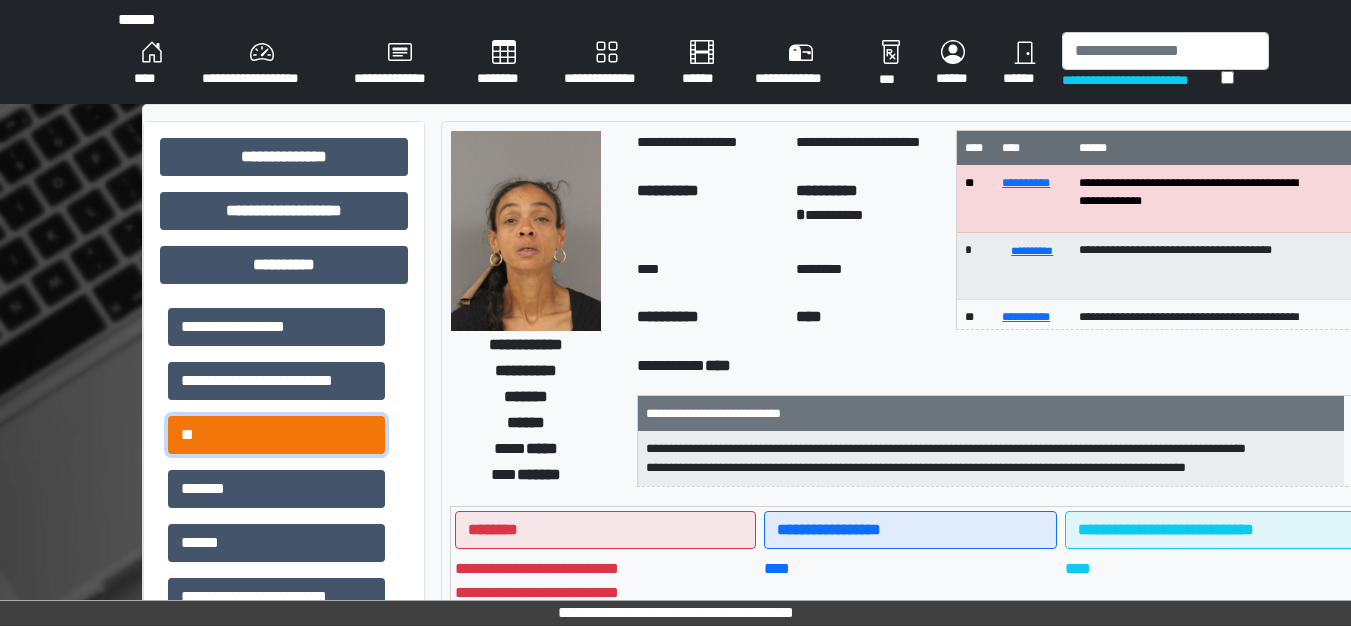 click on "**" at bounding box center (276, 435) 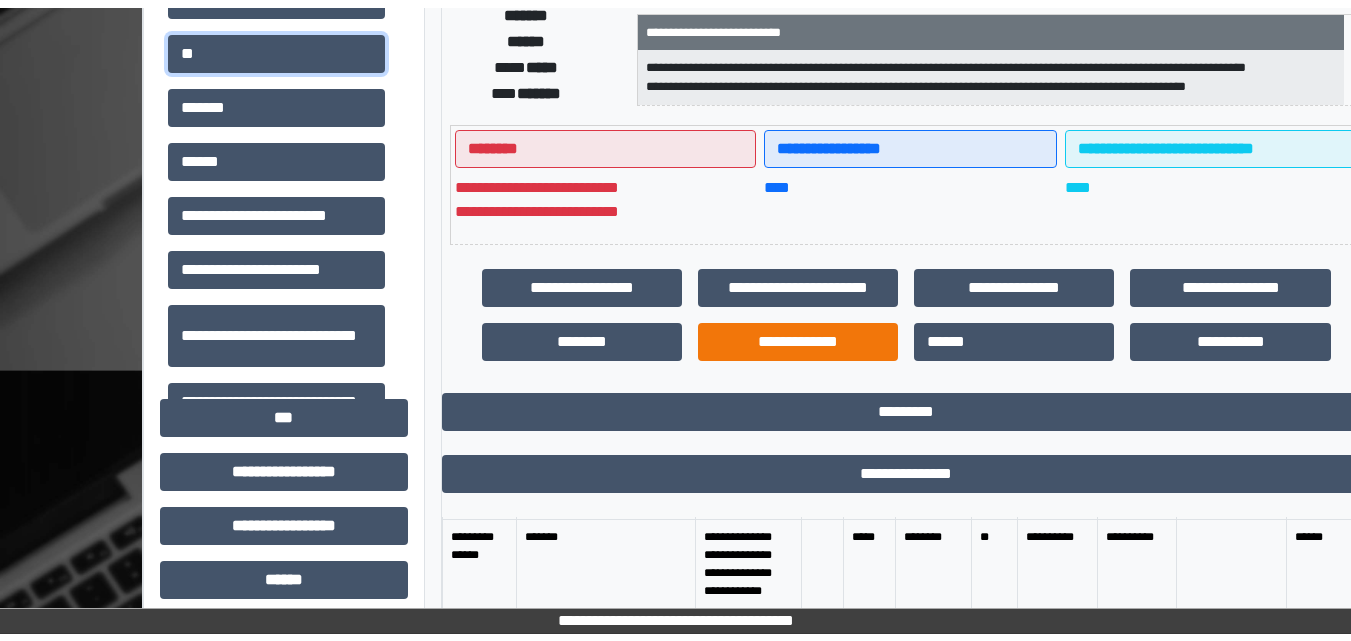 scroll, scrollTop: 400, scrollLeft: 0, axis: vertical 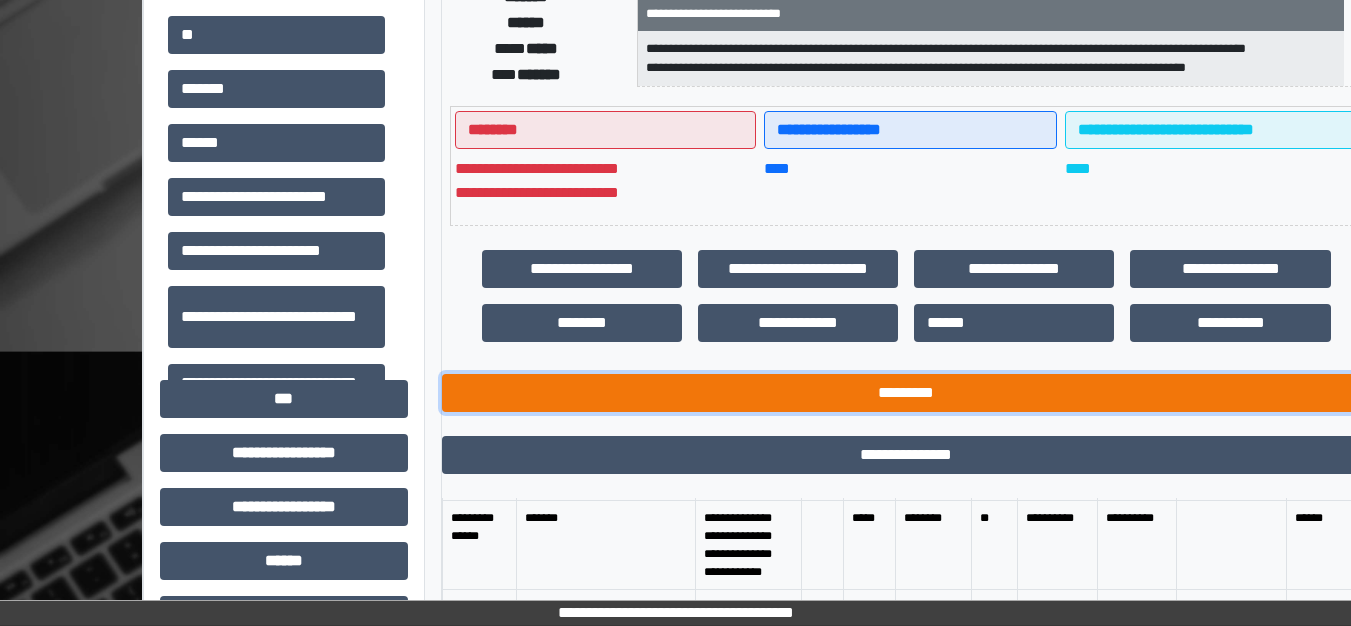 click on "*********" at bounding box center [906, 393] 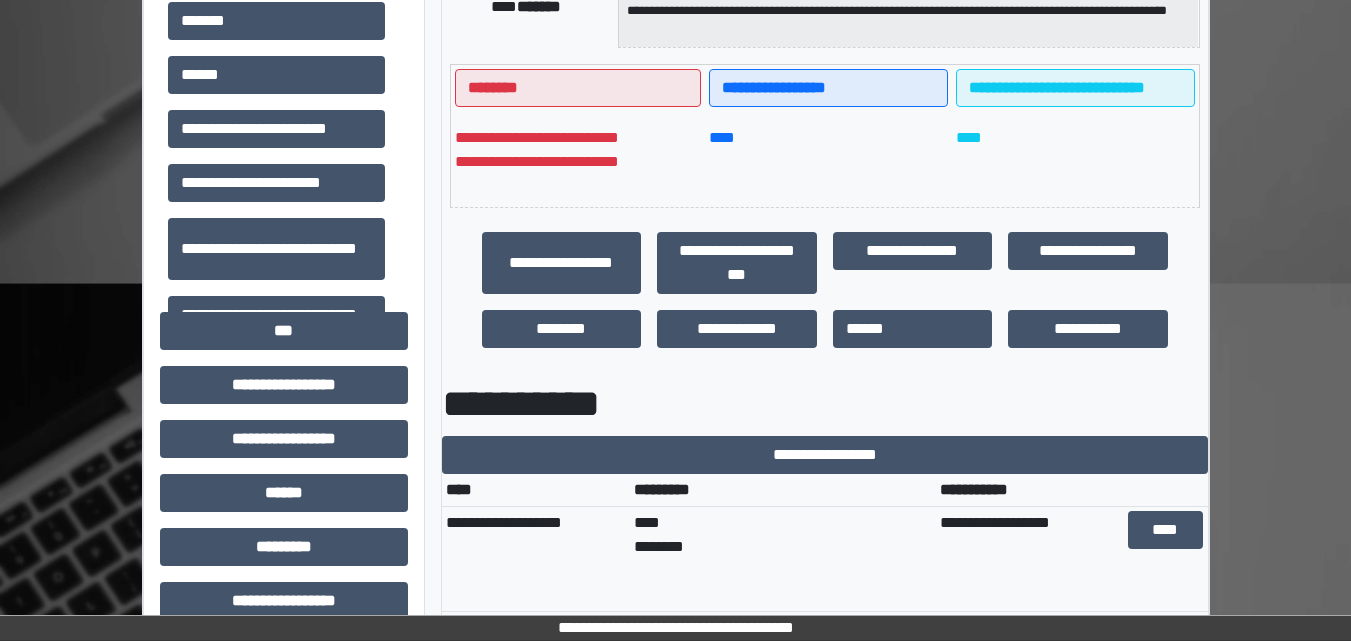 scroll, scrollTop: 500, scrollLeft: 0, axis: vertical 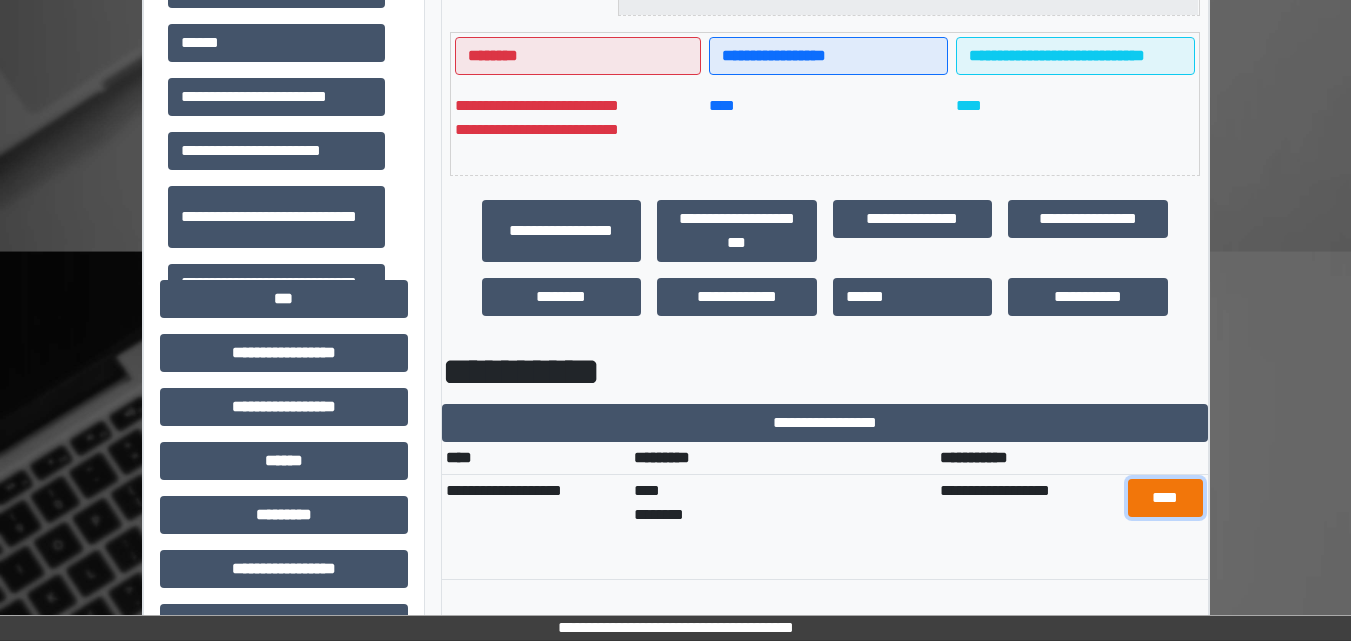click on "****" at bounding box center [1165, 498] 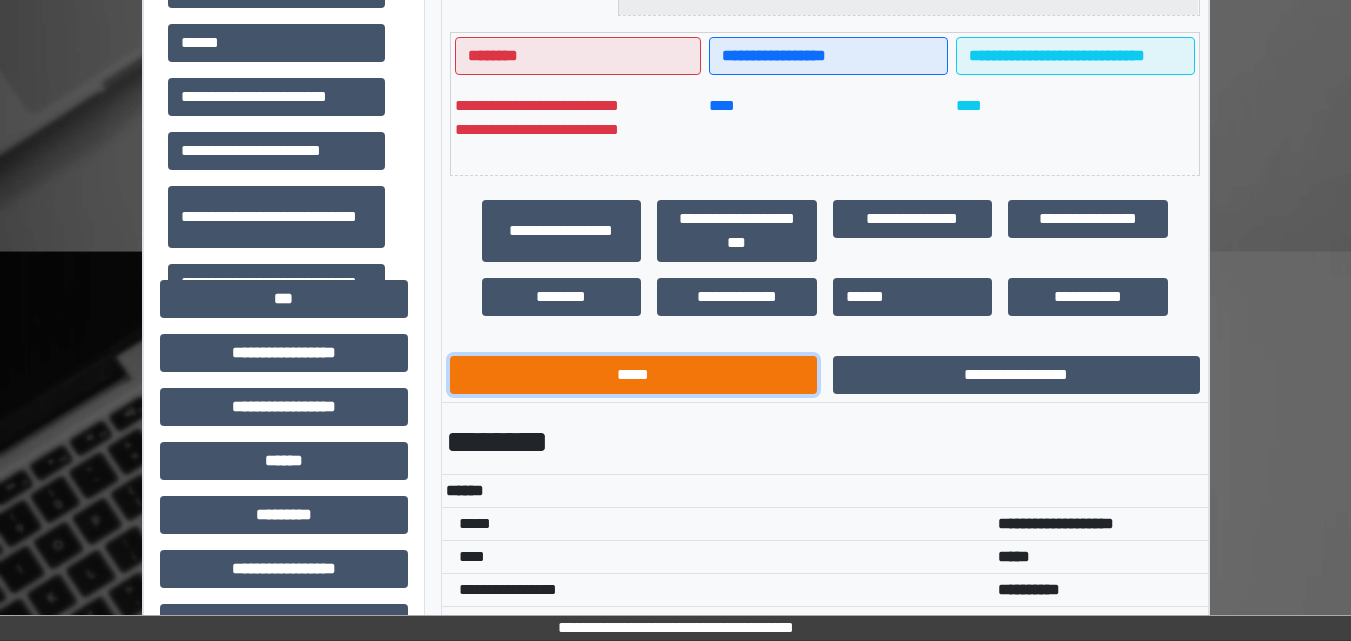 click on "*****" at bounding box center (633, 375) 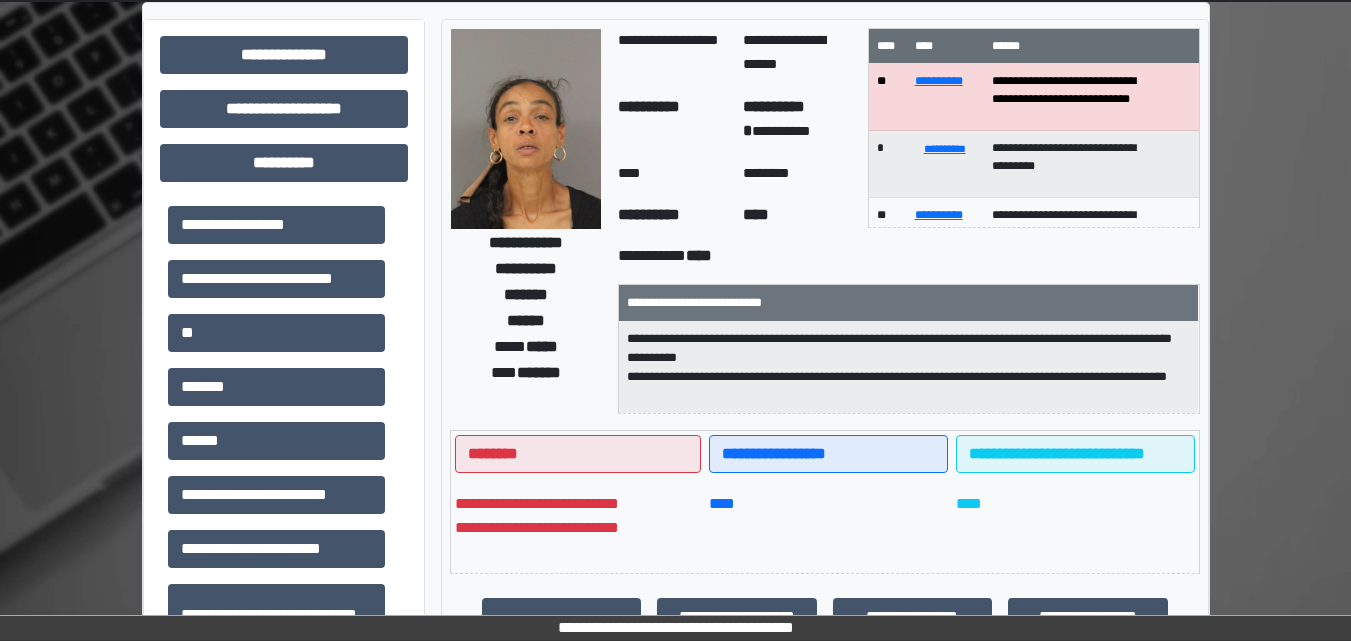 scroll, scrollTop: 100, scrollLeft: 0, axis: vertical 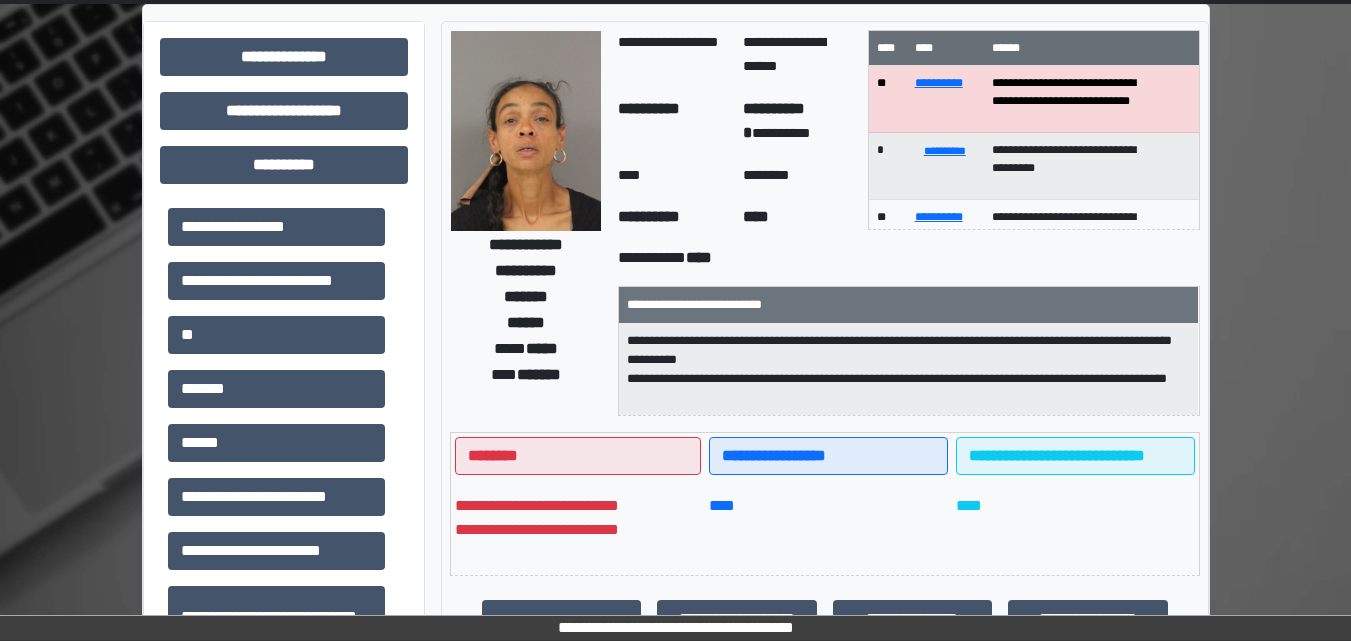 click at bounding box center [526, 131] 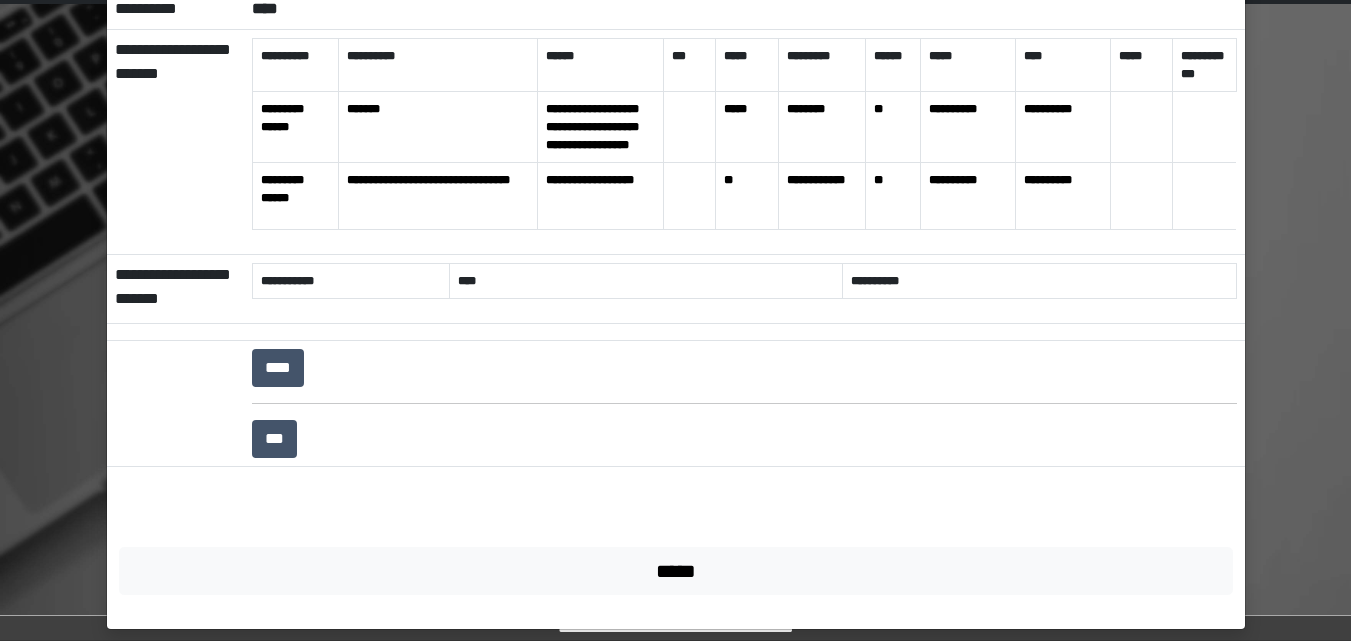 scroll, scrollTop: 248, scrollLeft: 0, axis: vertical 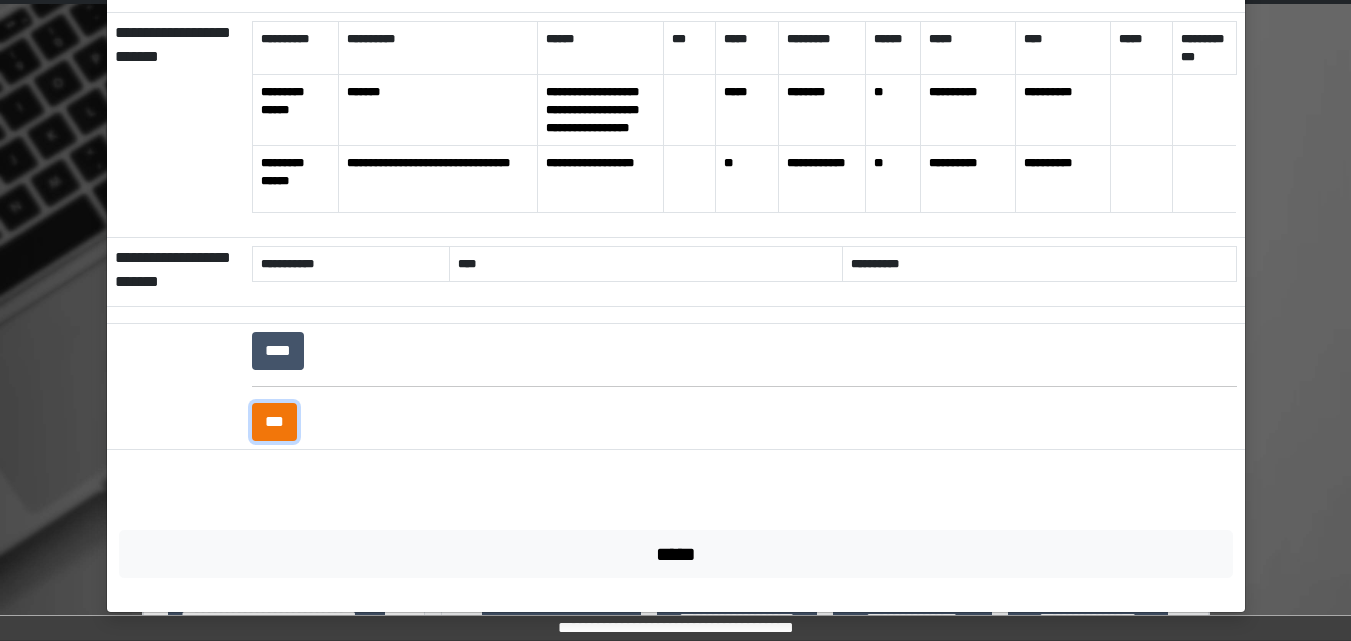click on "***" at bounding box center (274, 422) 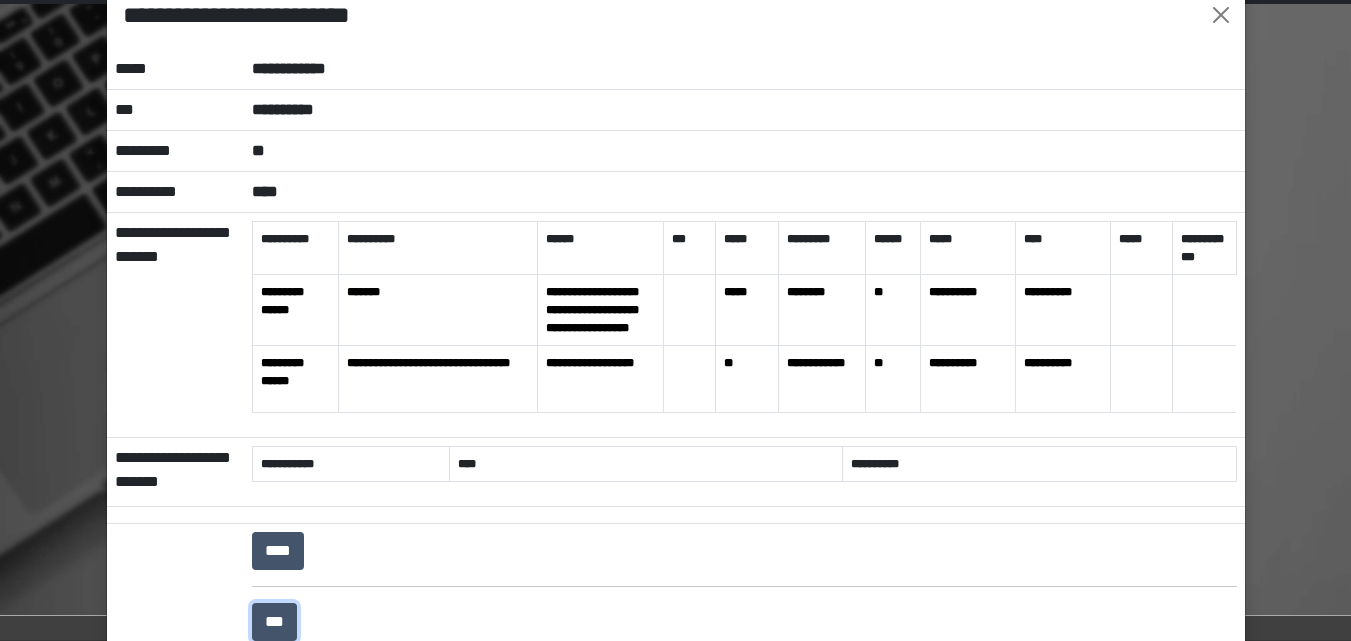 scroll, scrollTop: 0, scrollLeft: 0, axis: both 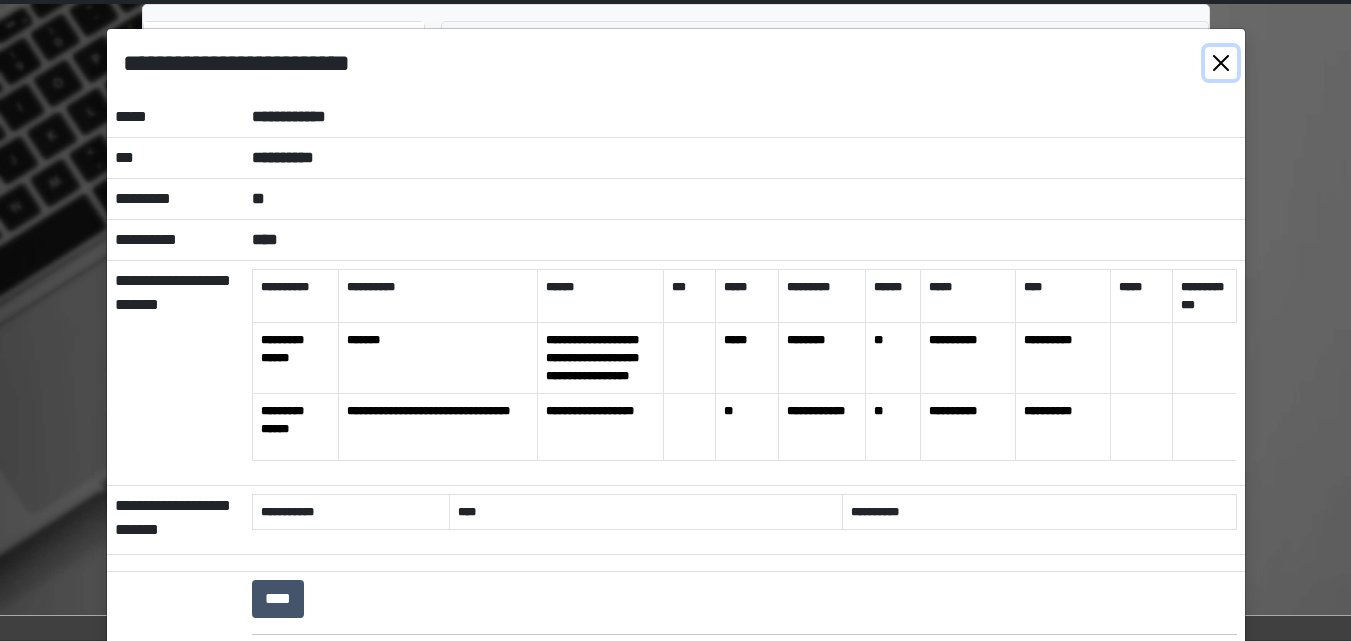 click at bounding box center (1221, 63) 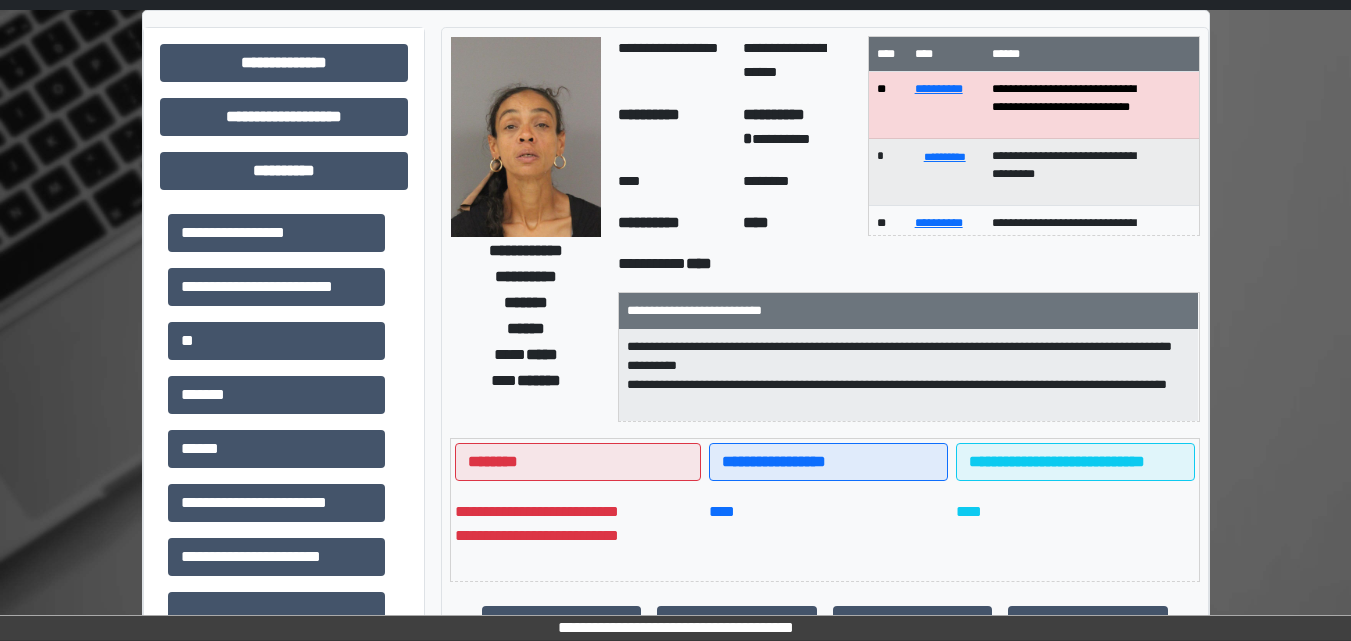 scroll, scrollTop: 0, scrollLeft: 0, axis: both 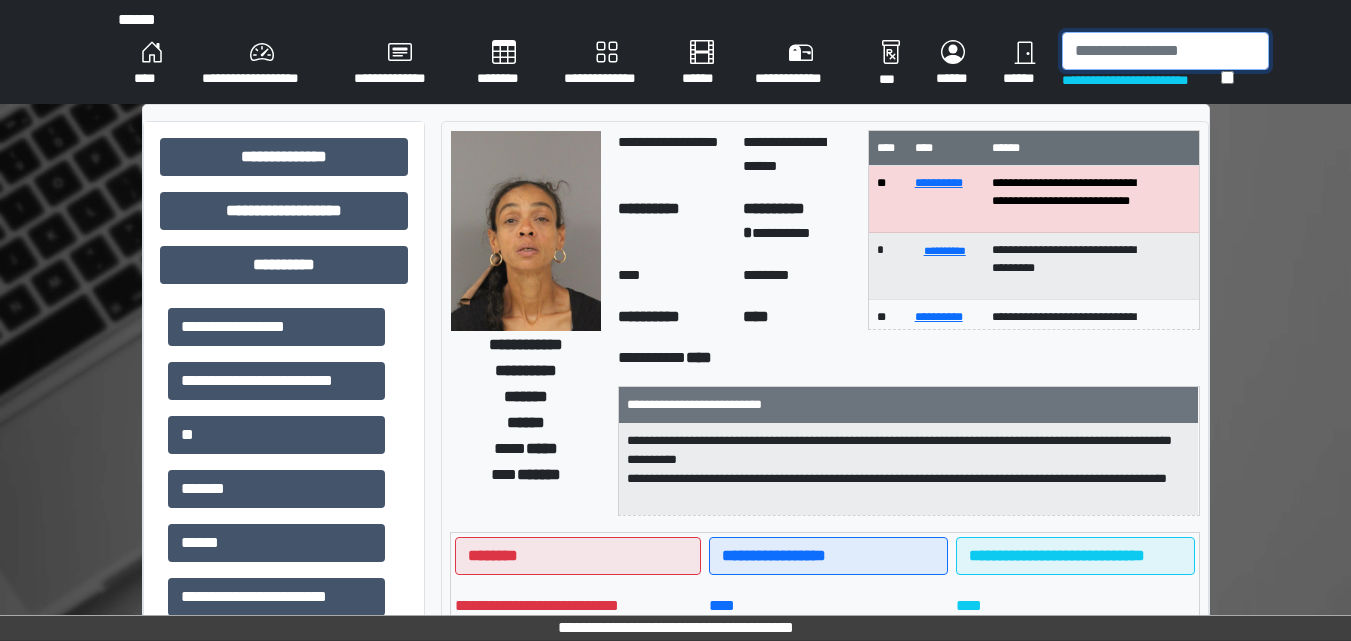 click at bounding box center (1165, 51) 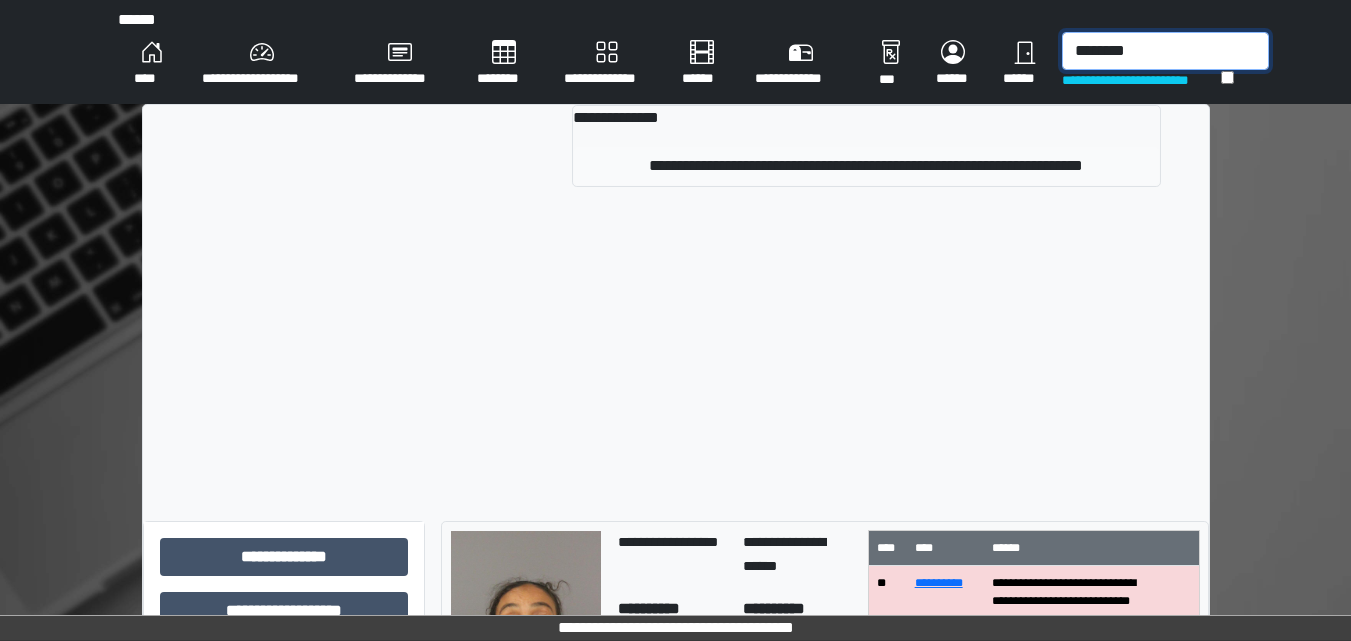 type on "********" 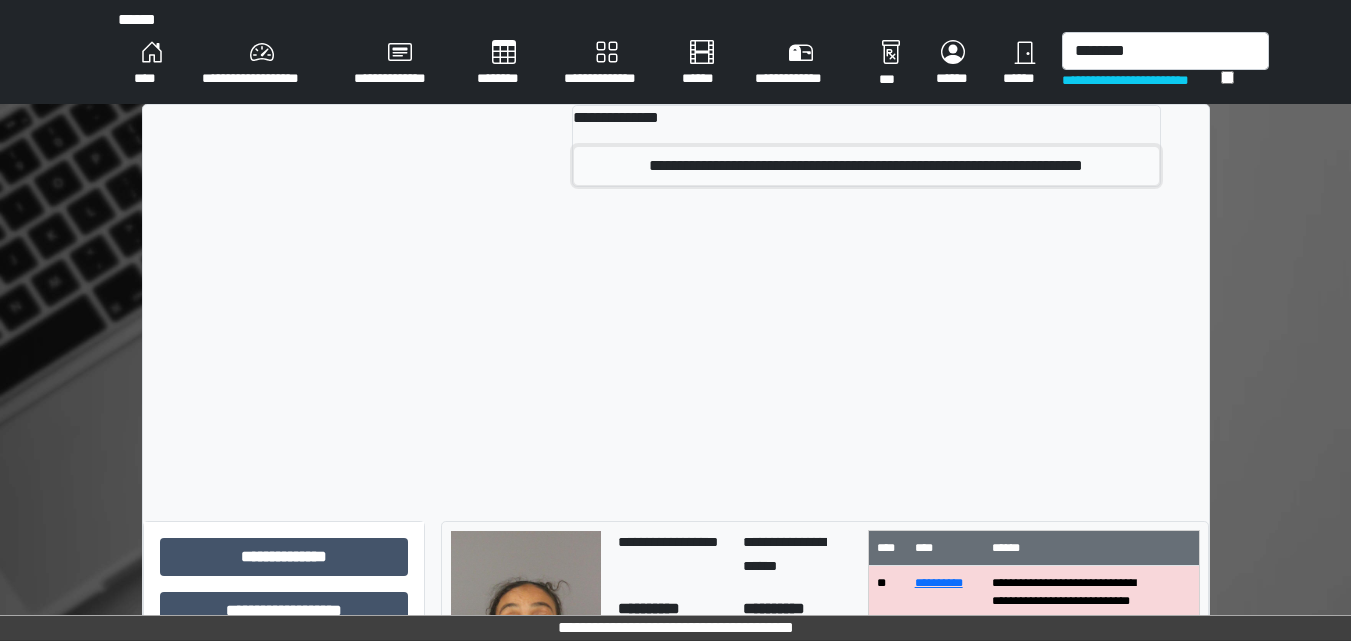 click on "**********" at bounding box center (866, 166) 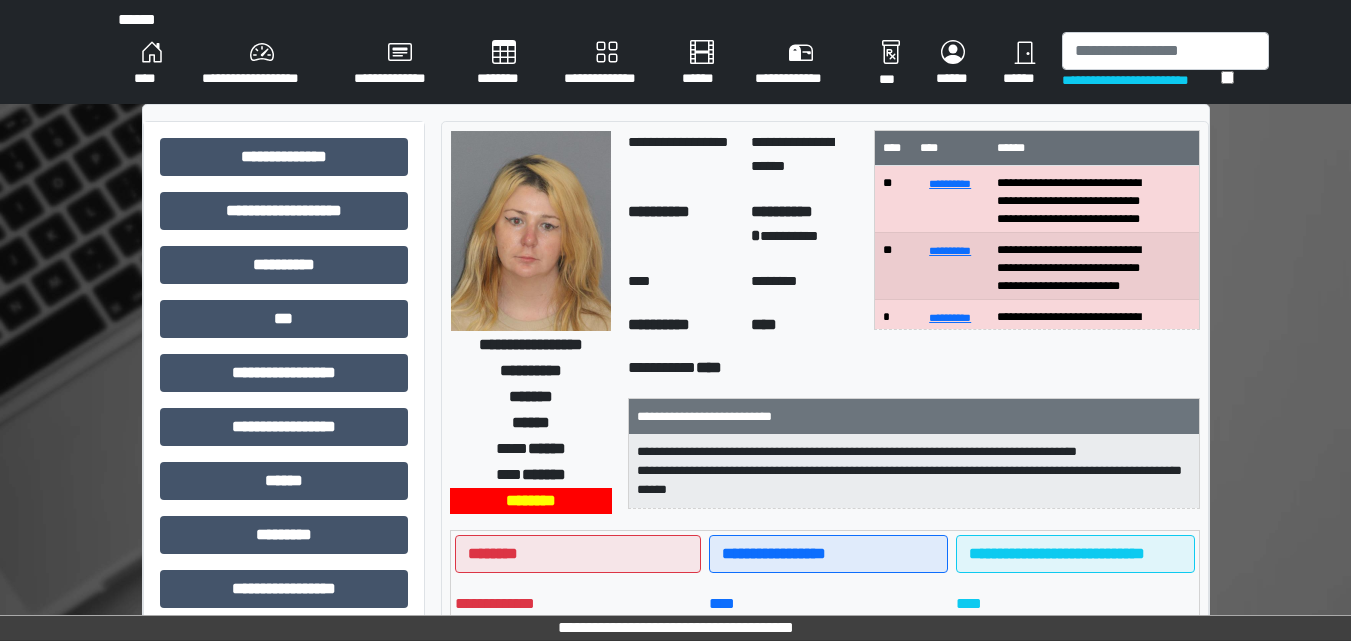 click at bounding box center (531, 231) 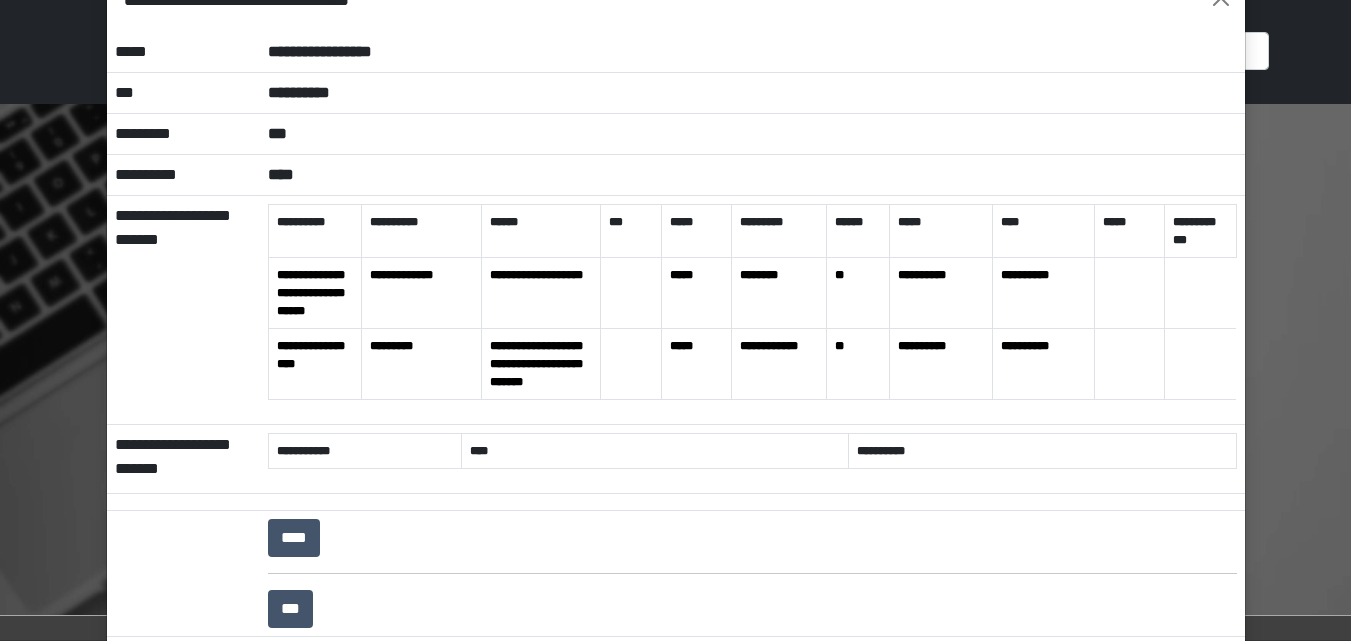 scroll, scrollTop: 100, scrollLeft: 0, axis: vertical 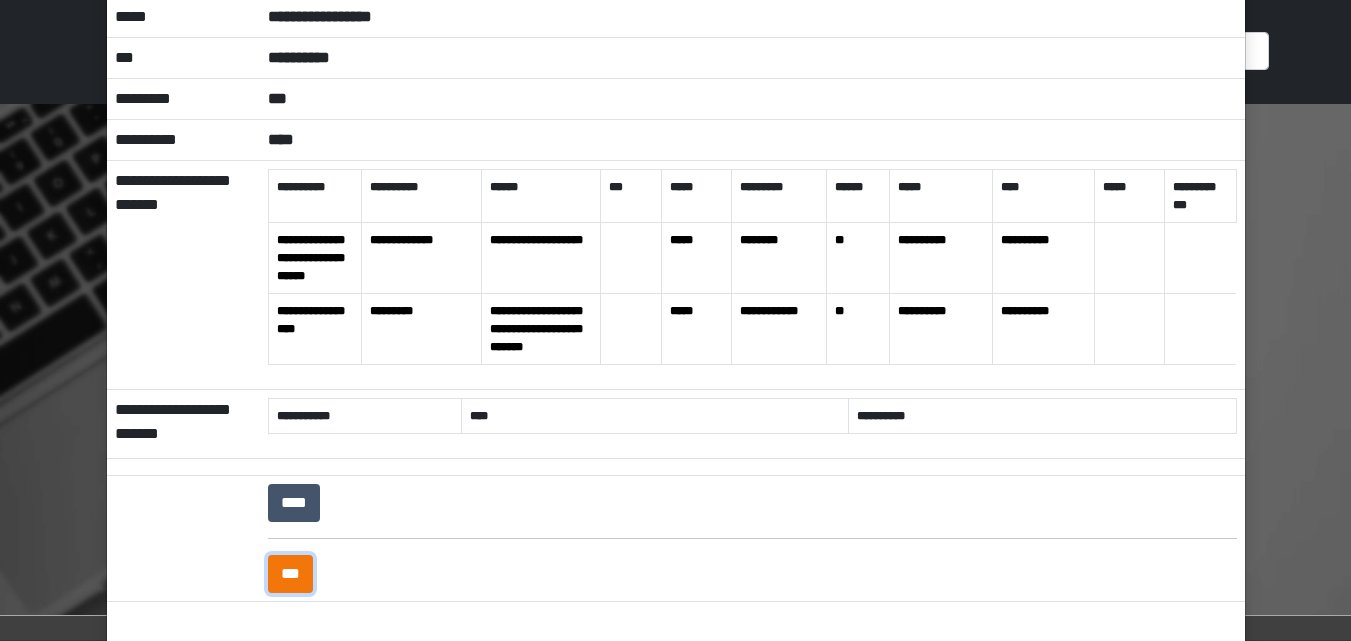 click on "***" at bounding box center [290, 574] 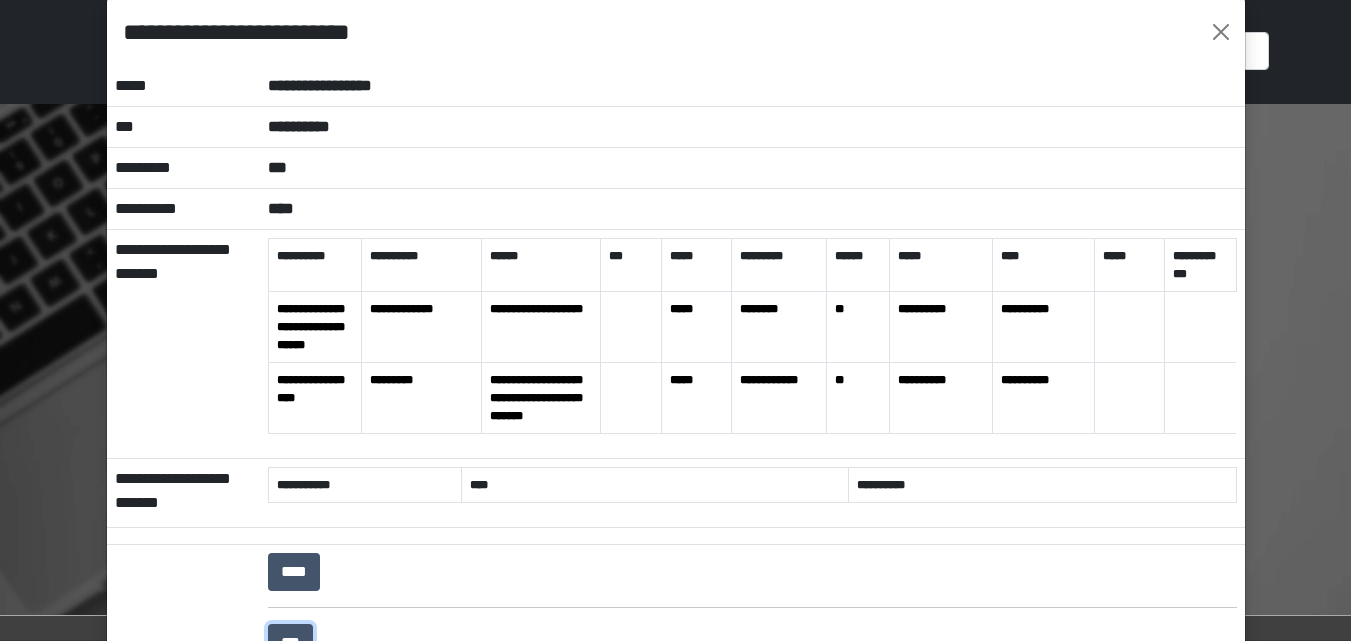 scroll, scrollTop: 0, scrollLeft: 0, axis: both 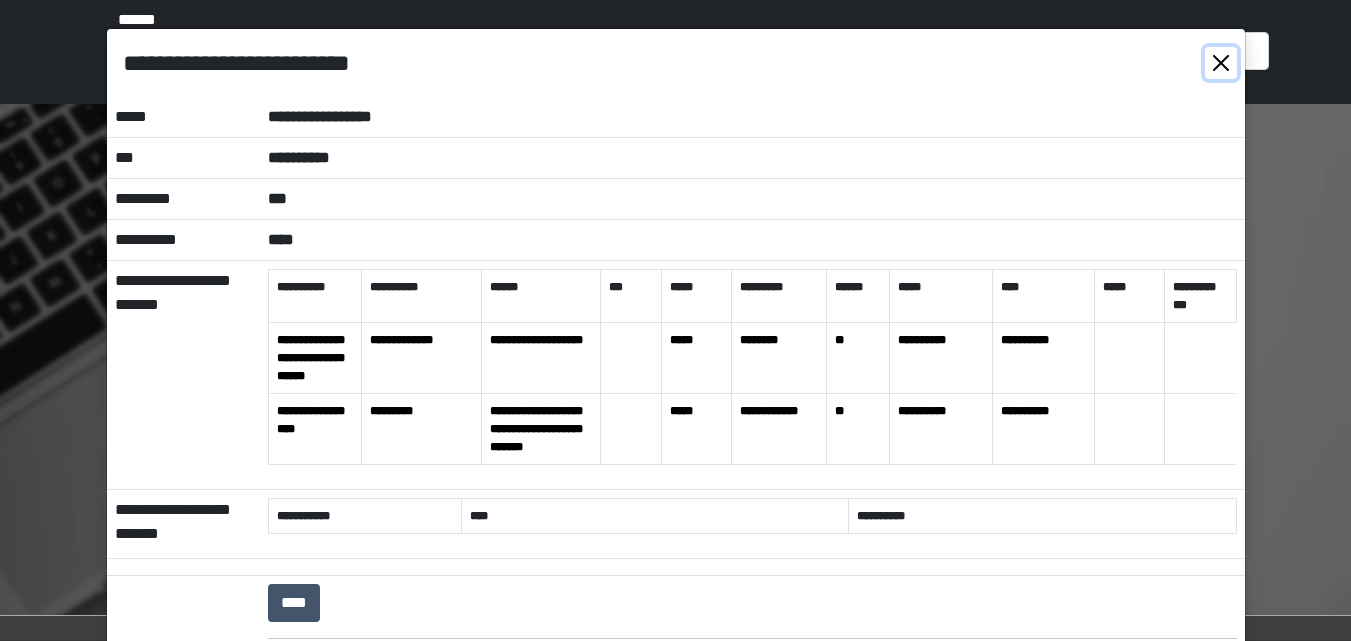 click at bounding box center [1221, 63] 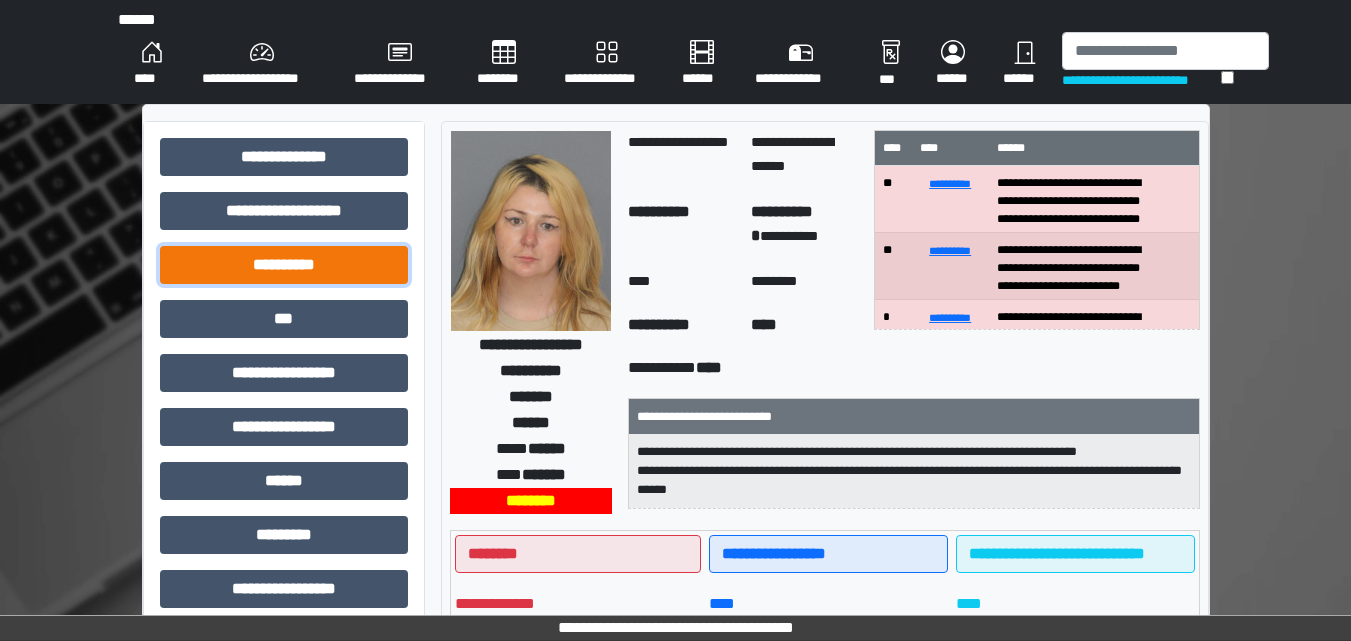 click on "**********" at bounding box center (284, 265) 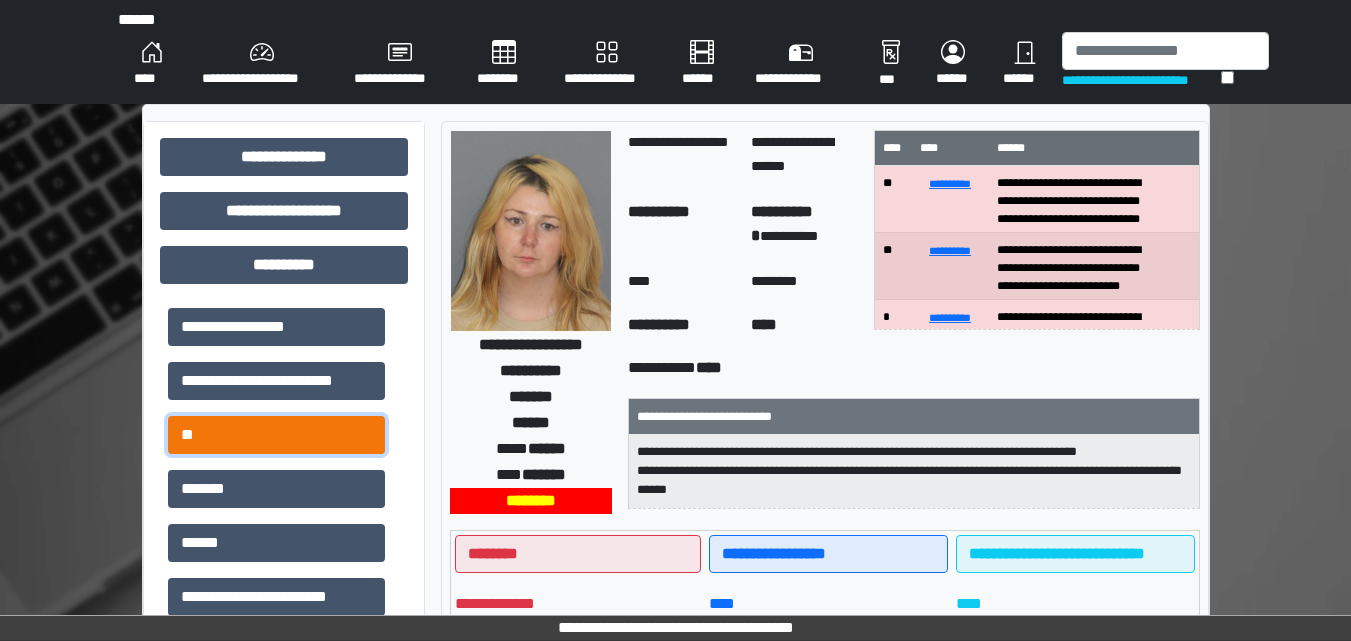 click on "**" at bounding box center [276, 435] 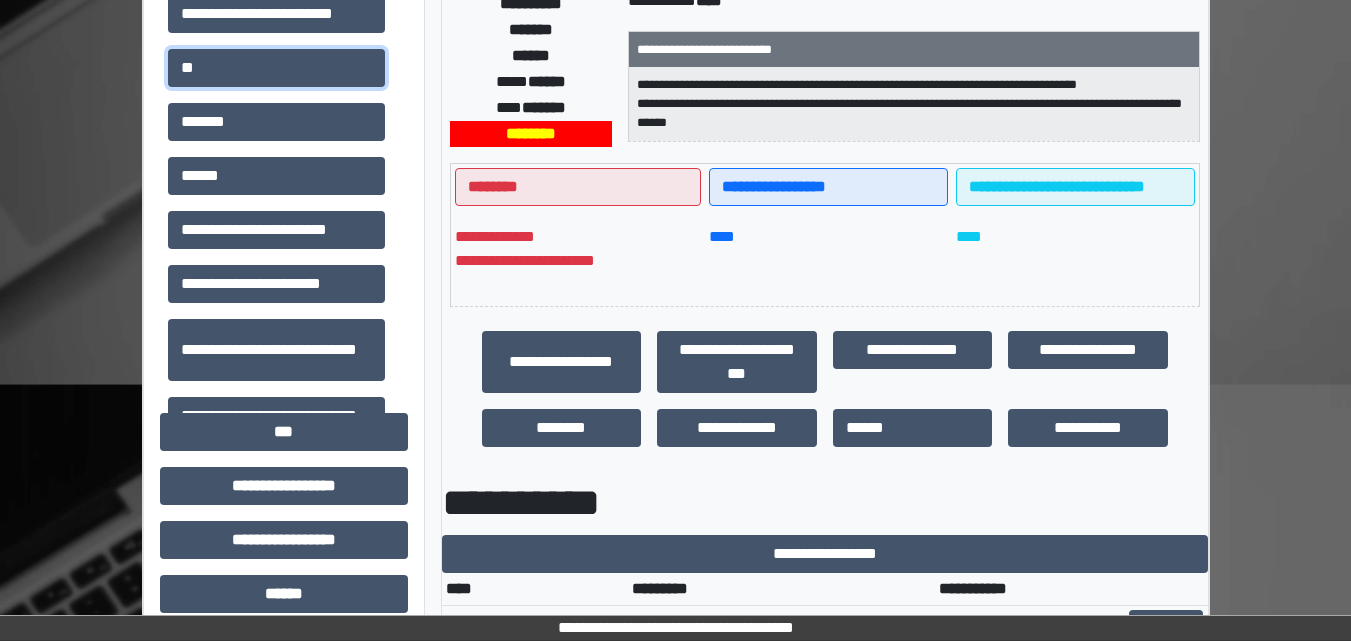 scroll, scrollTop: 500, scrollLeft: 0, axis: vertical 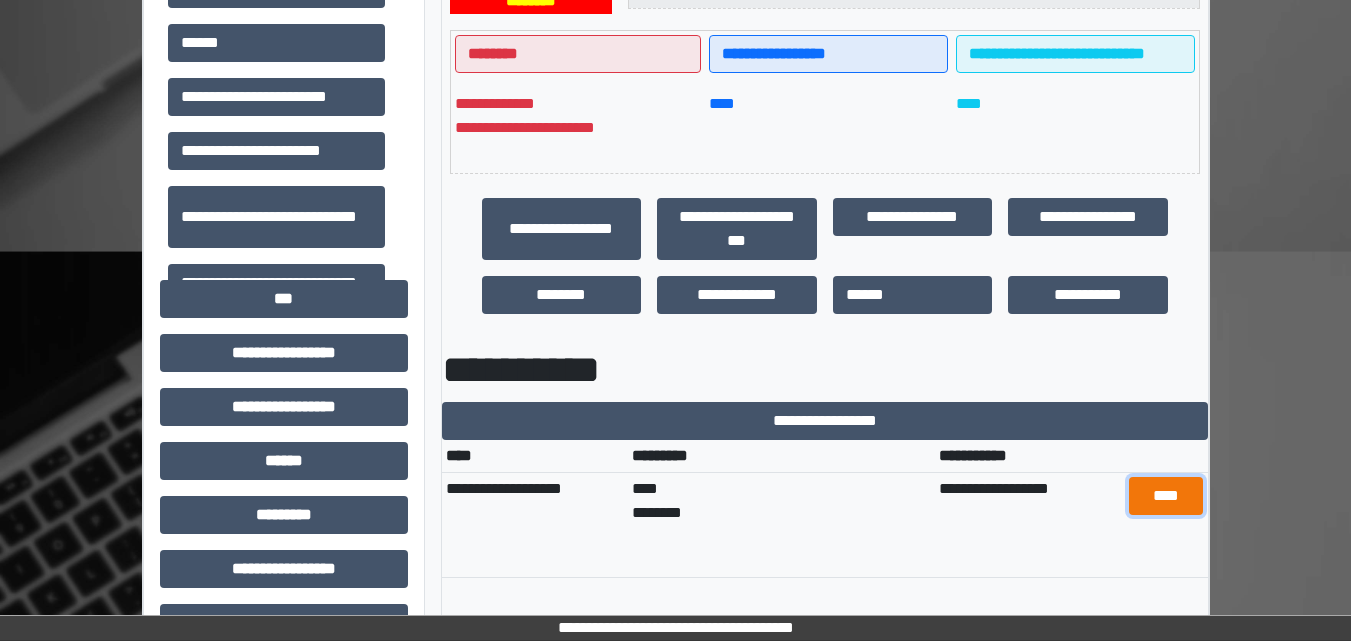 click on "****" at bounding box center [1166, 496] 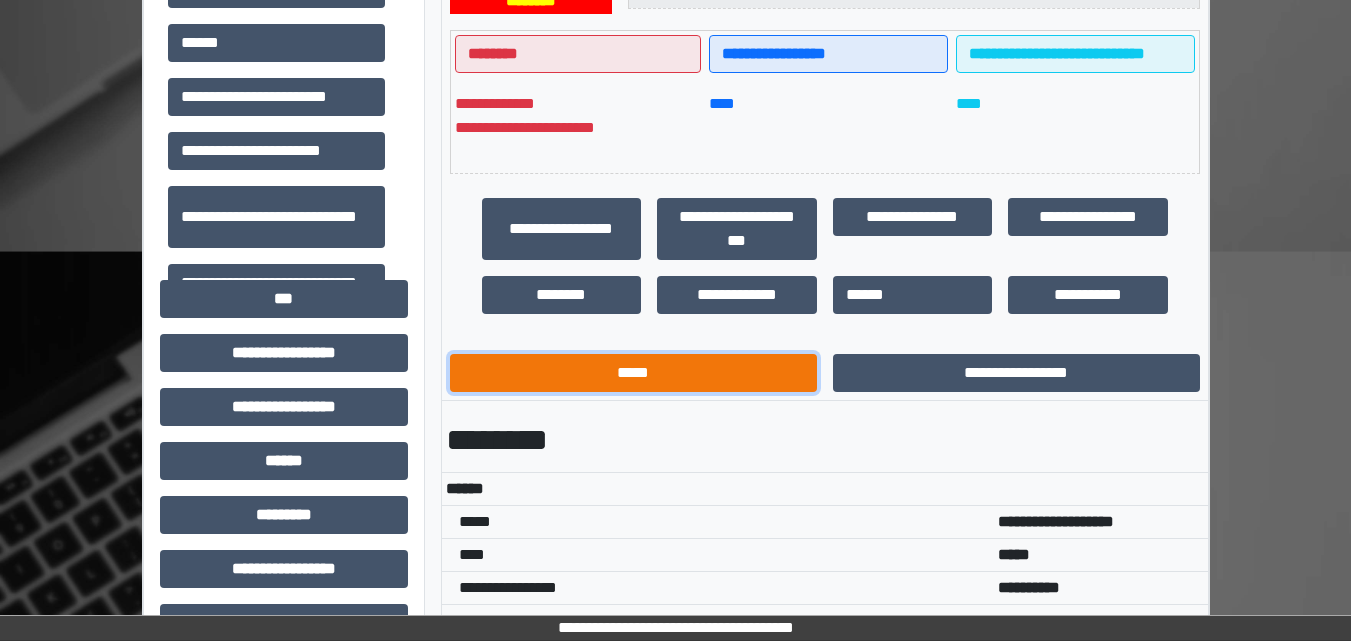 click on "*****" at bounding box center (633, 373) 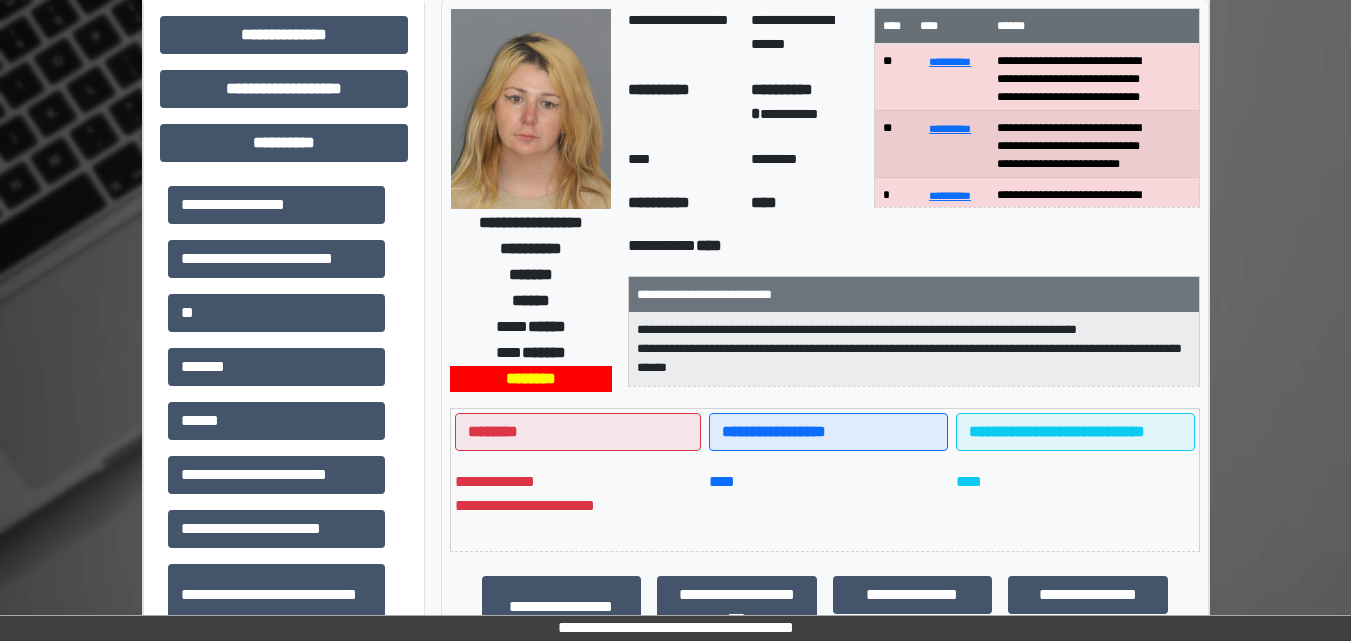 scroll, scrollTop: 0, scrollLeft: 0, axis: both 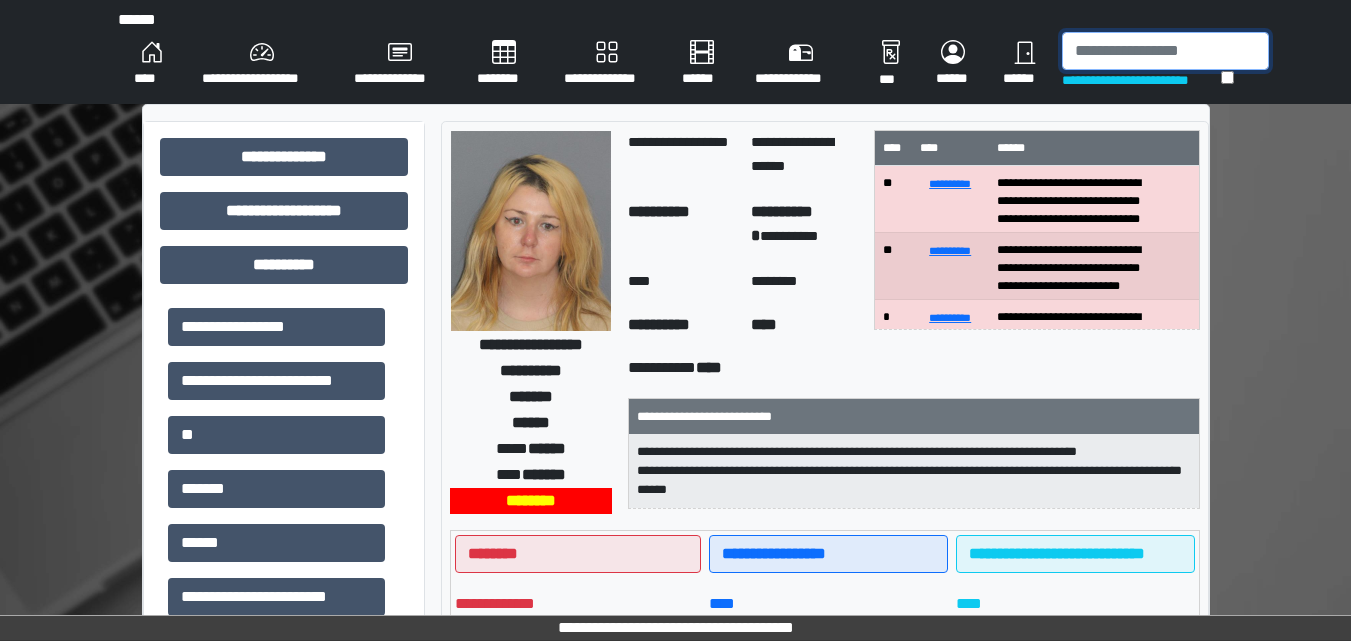 click at bounding box center (1165, 51) 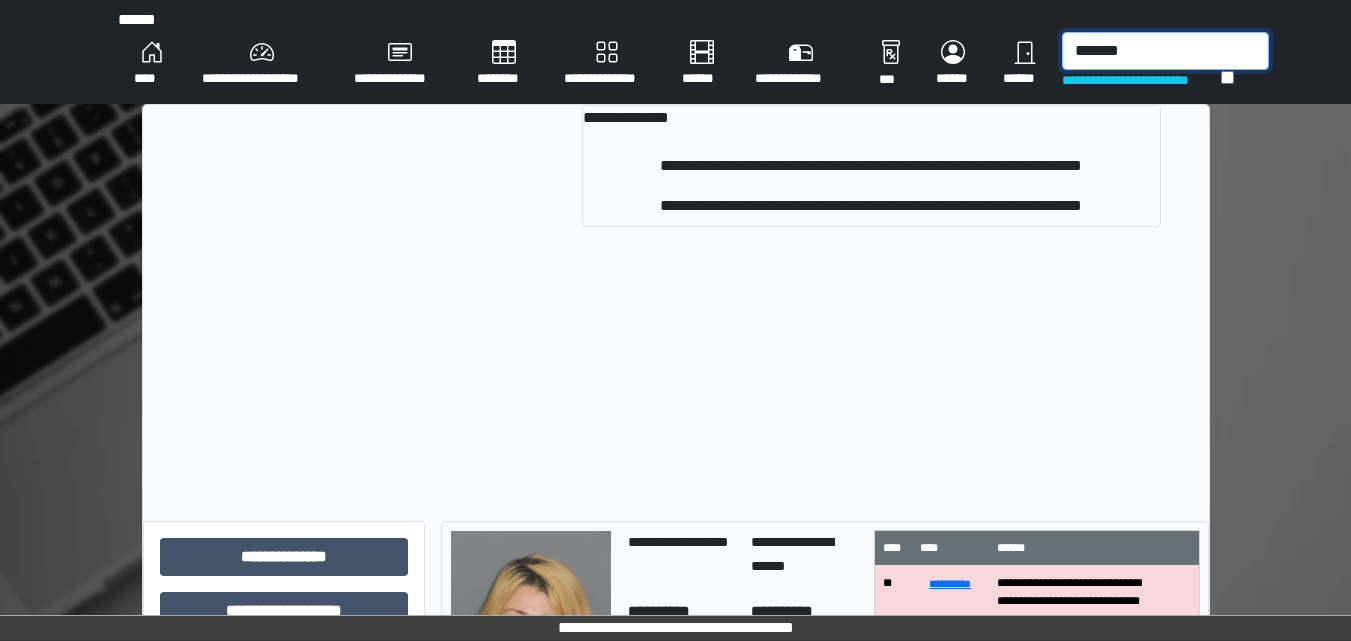 type on "*******" 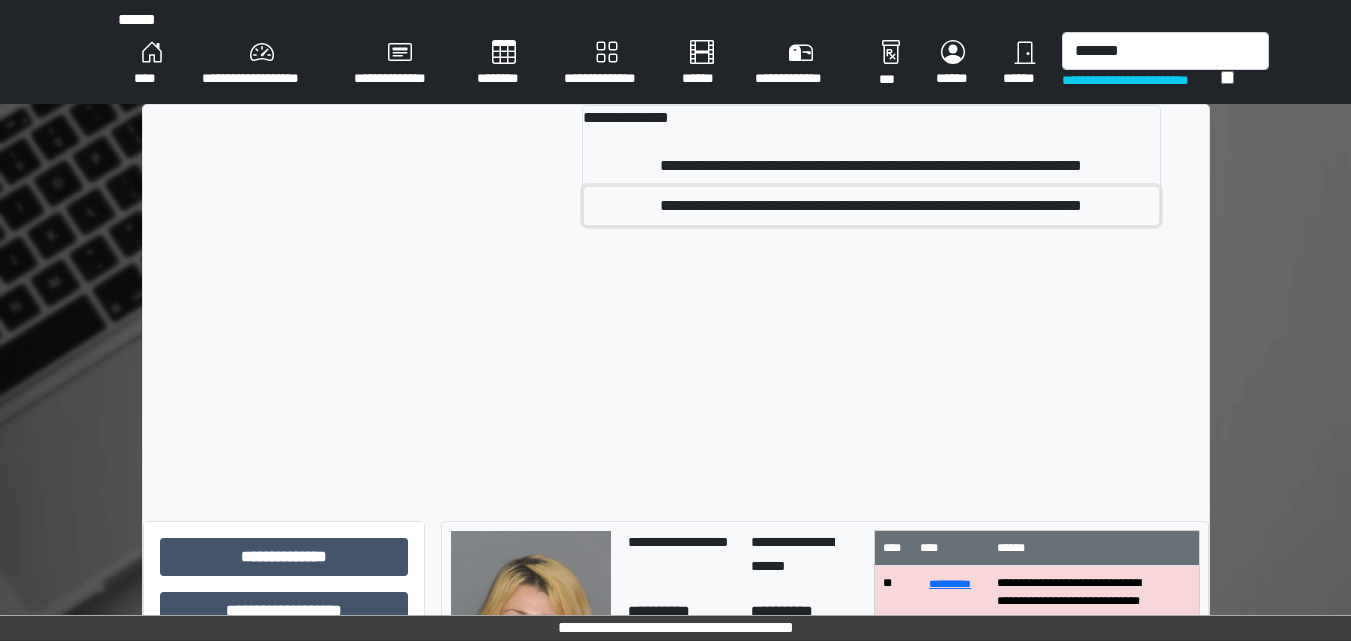 click on "**********" at bounding box center [871, 206] 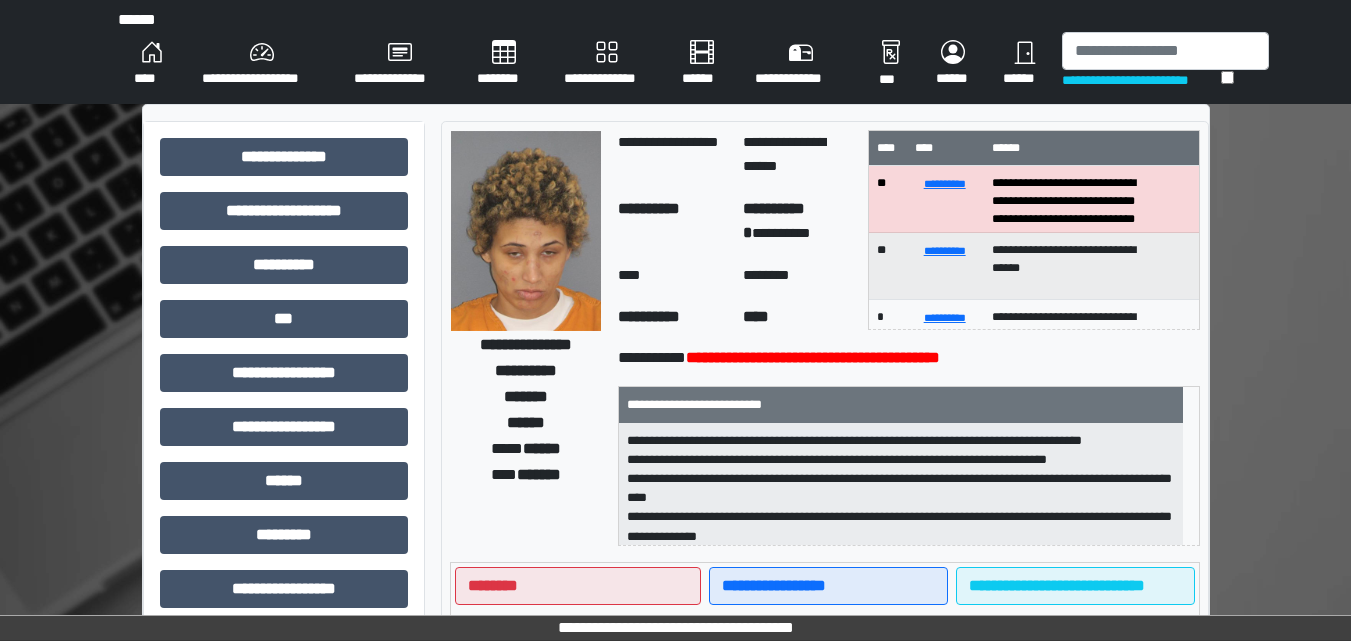 click at bounding box center [526, 231] 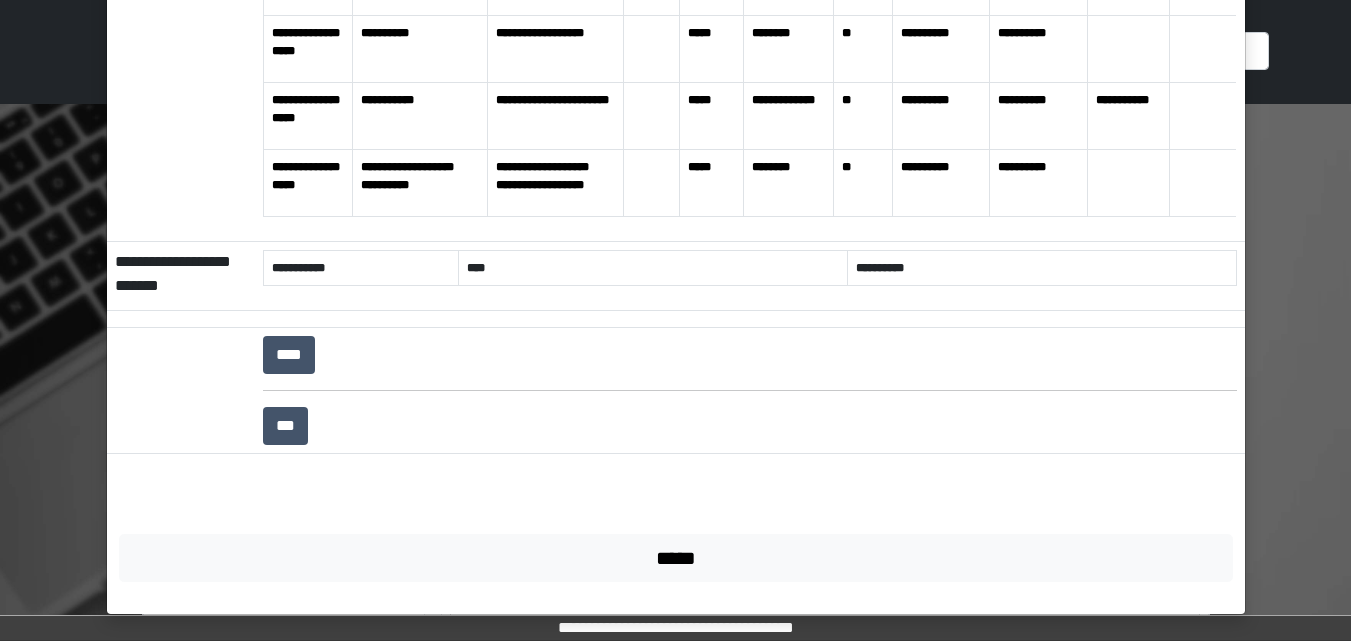 scroll, scrollTop: 376, scrollLeft: 0, axis: vertical 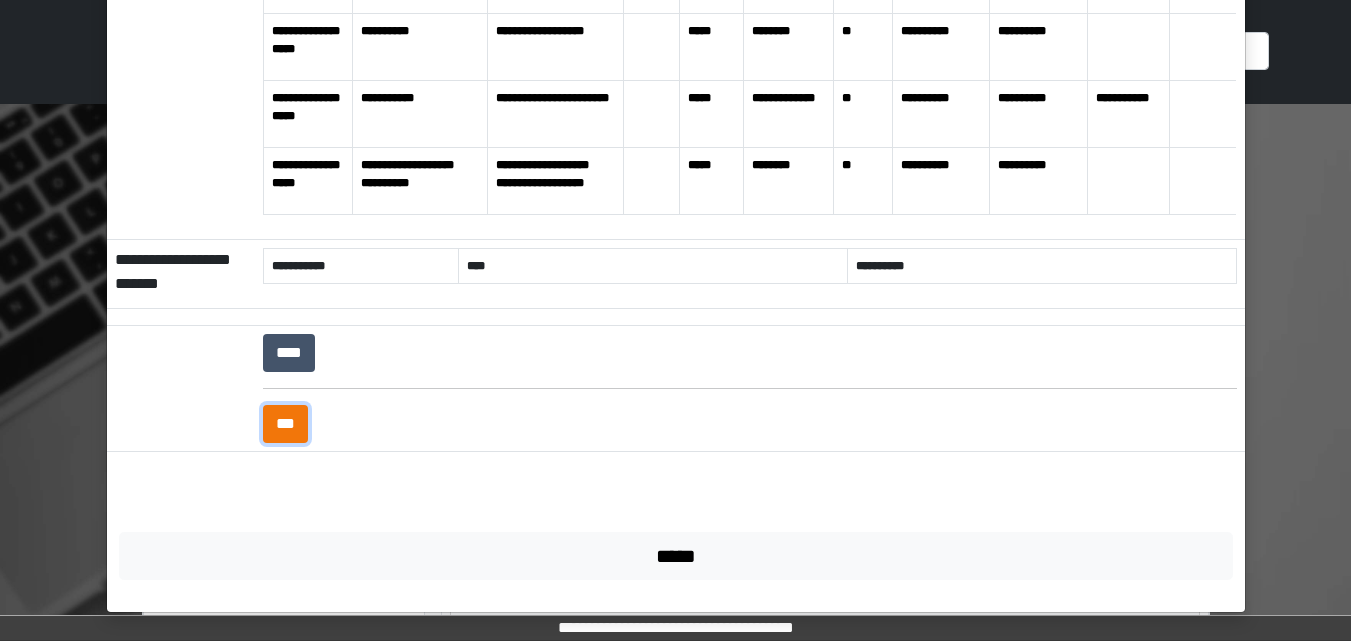 click on "***" at bounding box center [285, 424] 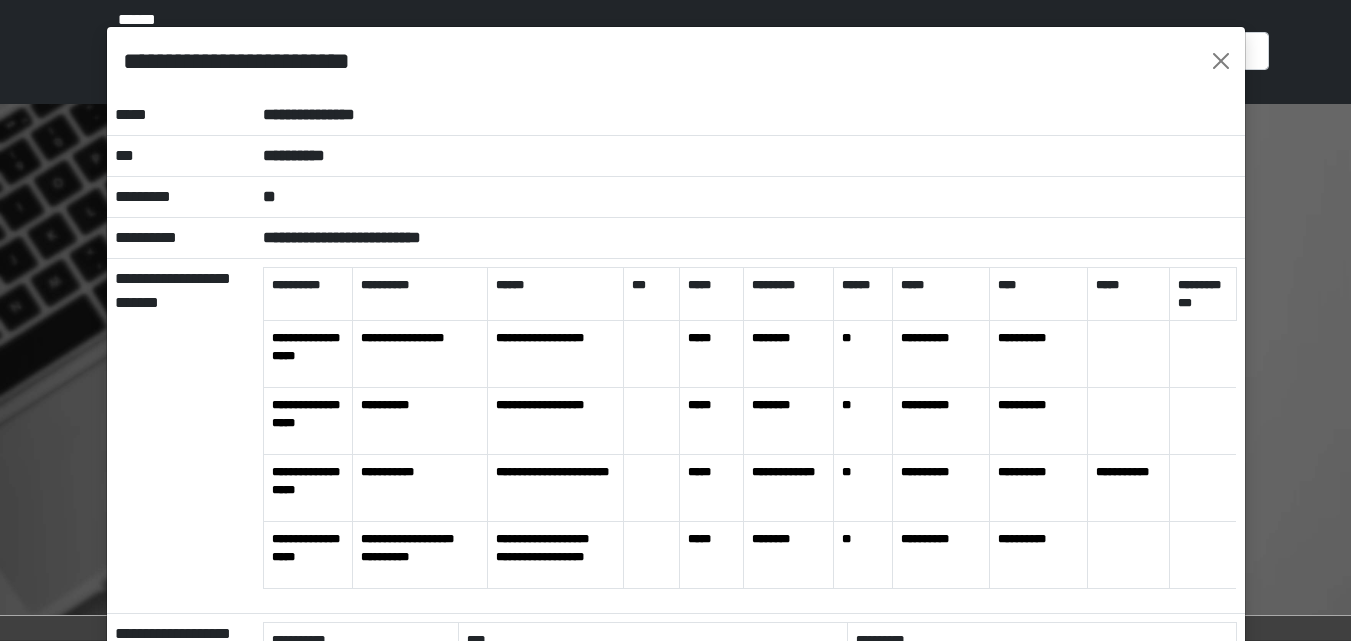 scroll, scrollTop: 0, scrollLeft: 0, axis: both 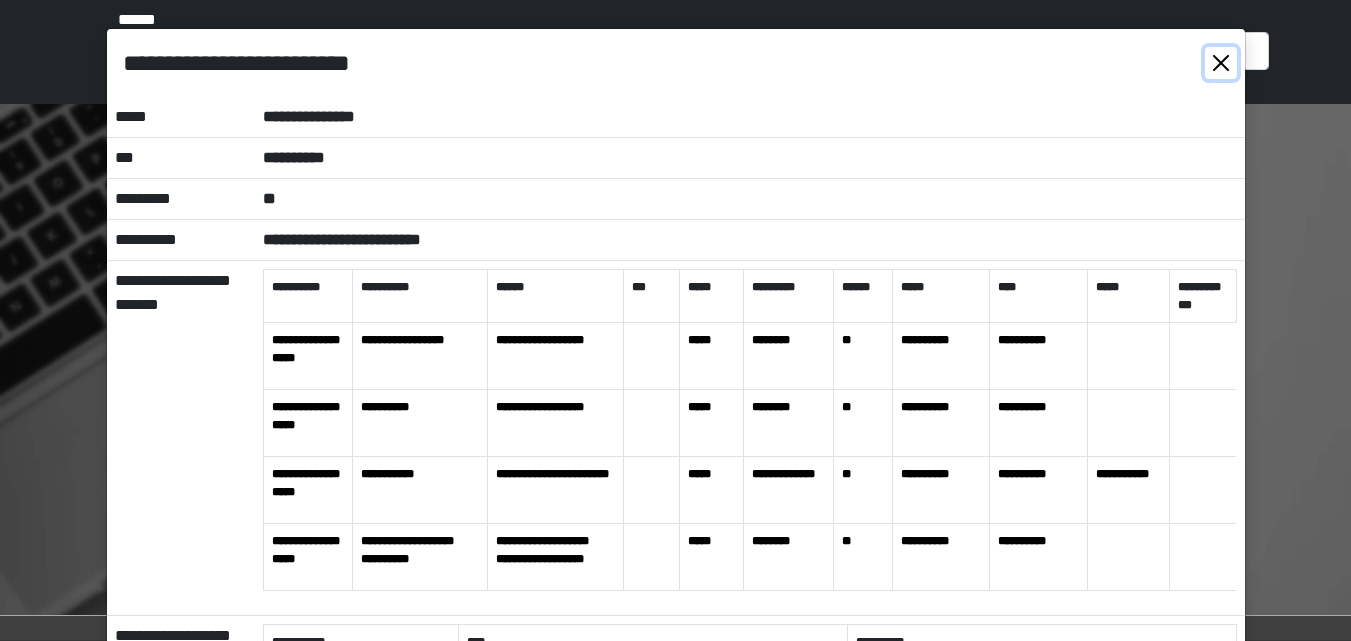 click at bounding box center [1221, 63] 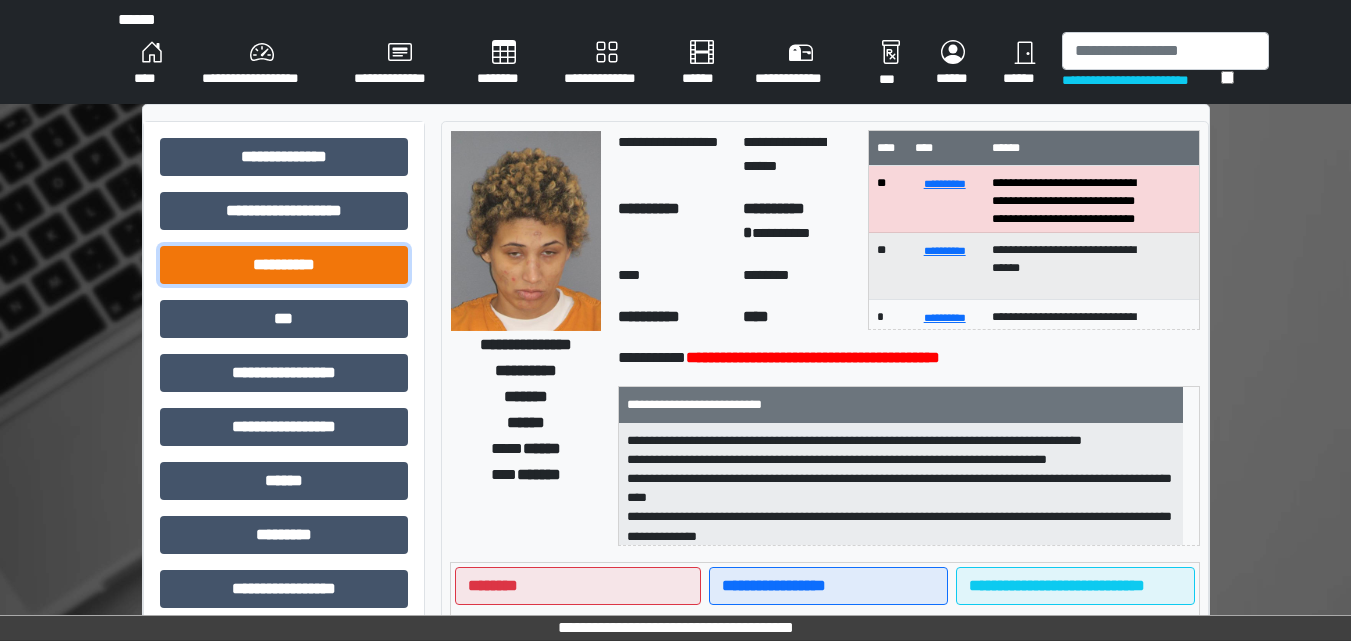 click on "**********" at bounding box center [284, 265] 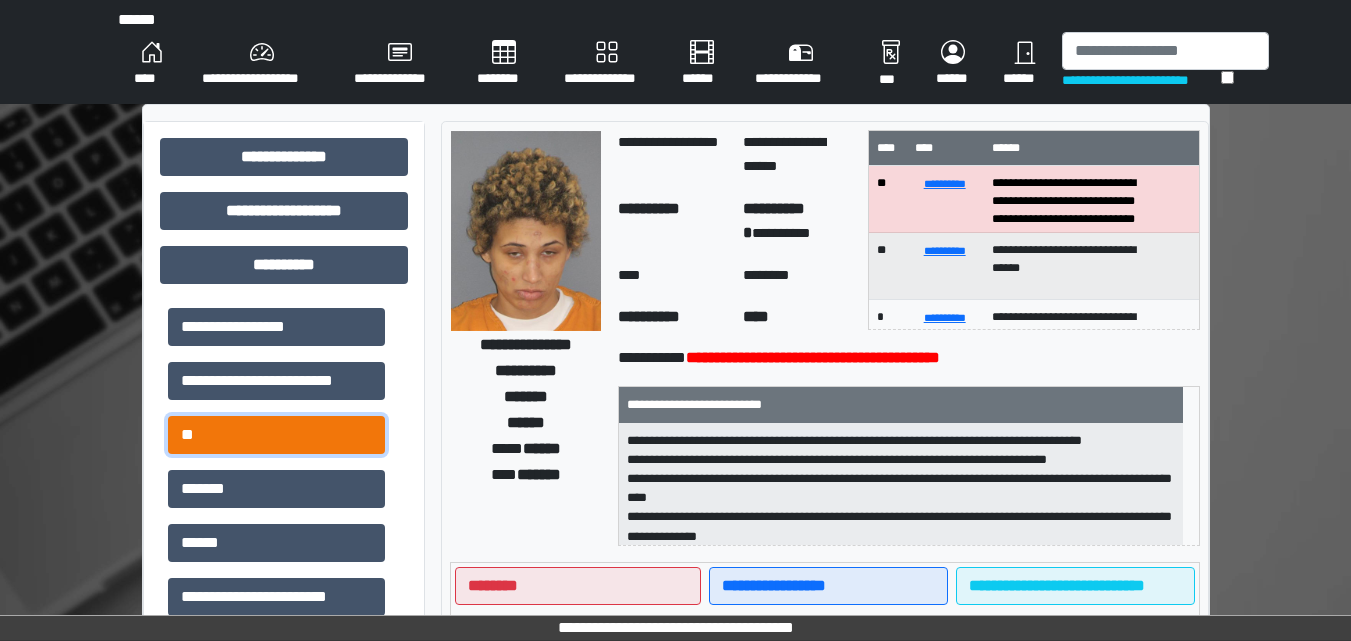 click on "**" at bounding box center [276, 435] 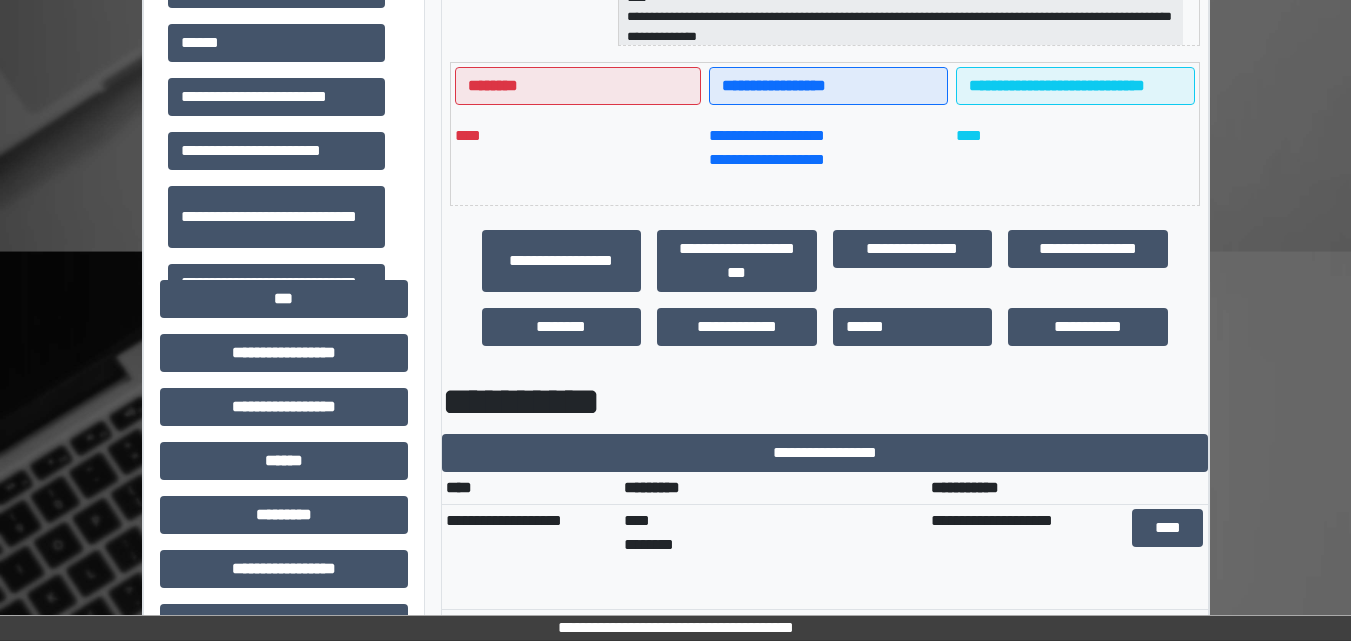 scroll, scrollTop: 600, scrollLeft: 0, axis: vertical 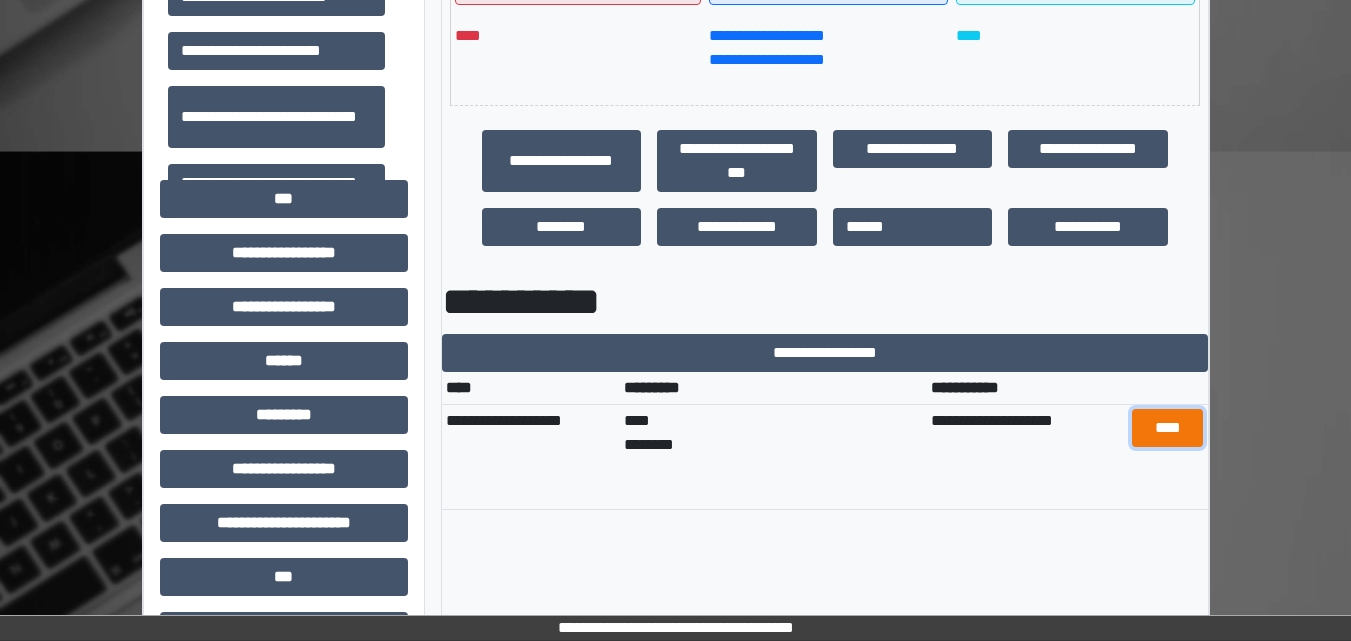 click on "****" at bounding box center [1167, 428] 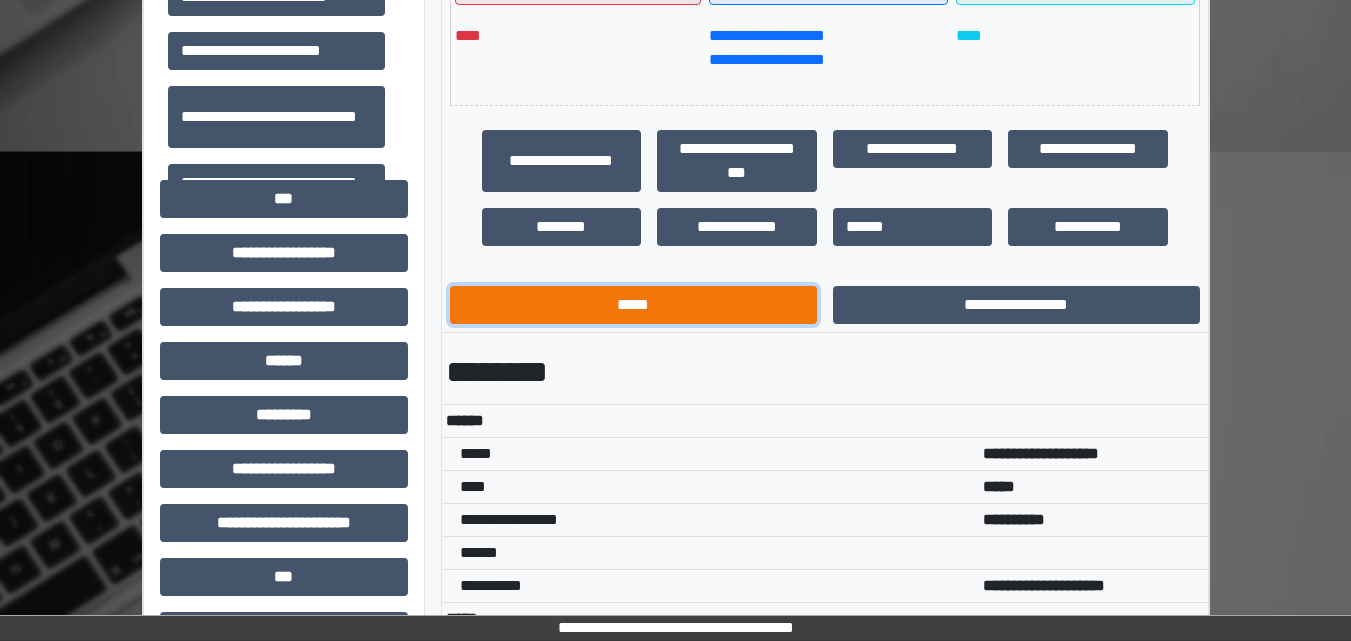 click on "*****" at bounding box center [633, 305] 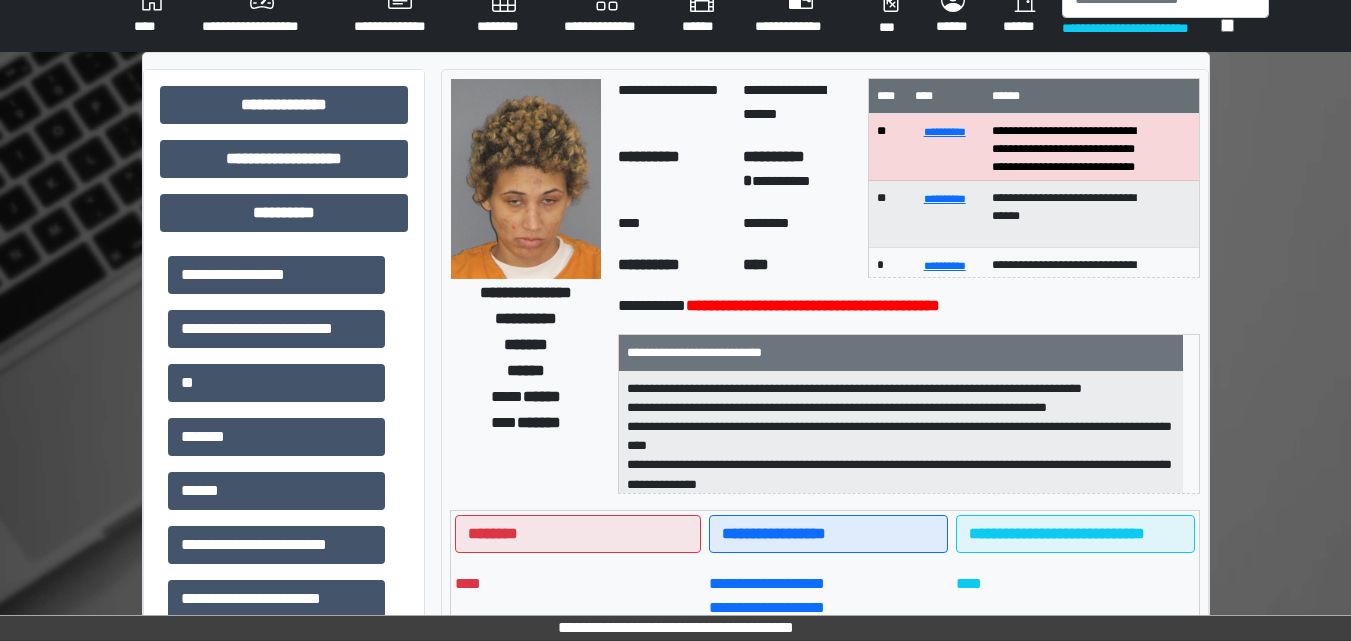 scroll, scrollTop: 0, scrollLeft: 0, axis: both 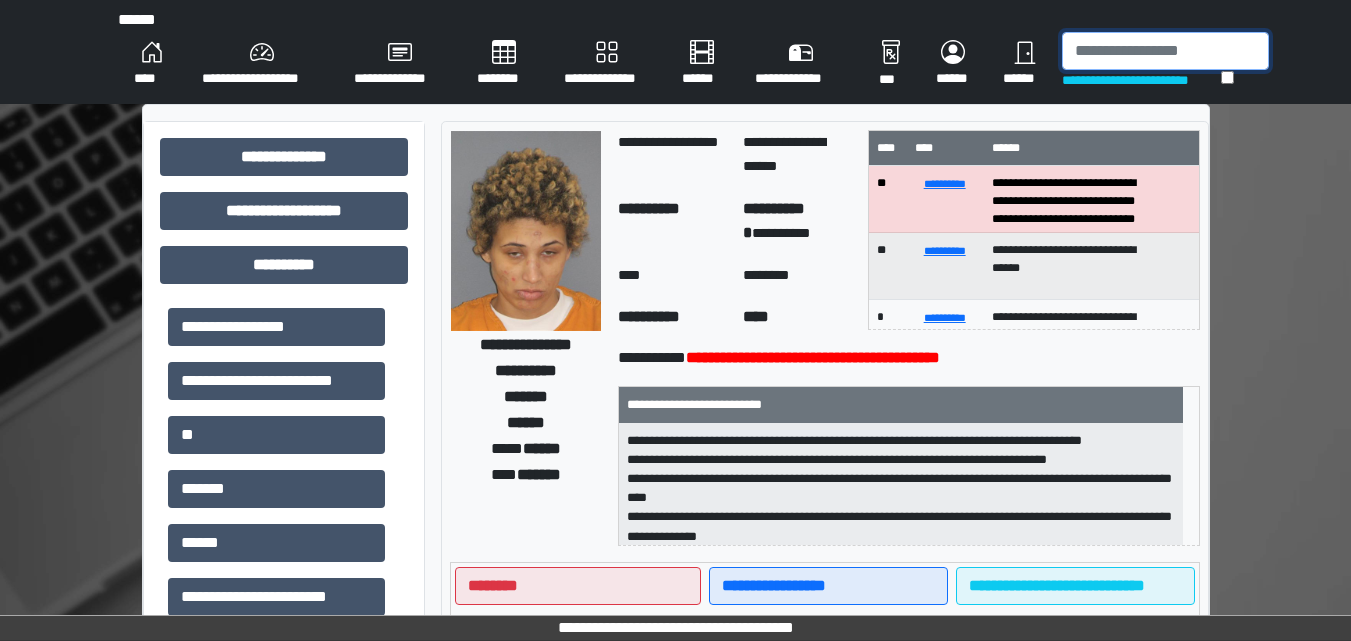 click at bounding box center [1165, 51] 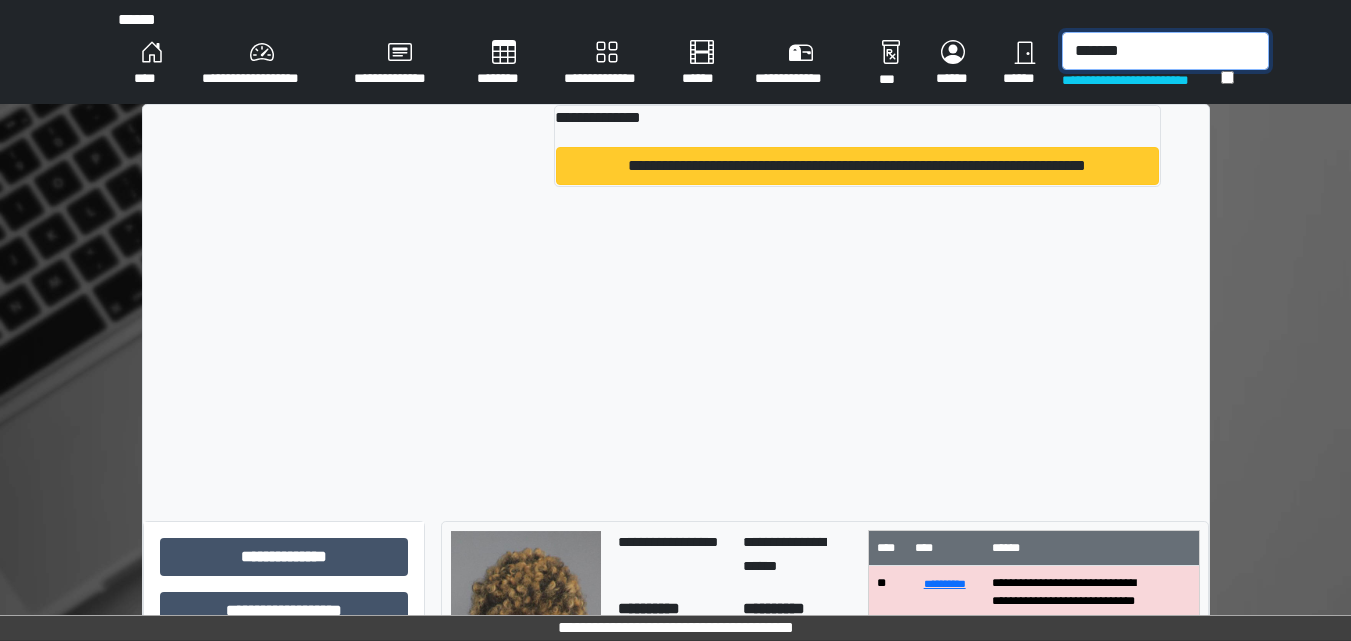 type on "*******" 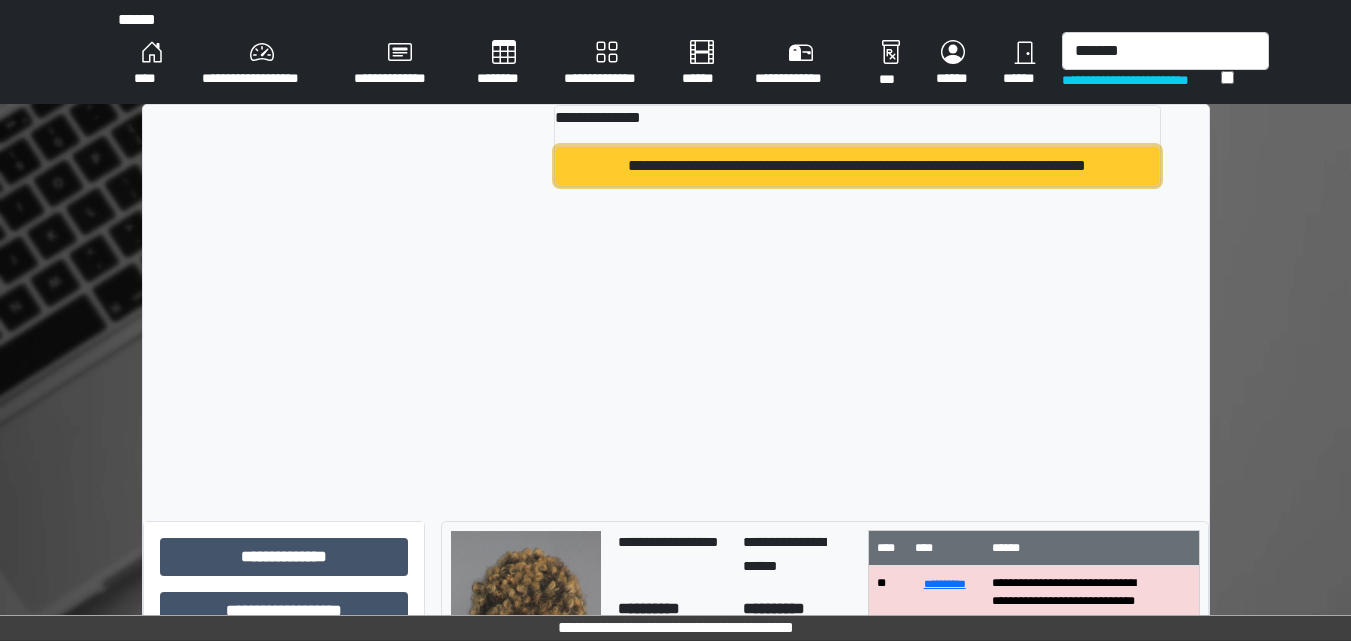 click on "**********" at bounding box center [857, 166] 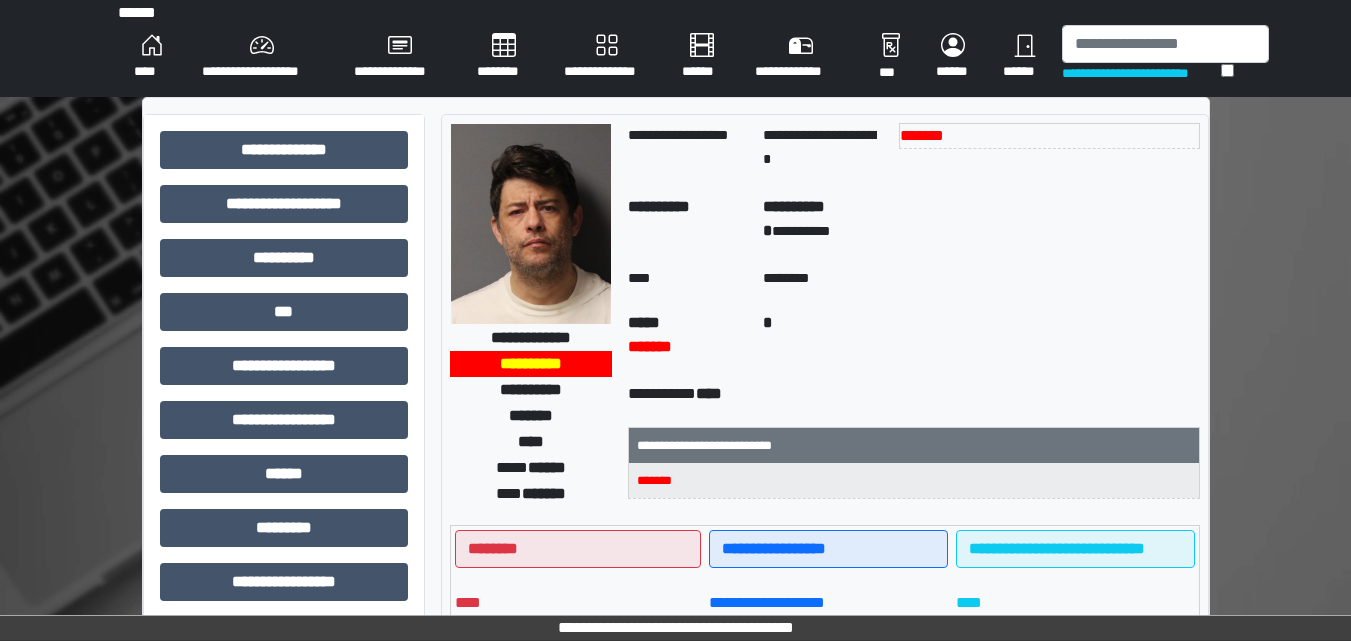 scroll, scrollTop: 0, scrollLeft: 0, axis: both 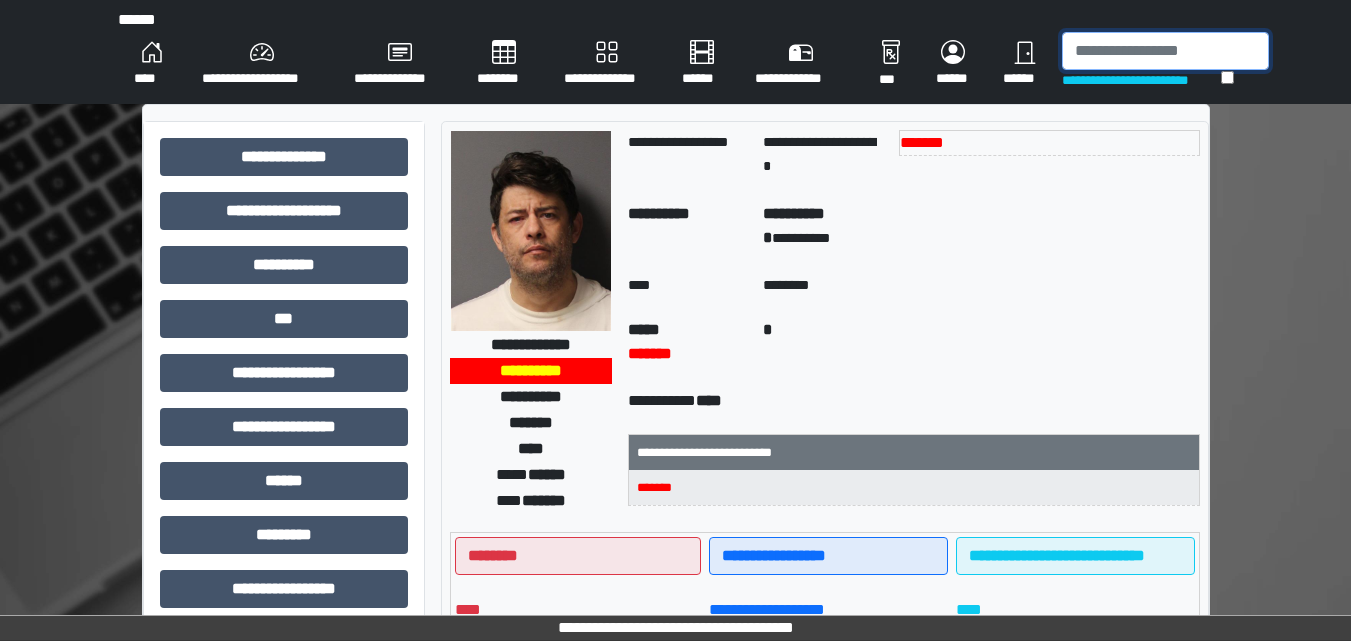 click at bounding box center (1165, 51) 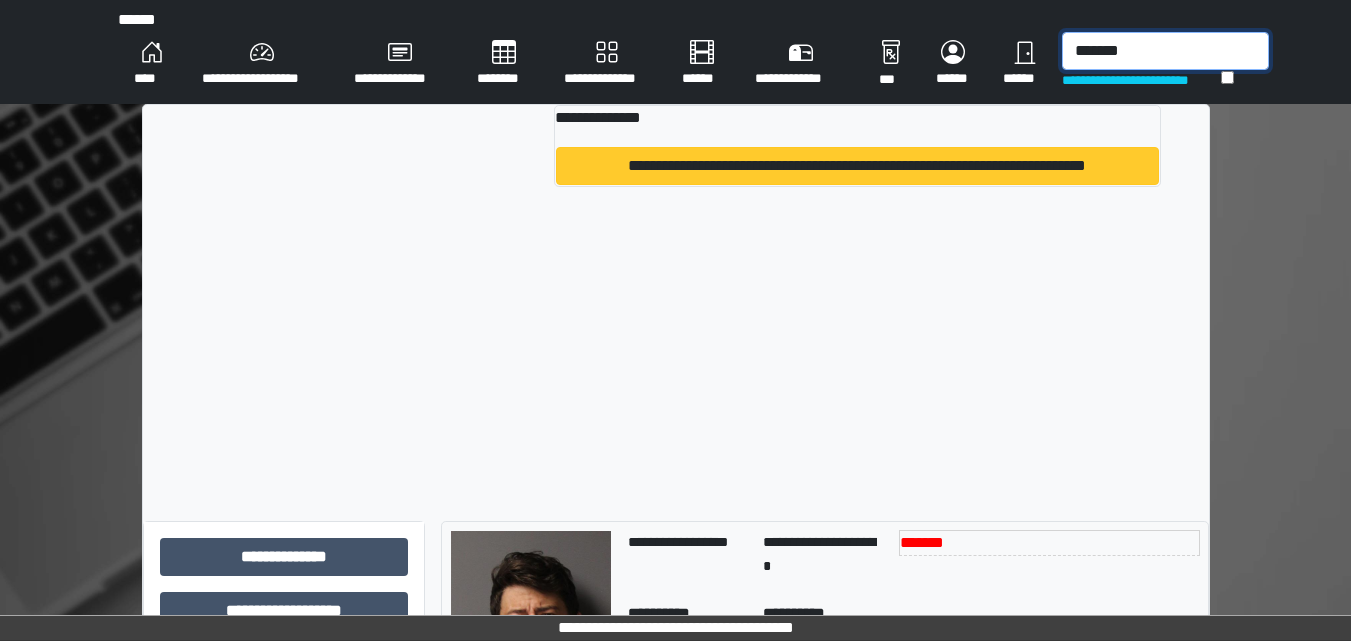 type on "*******" 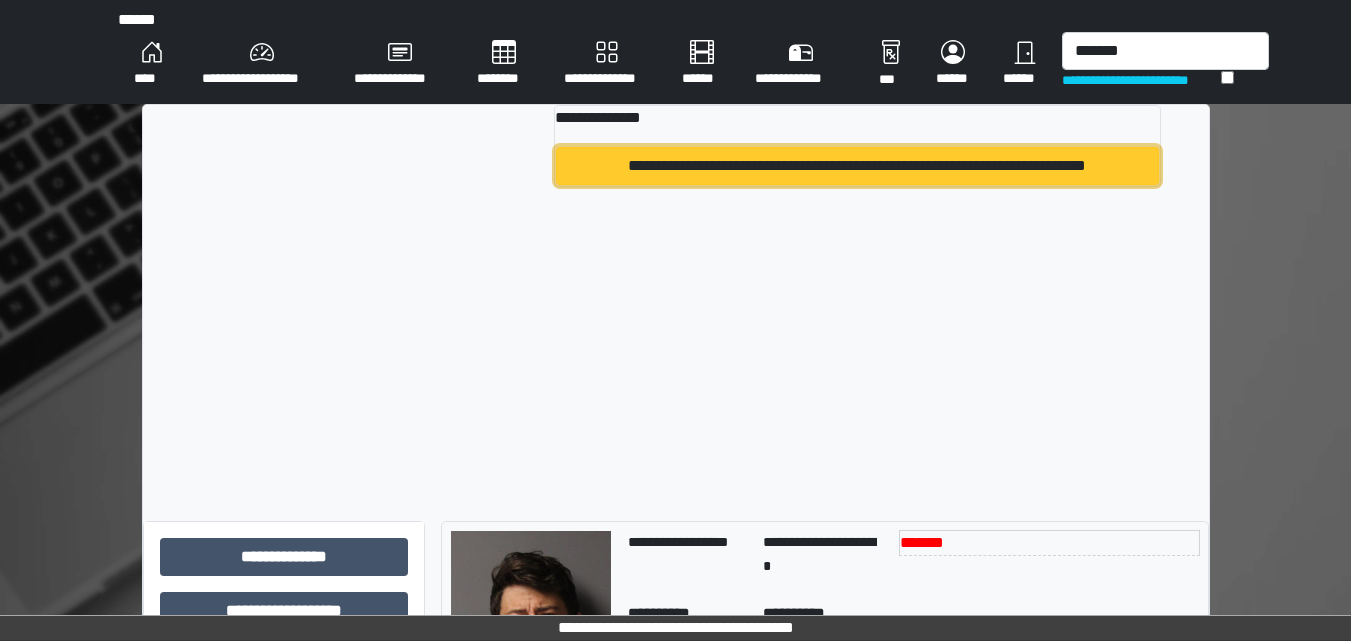 click on "**********" at bounding box center [857, 166] 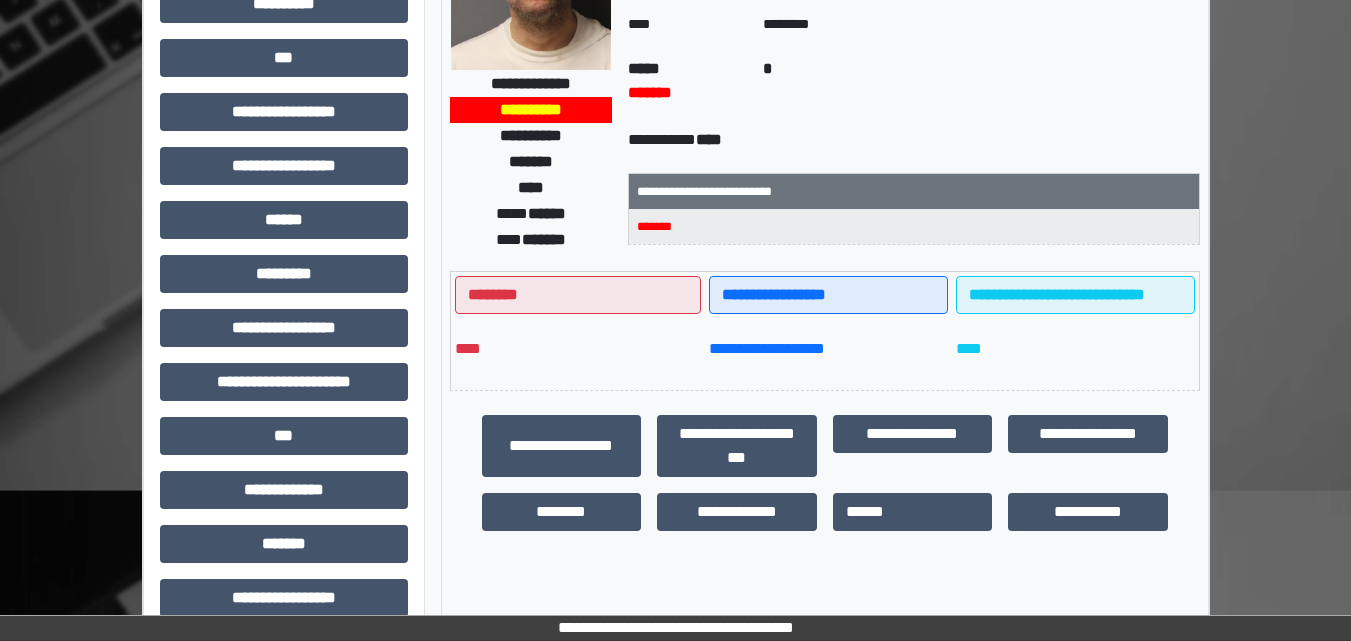 scroll, scrollTop: 300, scrollLeft: 0, axis: vertical 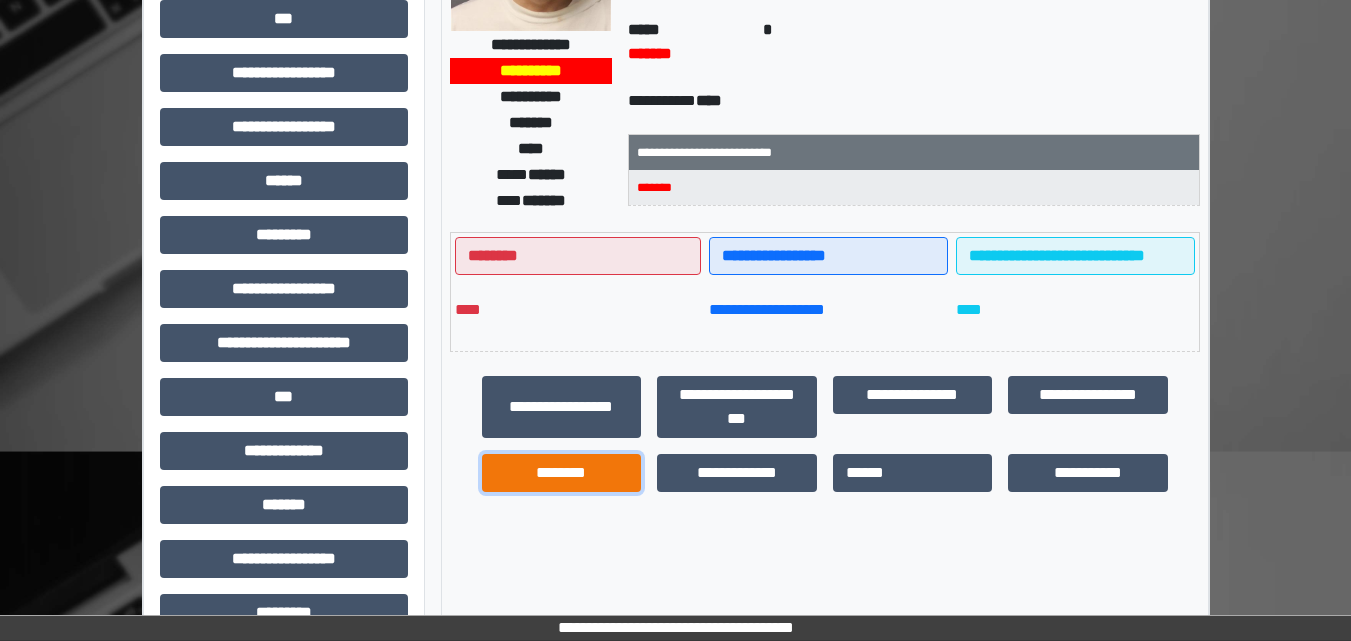 click on "********" at bounding box center [562, 473] 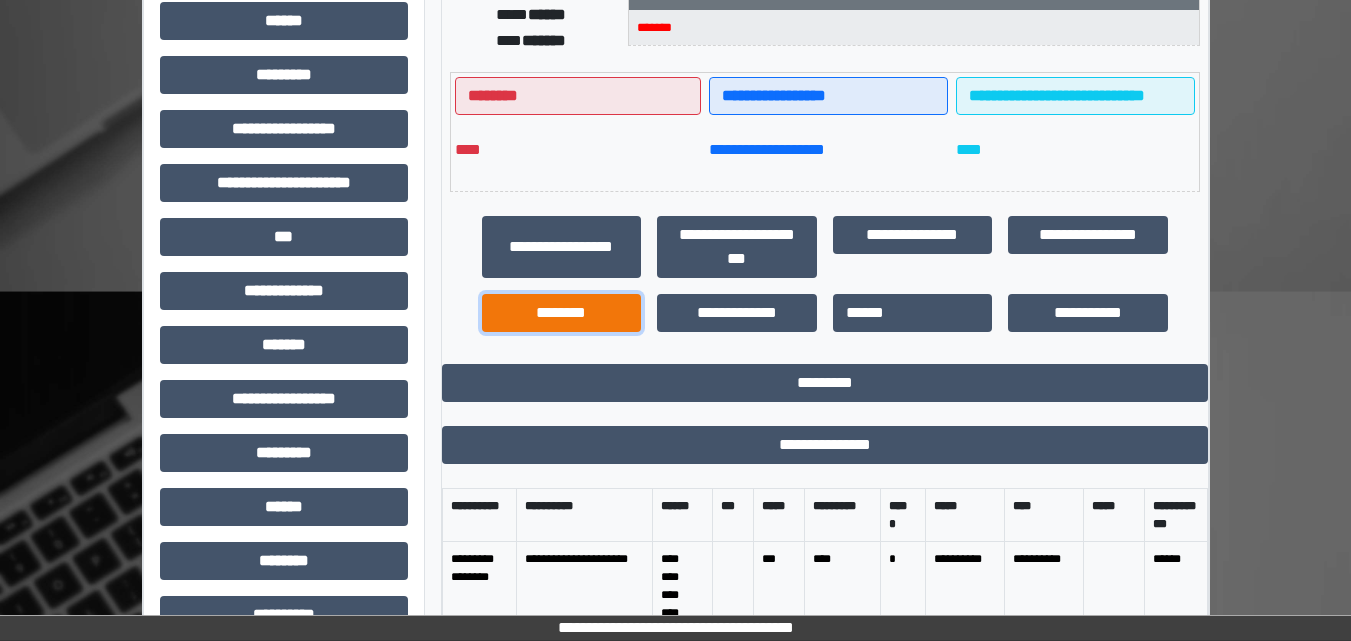 scroll, scrollTop: 500, scrollLeft: 0, axis: vertical 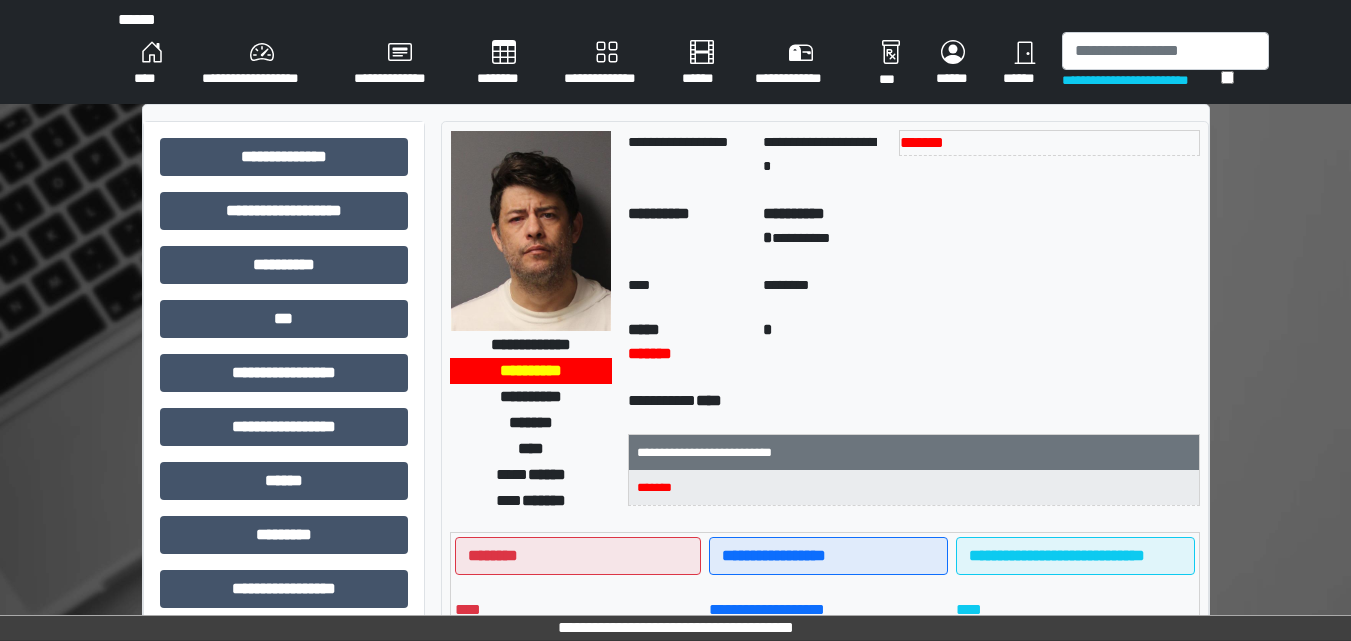 click on "****" at bounding box center (152, 64) 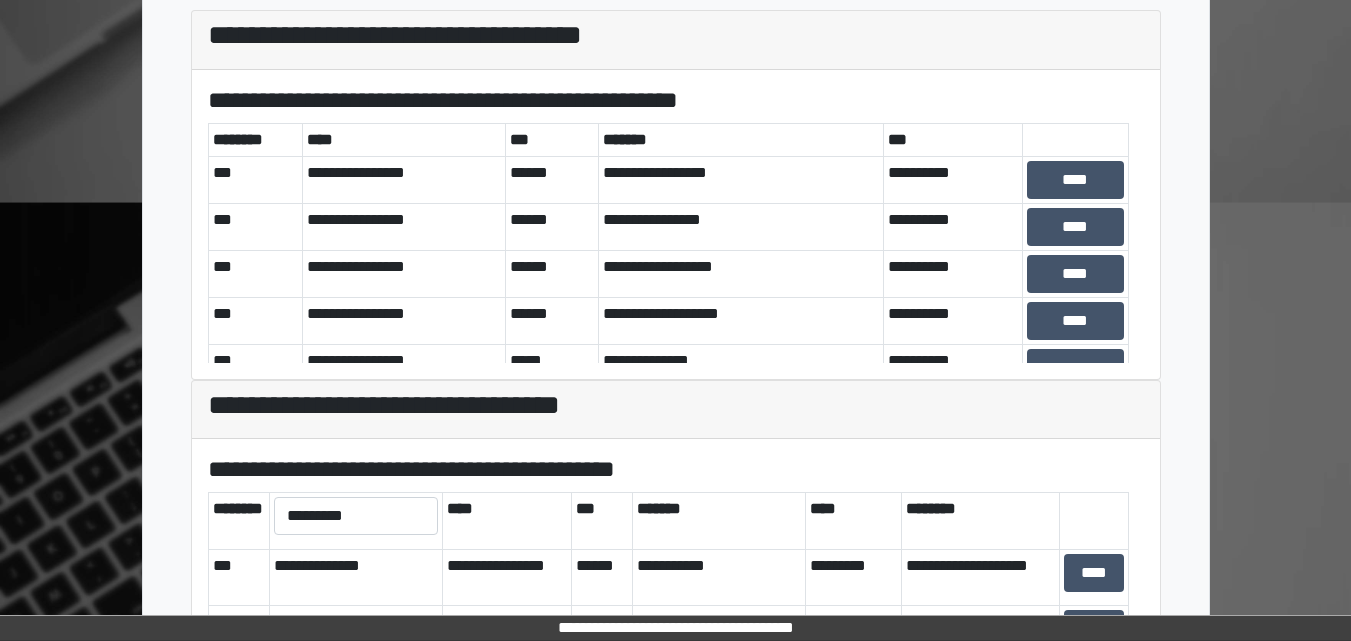 scroll, scrollTop: 600, scrollLeft: 0, axis: vertical 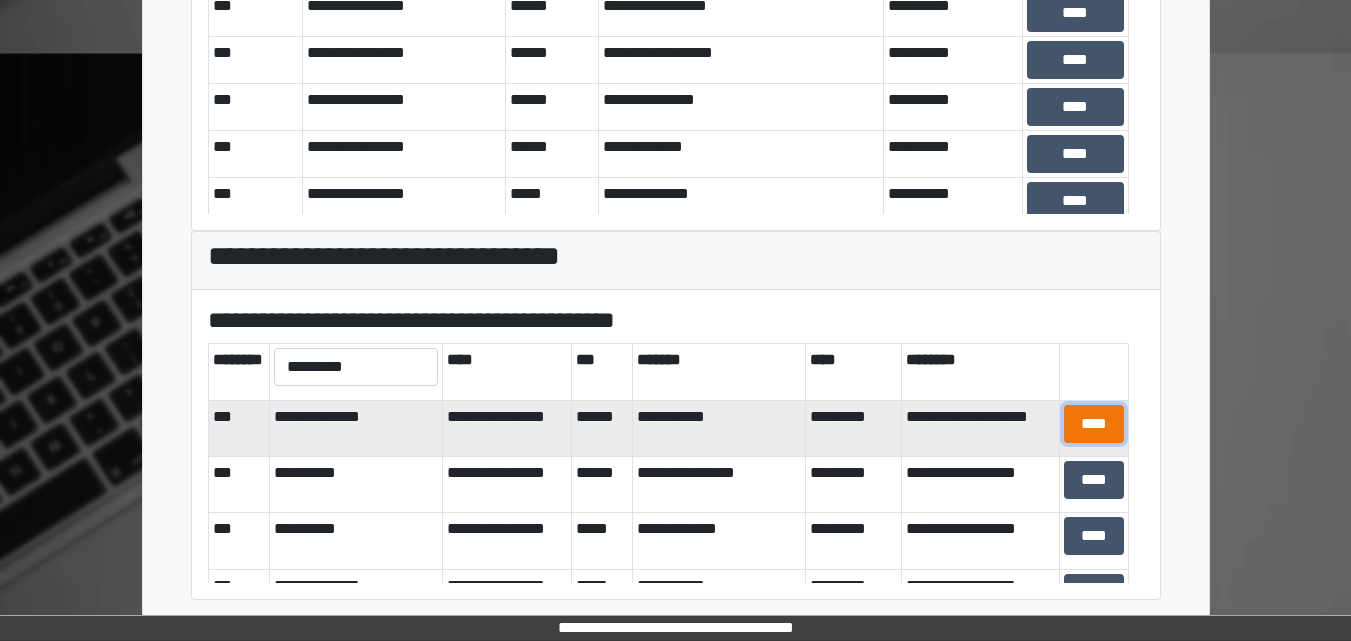 click on "****" at bounding box center (1094, 424) 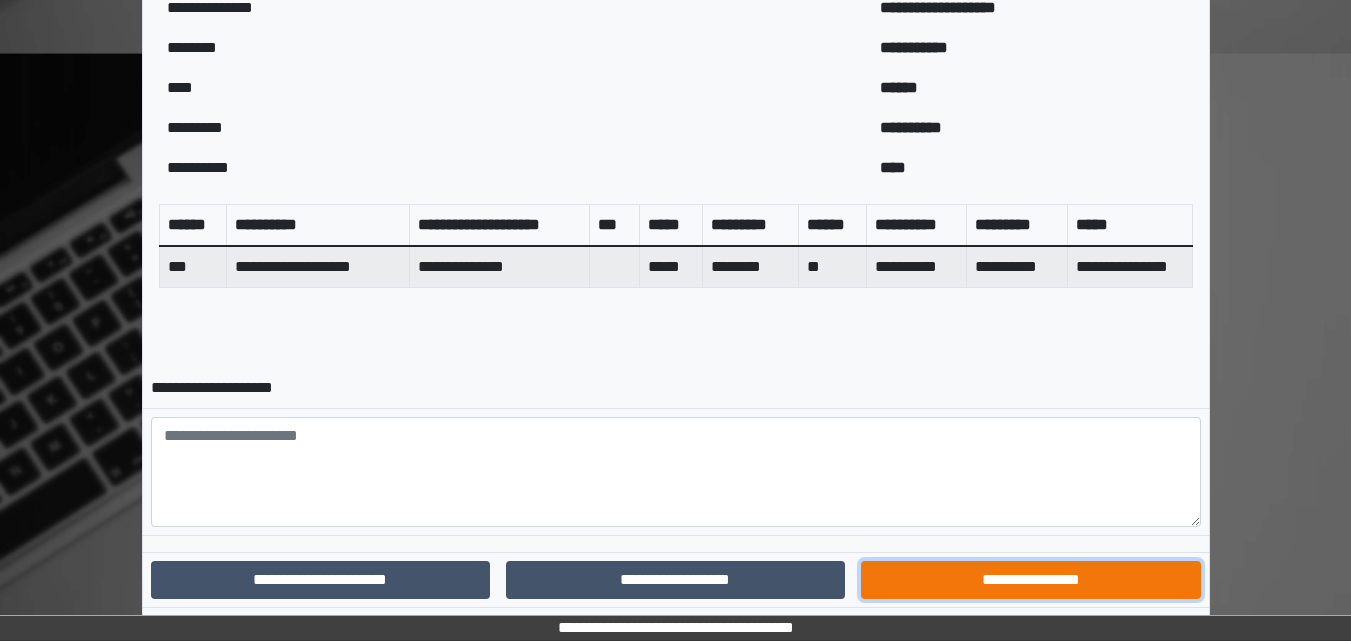 click on "**********" at bounding box center (1030, 580) 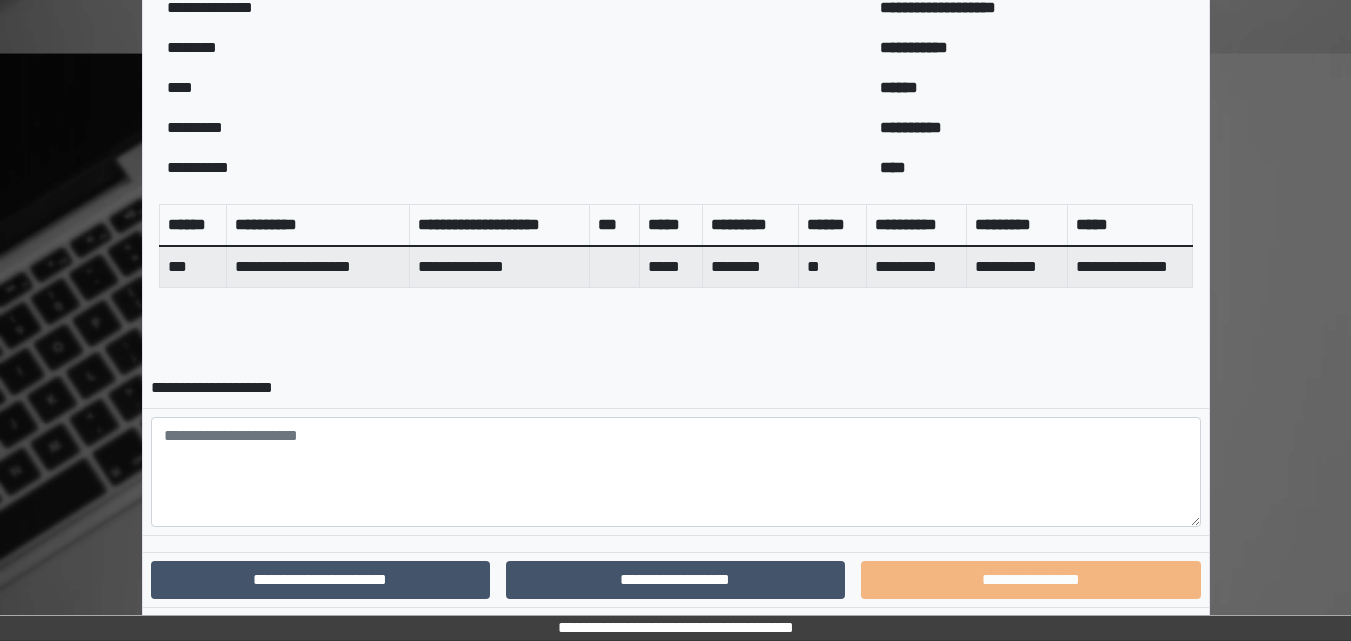 scroll, scrollTop: 643, scrollLeft: 0, axis: vertical 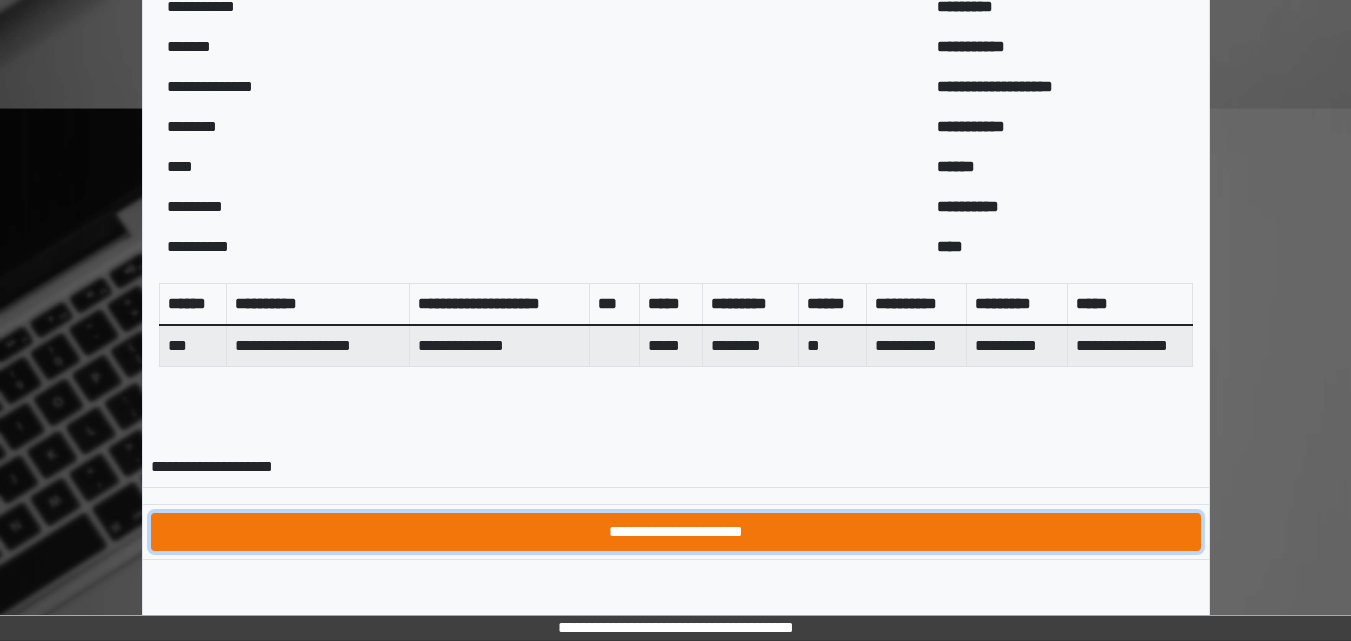 click on "**********" at bounding box center (676, 532) 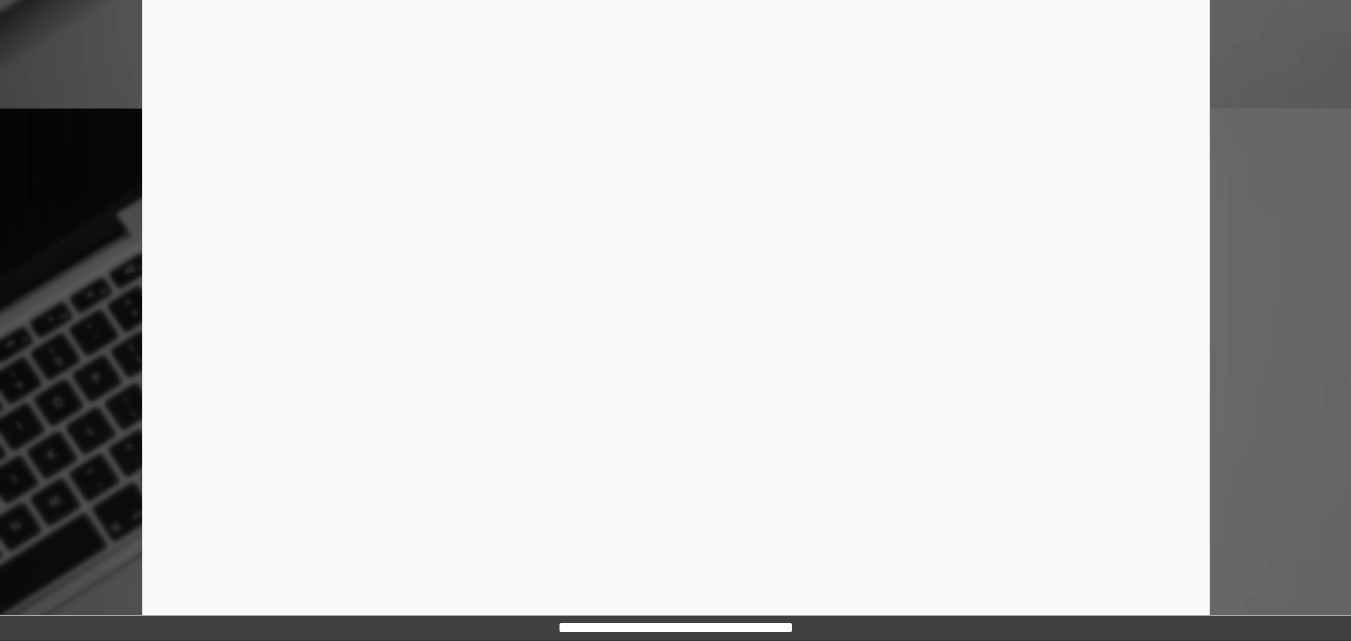 scroll, scrollTop: 0, scrollLeft: 0, axis: both 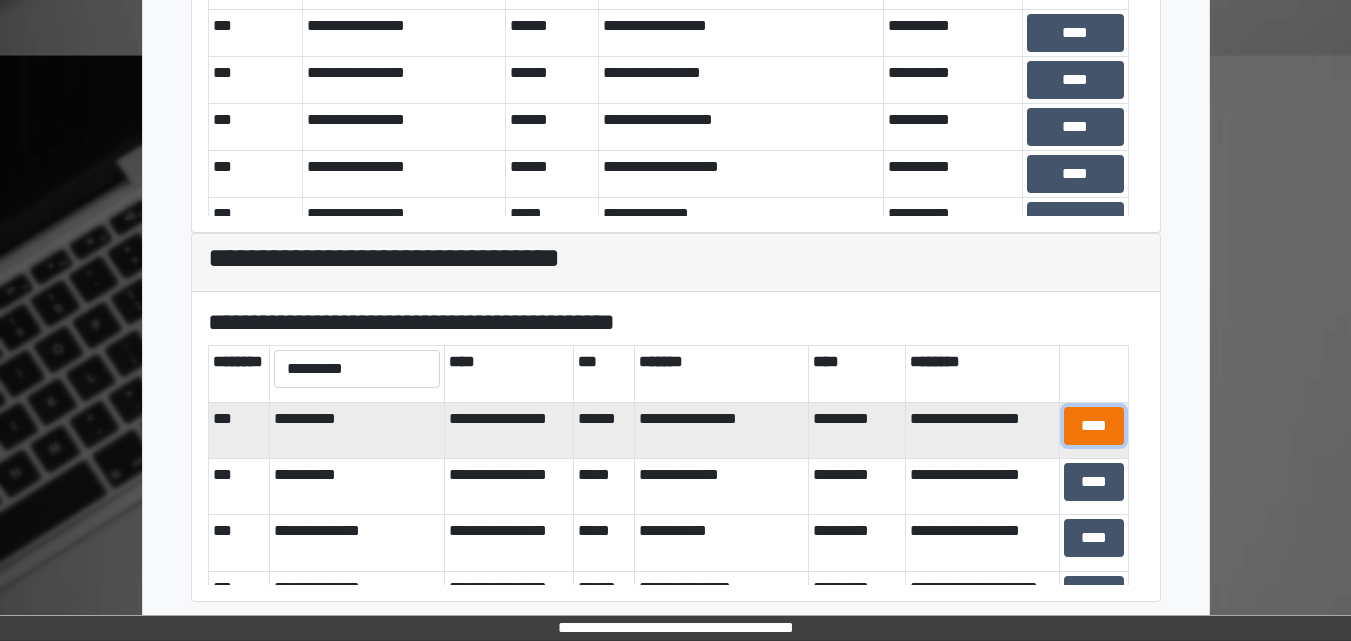 click on "****" at bounding box center [1094, 426] 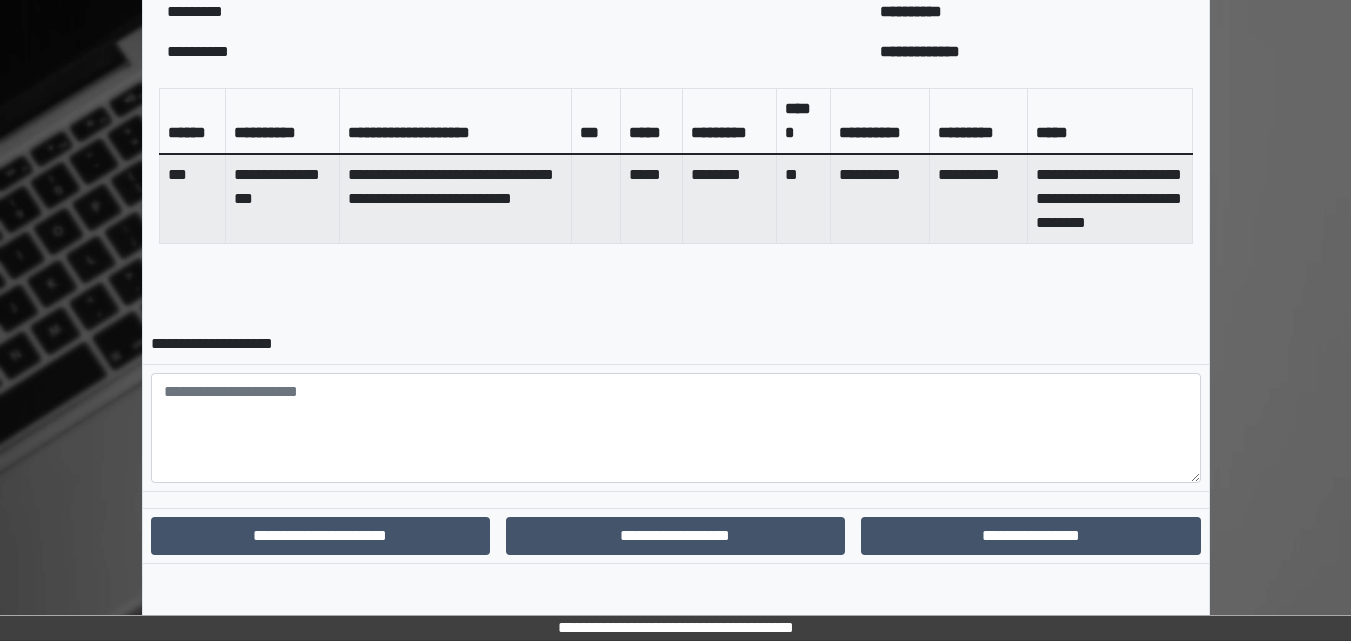 scroll, scrollTop: 818, scrollLeft: 0, axis: vertical 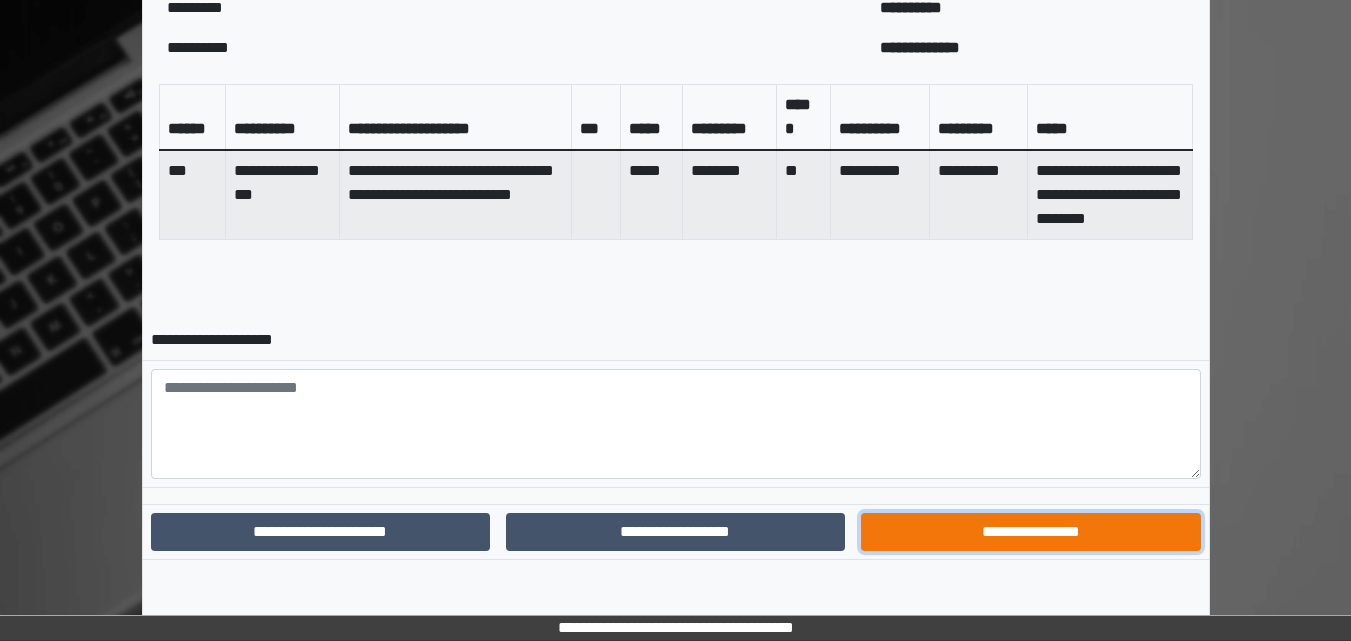 click on "**********" at bounding box center [1030, 532] 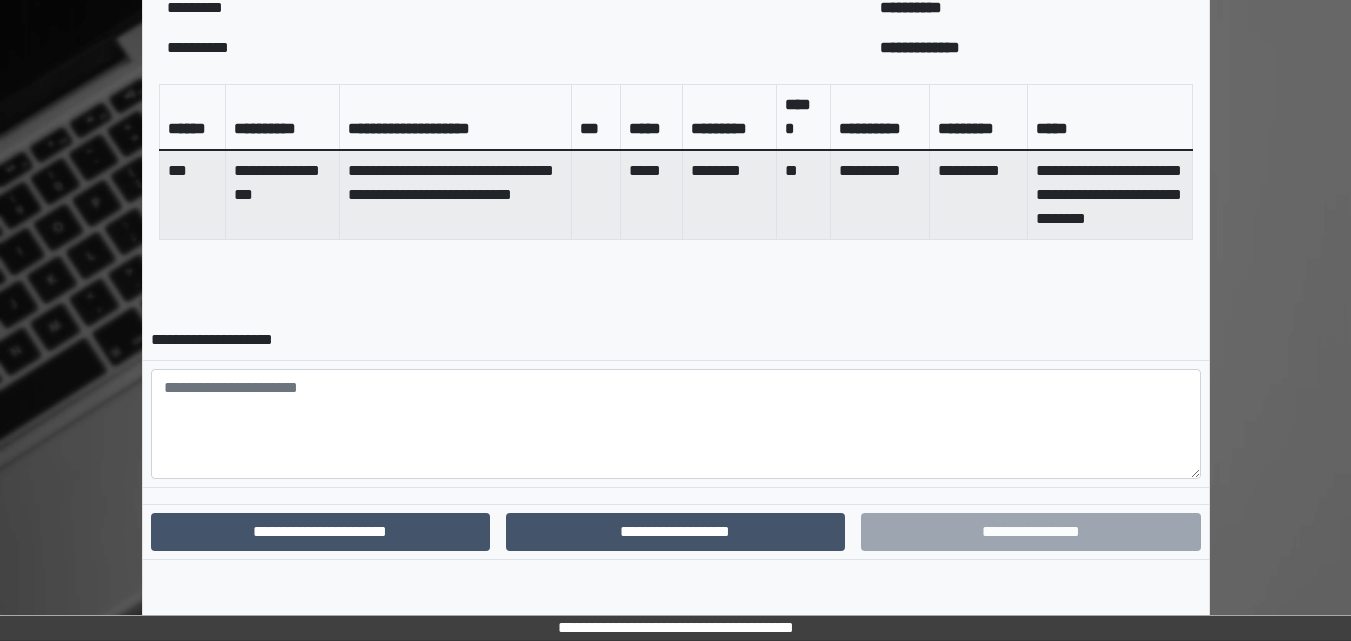 scroll, scrollTop: 715, scrollLeft: 0, axis: vertical 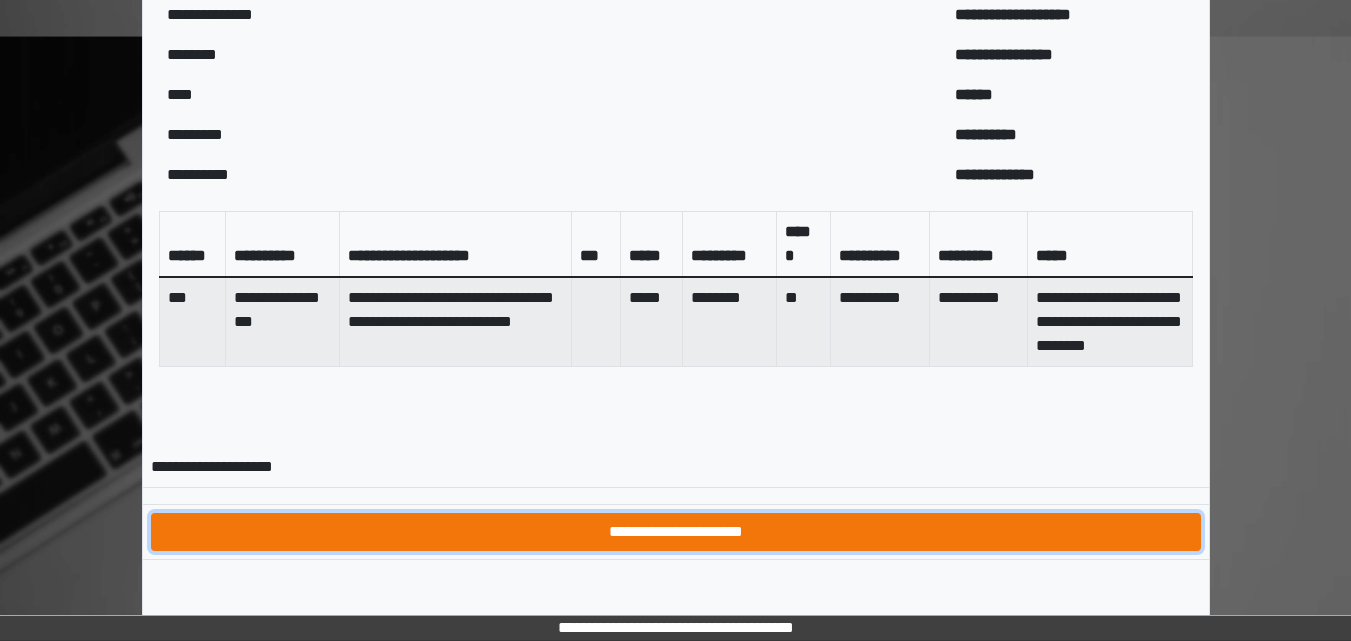 click on "**********" at bounding box center (676, 532) 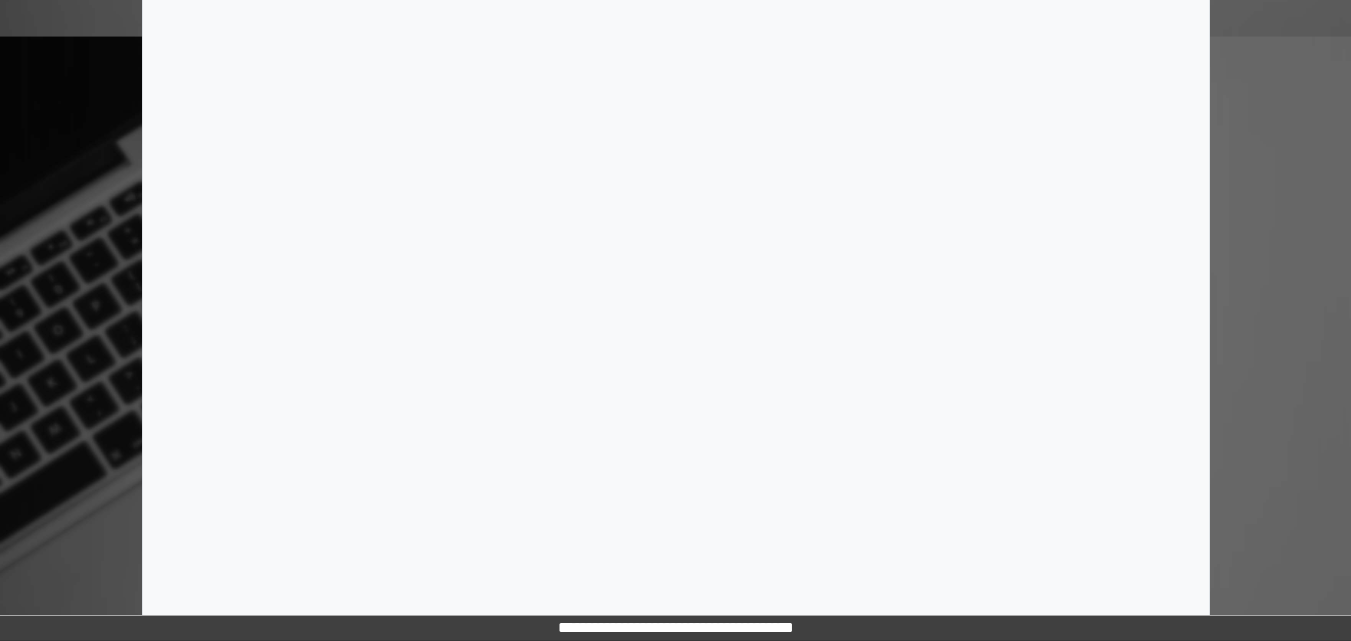 scroll, scrollTop: 0, scrollLeft: 0, axis: both 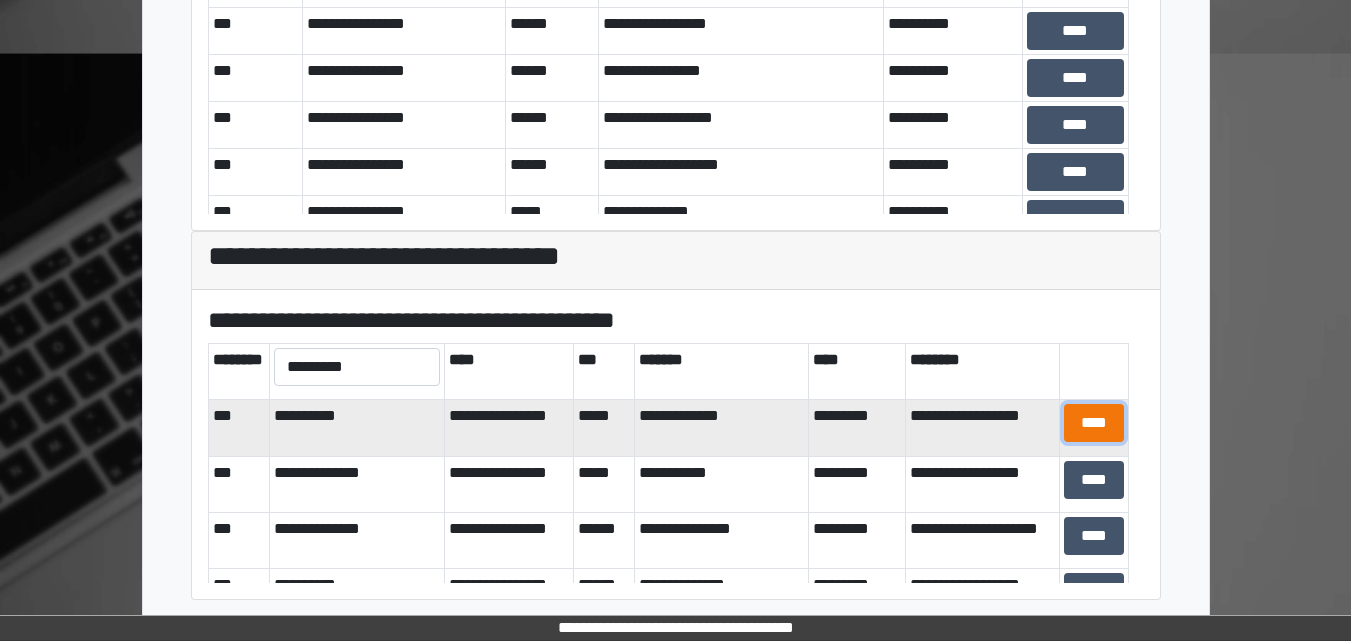 click on "****" at bounding box center [1094, 423] 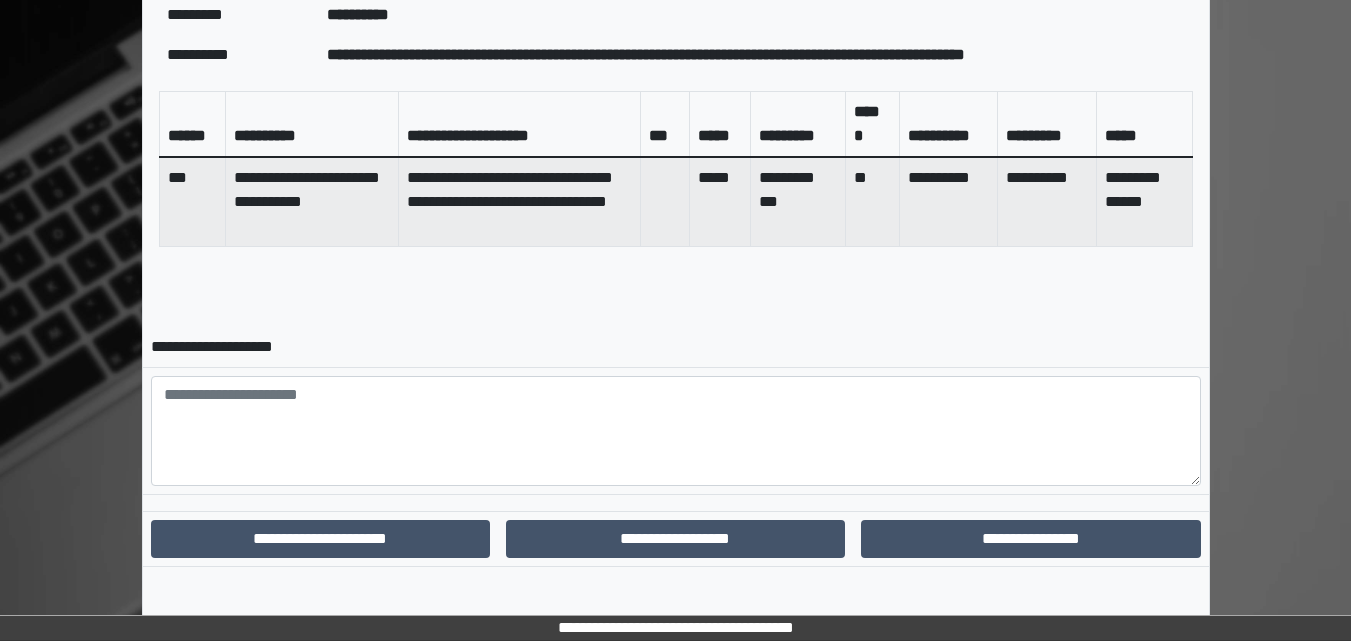 scroll, scrollTop: 818, scrollLeft: 0, axis: vertical 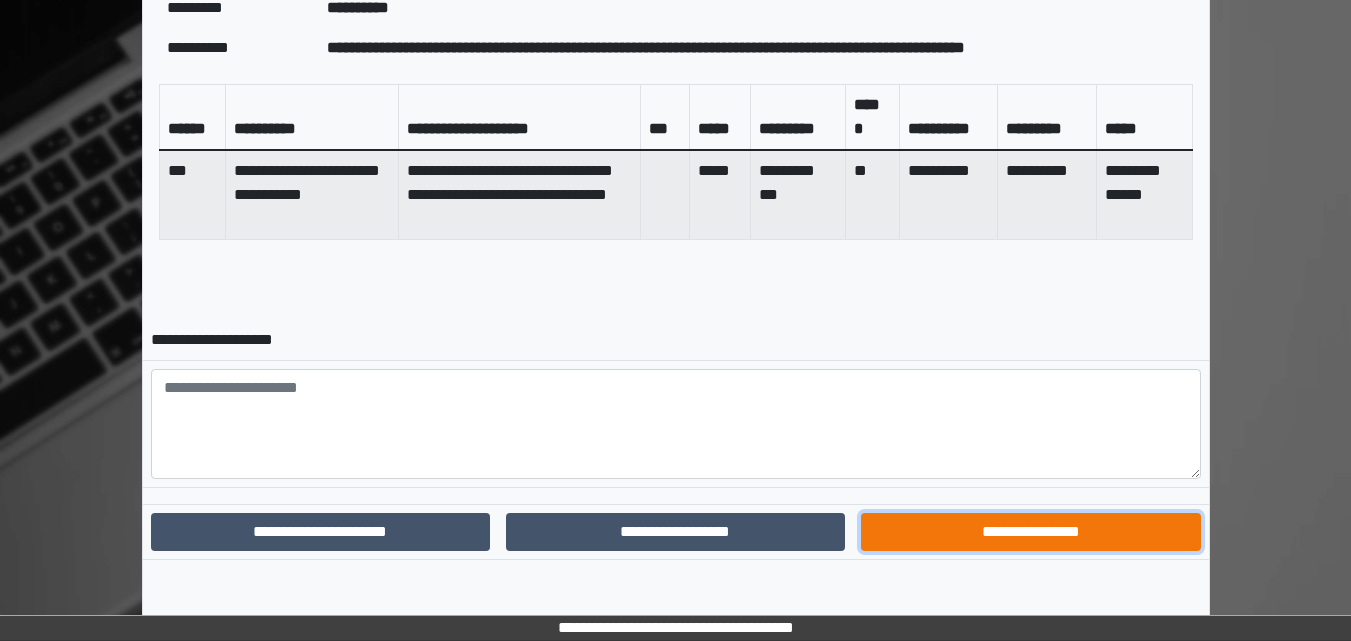 click on "**********" at bounding box center (1030, 532) 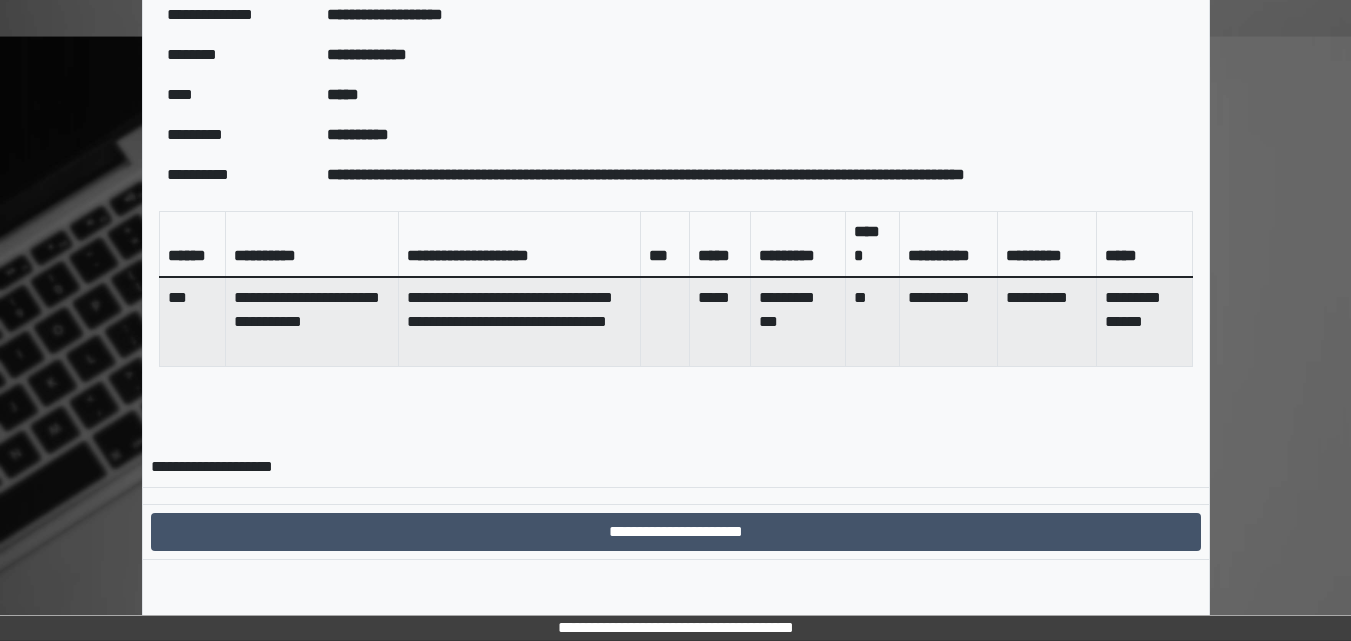 scroll, scrollTop: 715, scrollLeft: 0, axis: vertical 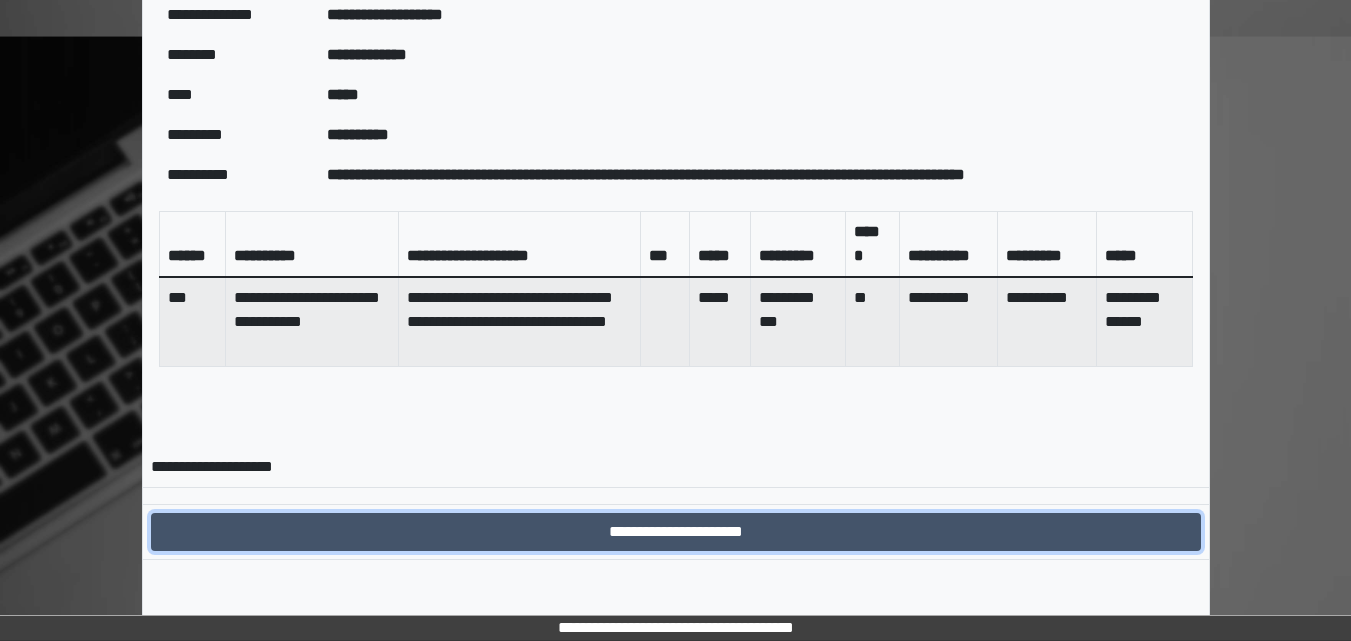 click on "**********" at bounding box center [676, 532] 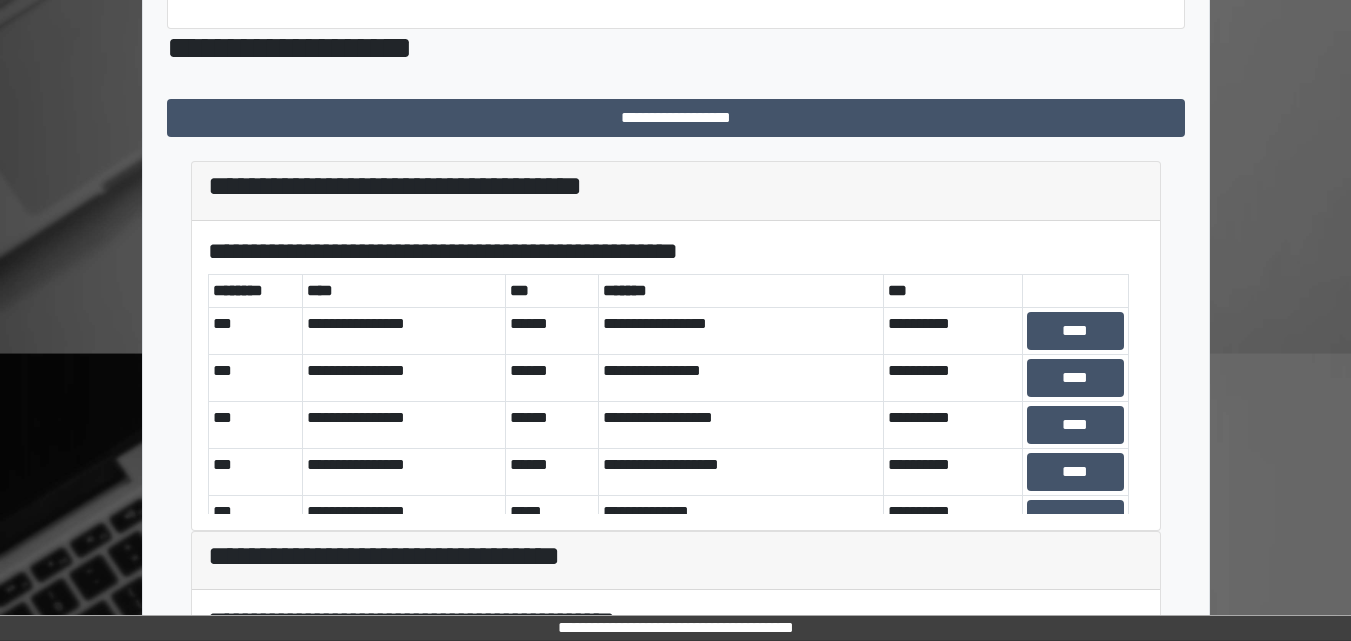 scroll, scrollTop: 400, scrollLeft: 0, axis: vertical 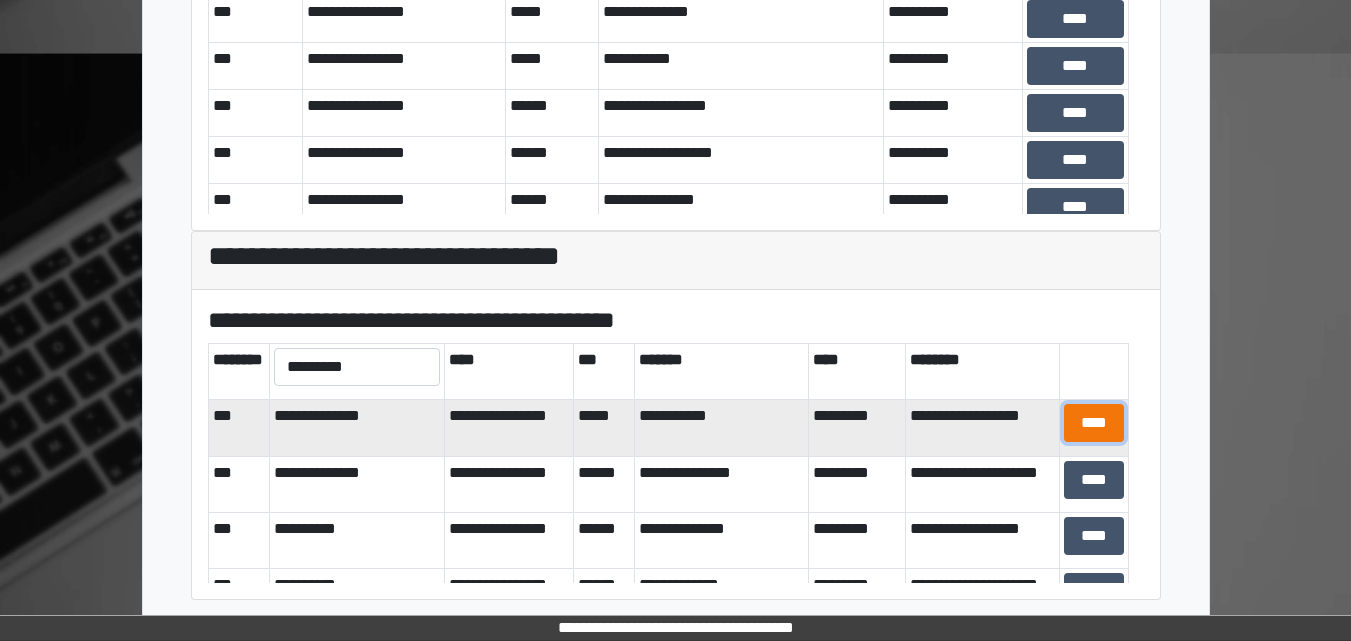 click on "****" at bounding box center [1094, 423] 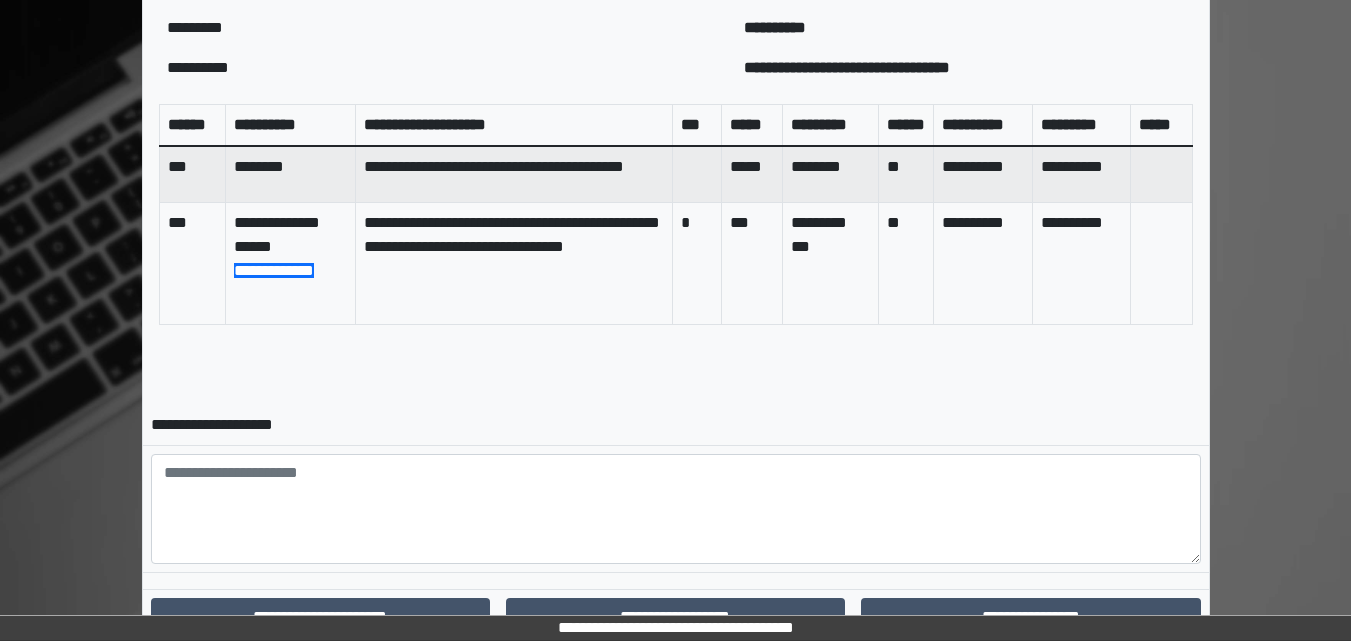scroll, scrollTop: 883, scrollLeft: 0, axis: vertical 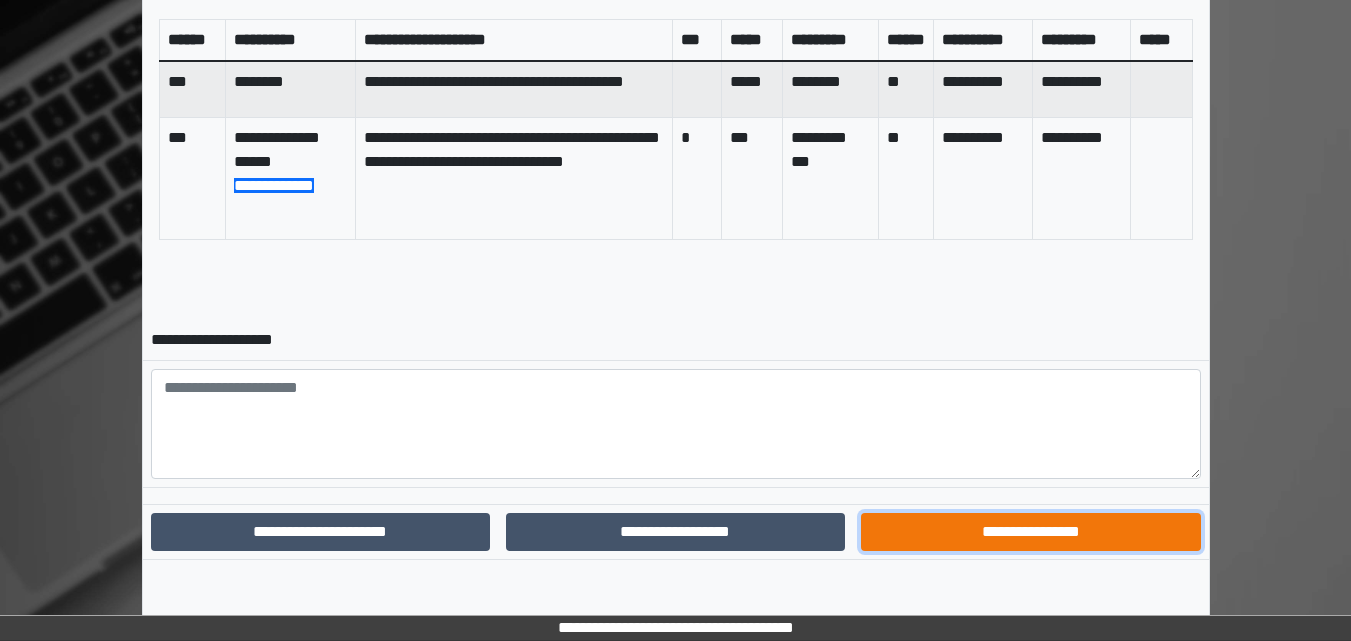 click on "**********" at bounding box center [1030, 532] 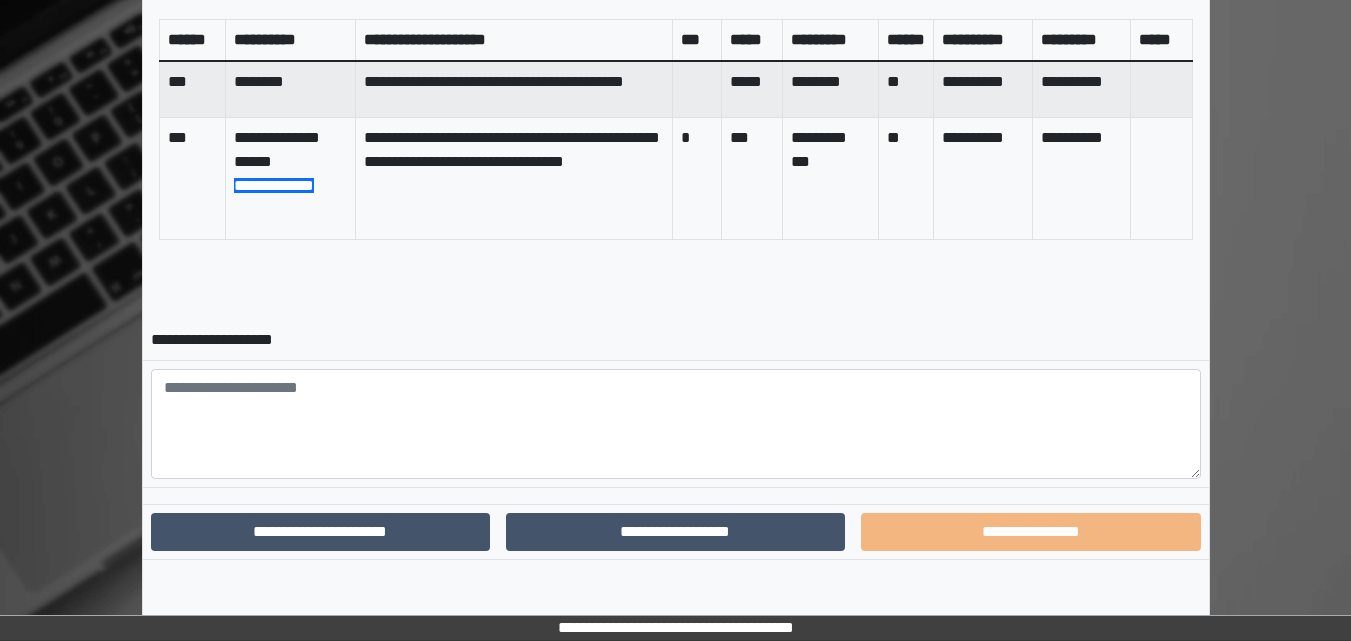 scroll, scrollTop: 780, scrollLeft: 0, axis: vertical 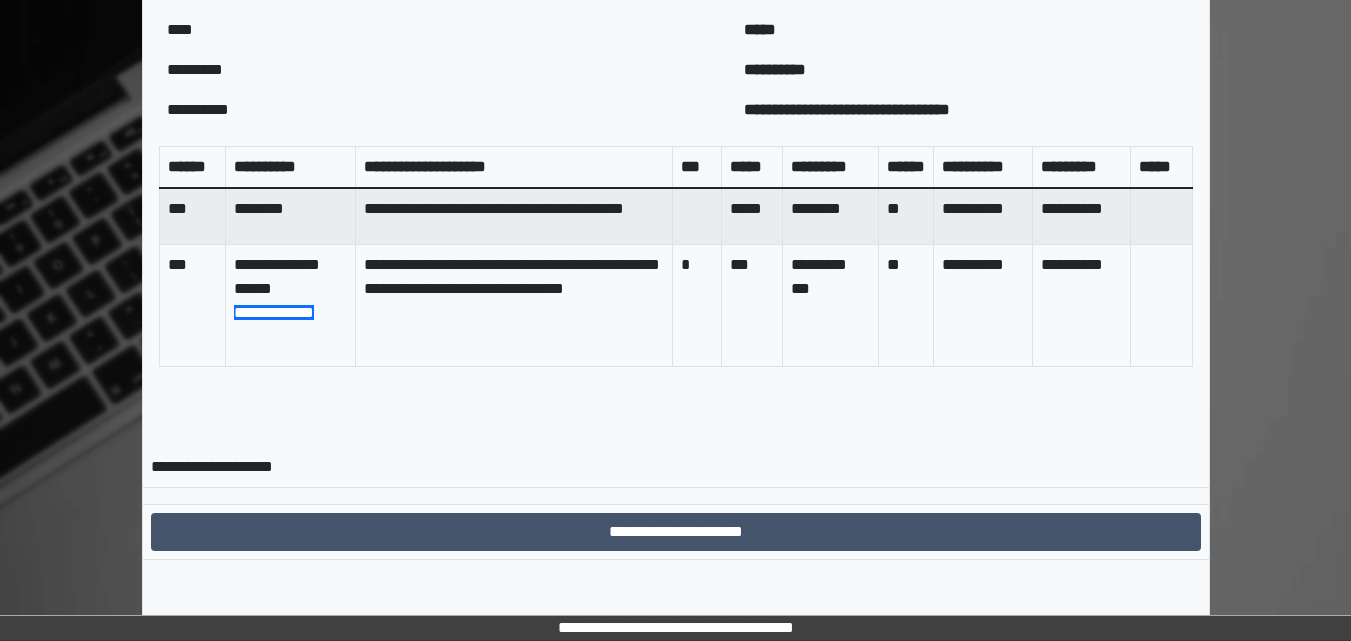 click on "**********" at bounding box center [676, 531] 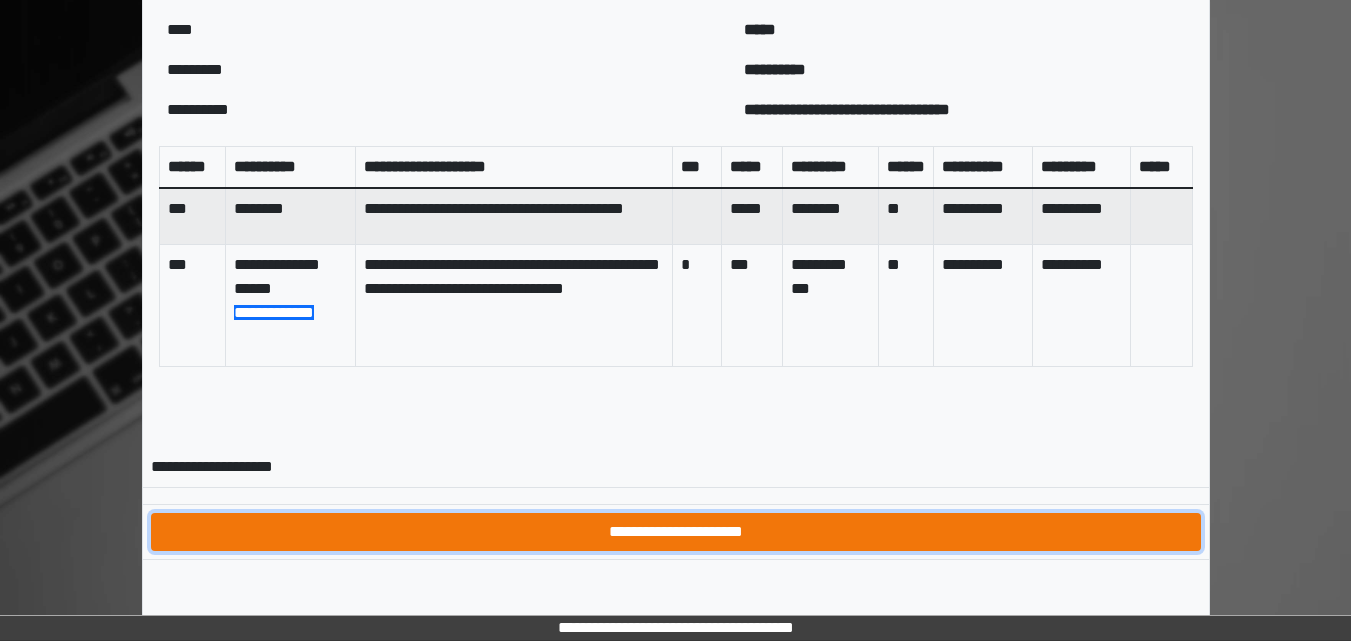 click on "**********" at bounding box center (676, 532) 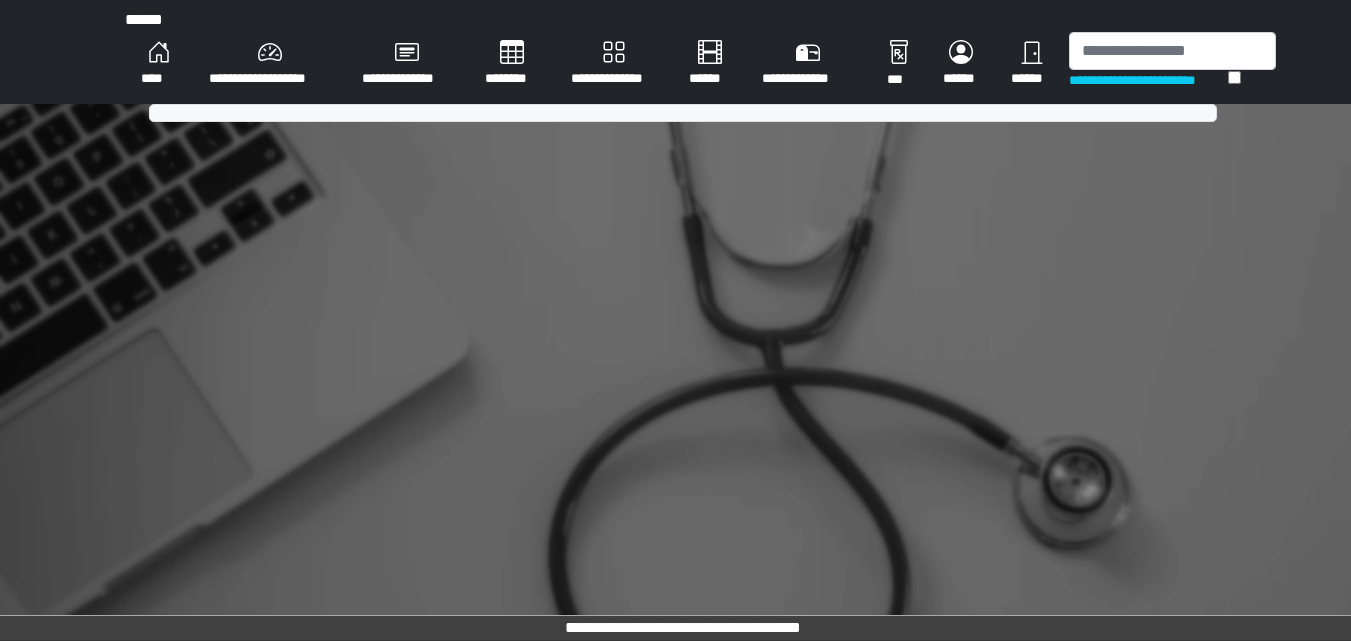 scroll, scrollTop: 0, scrollLeft: 0, axis: both 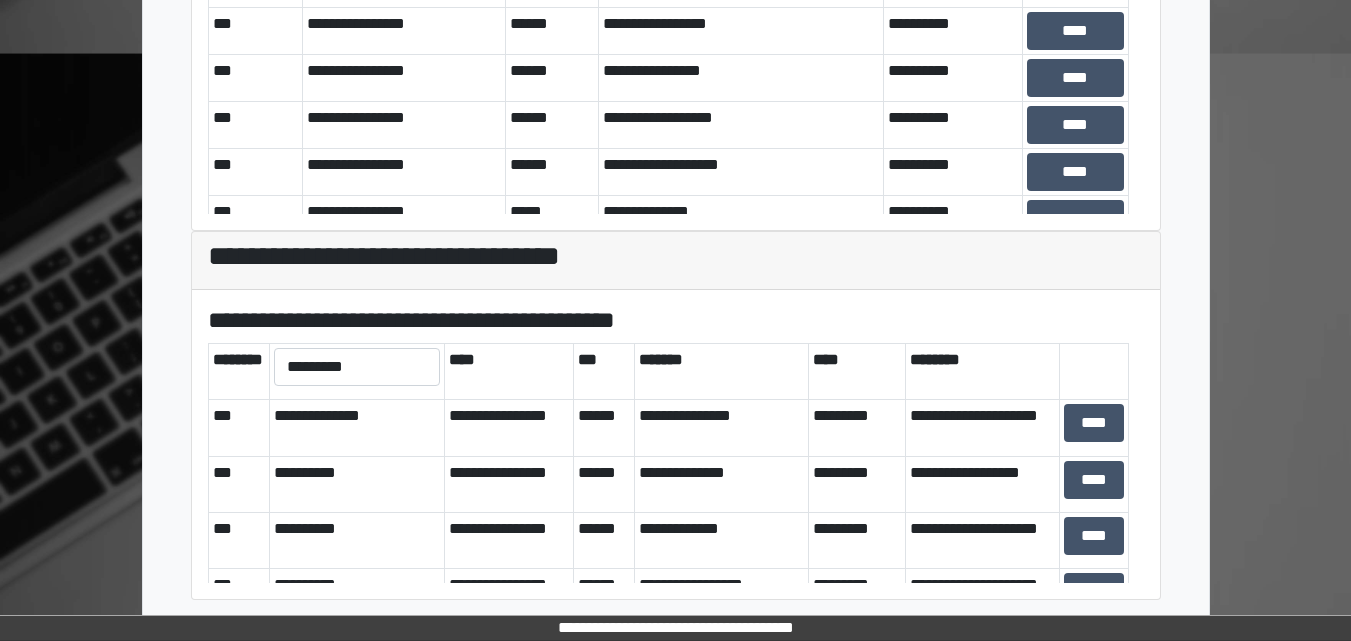 drag, startPoint x: 1358, startPoint y: 627, endPoint x: 767, endPoint y: 328, distance: 662.33075 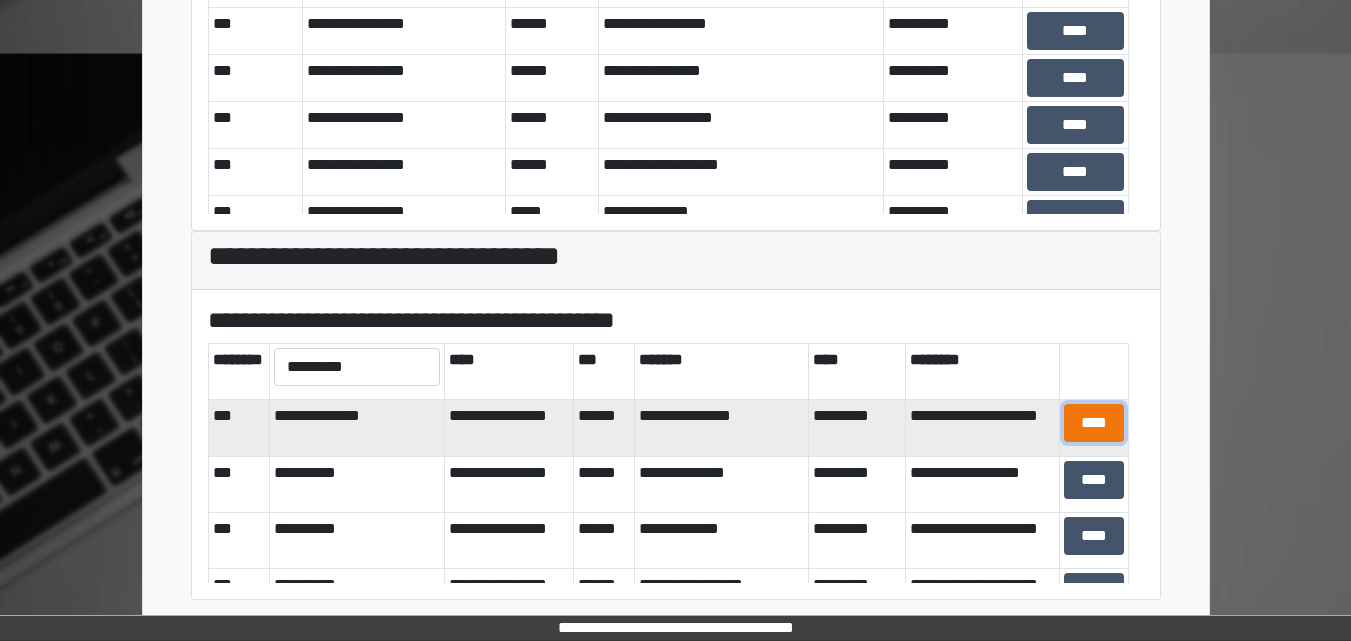 click on "****" at bounding box center (1094, 423) 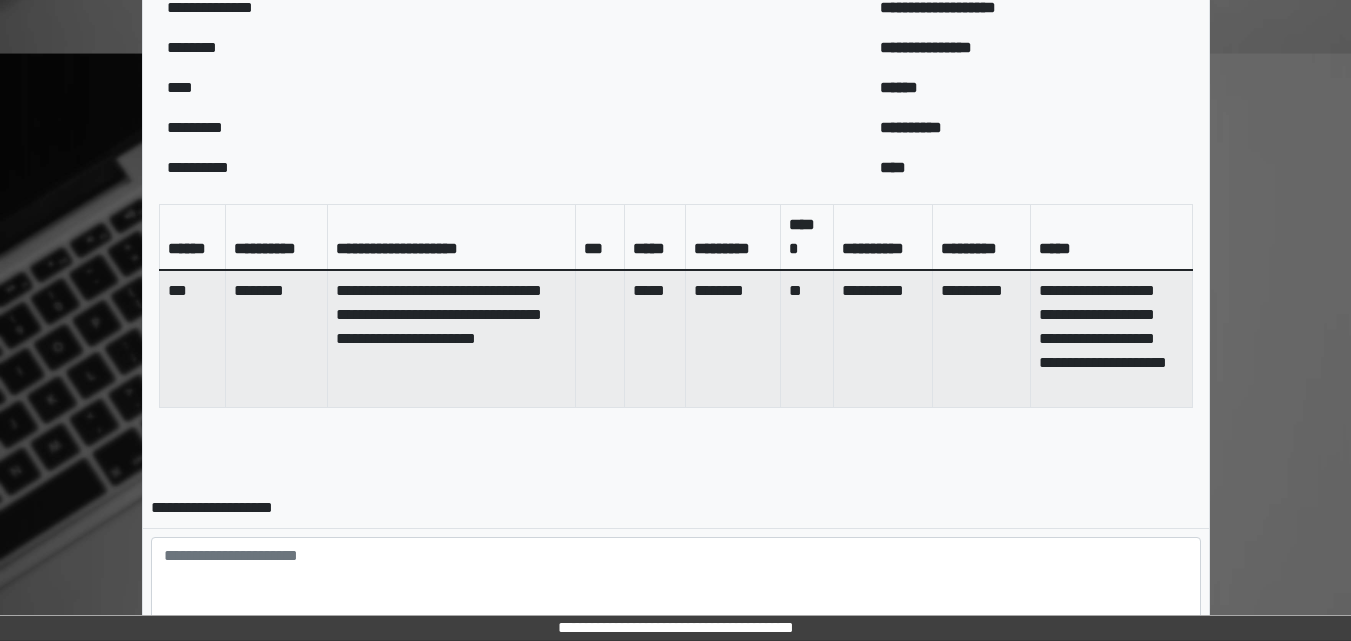 scroll, scrollTop: 798, scrollLeft: 0, axis: vertical 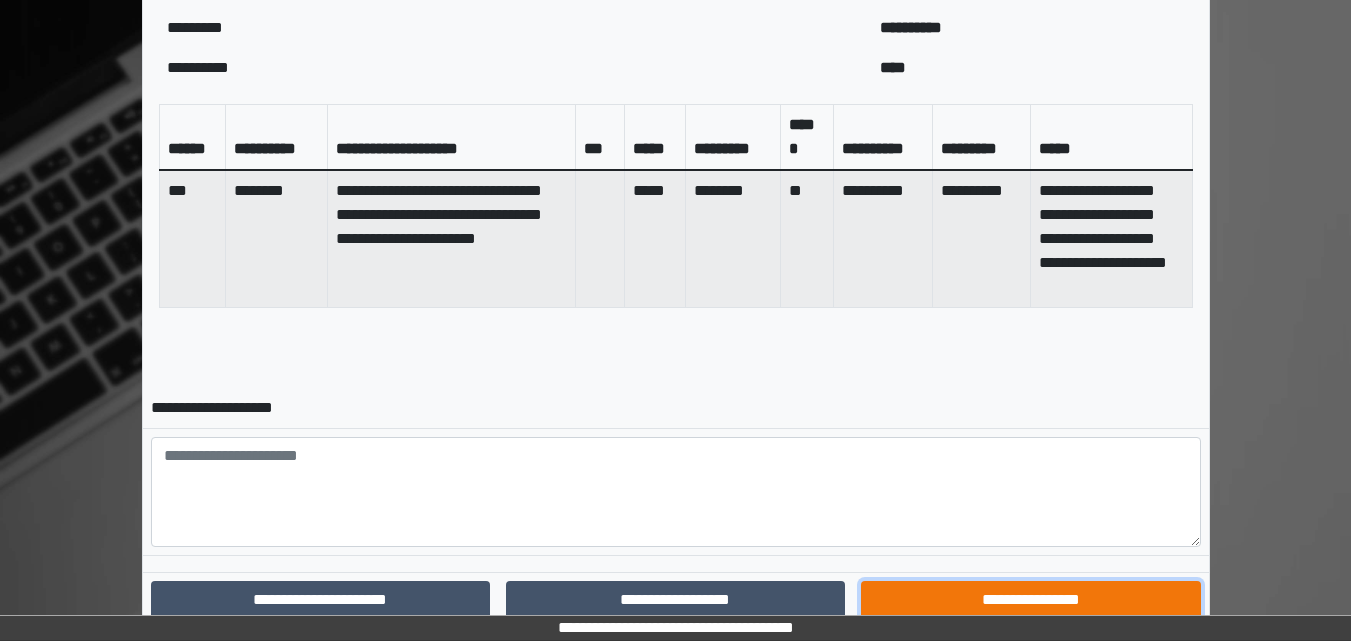 click on "**********" at bounding box center [1030, 600] 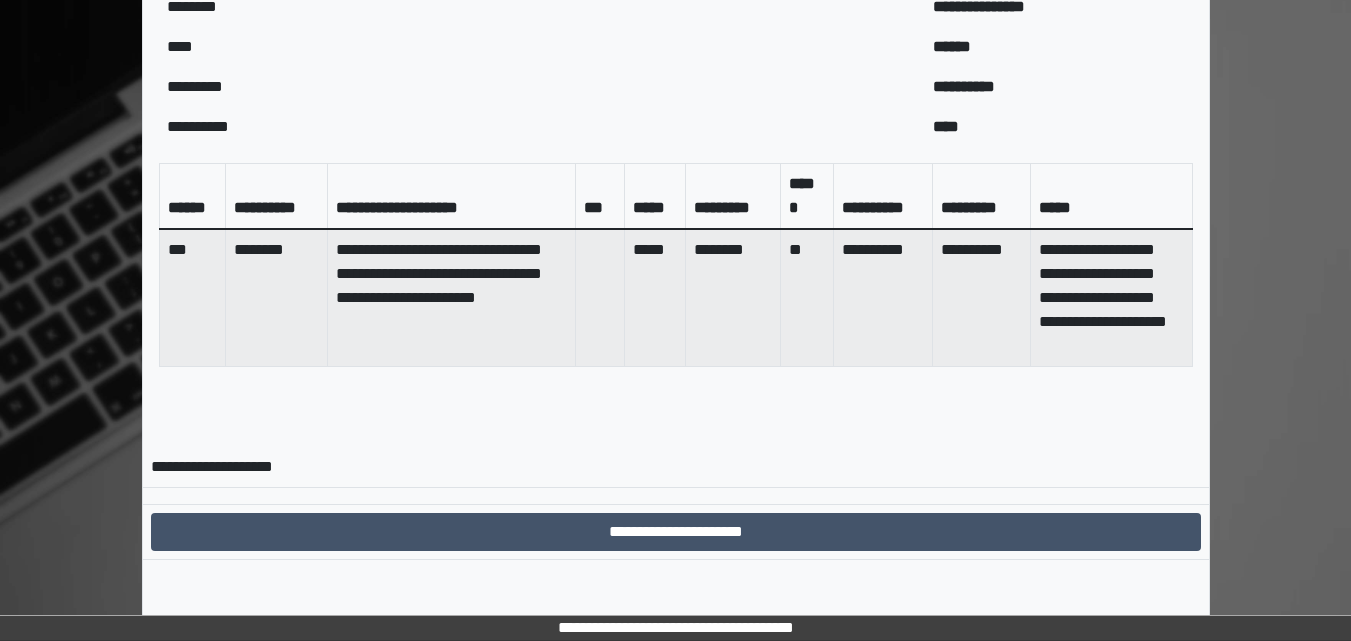 scroll, scrollTop: 763, scrollLeft: 0, axis: vertical 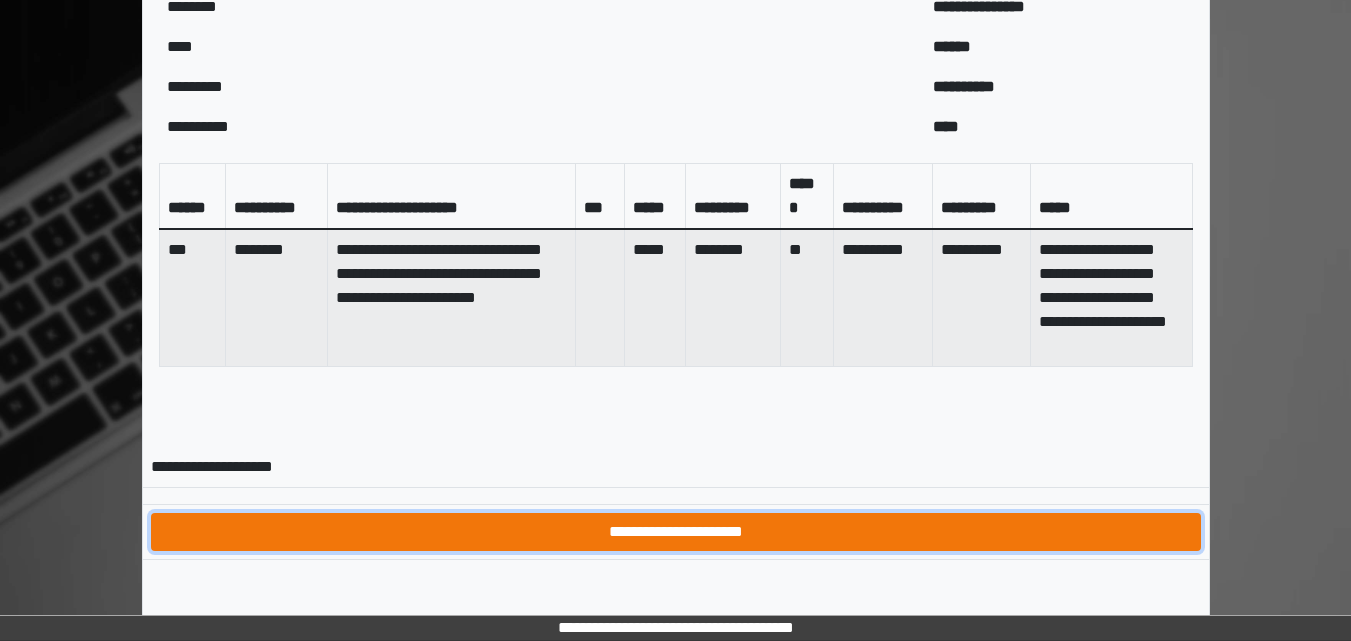 click on "**********" at bounding box center [676, 532] 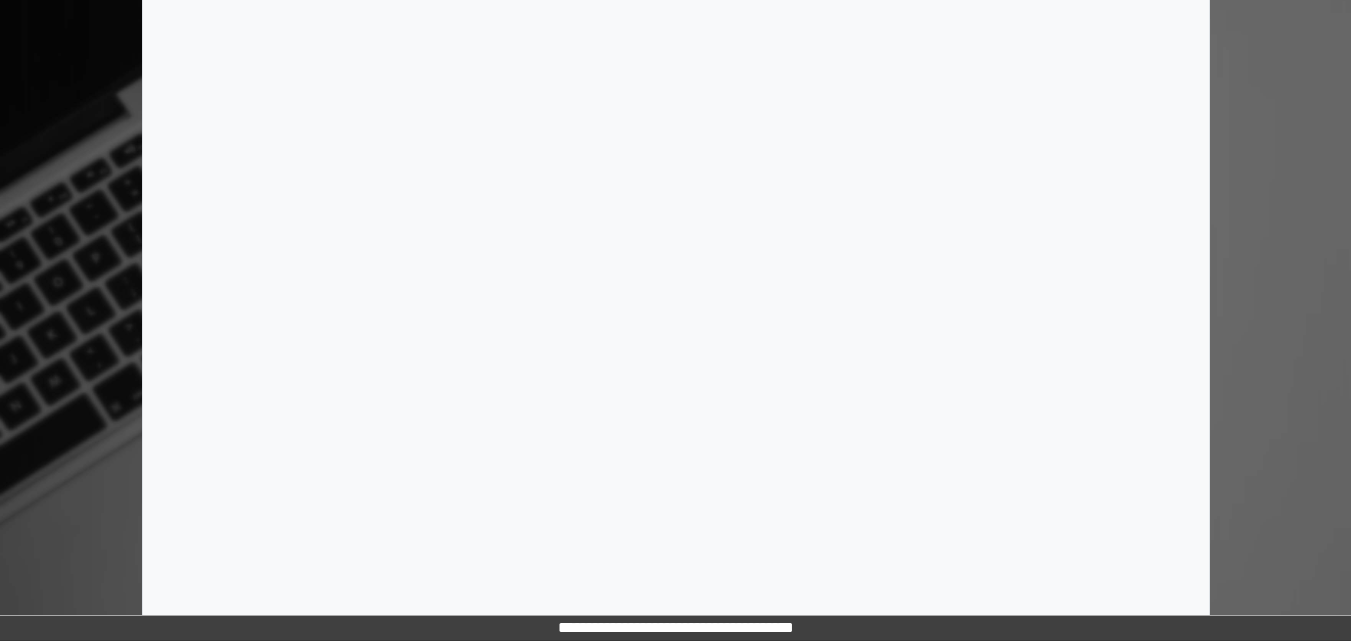 scroll, scrollTop: 0, scrollLeft: 0, axis: both 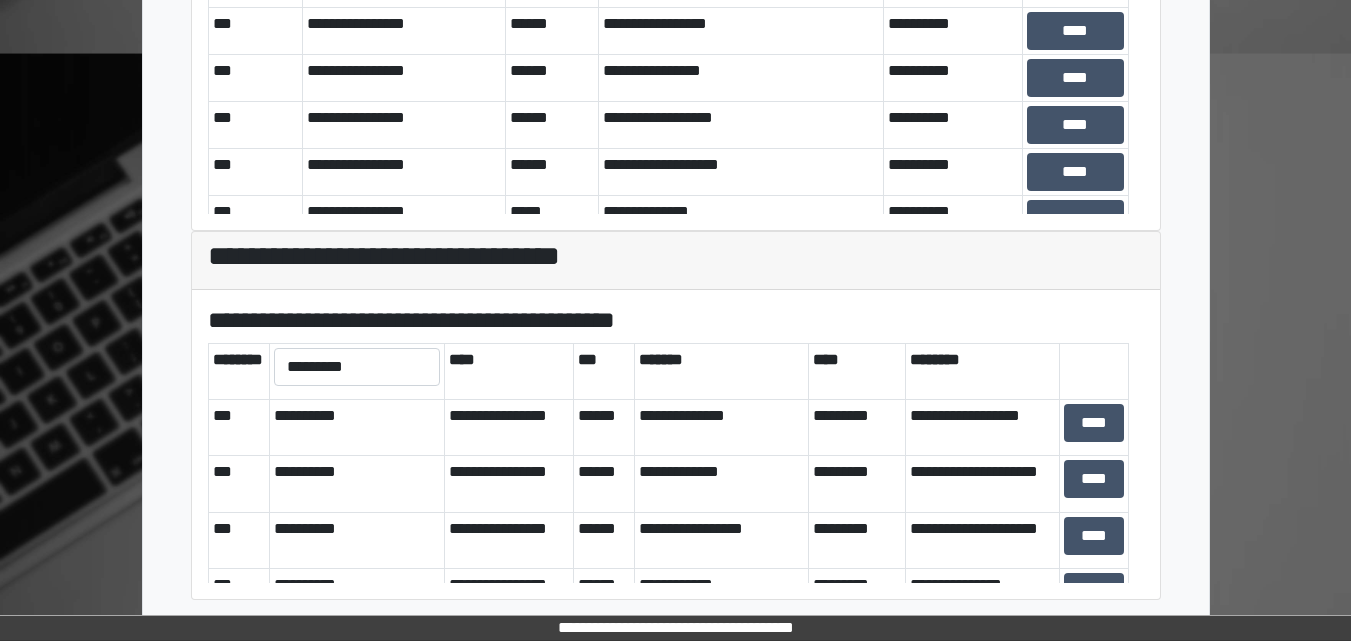 drag, startPoint x: 1351, startPoint y: 629, endPoint x: 832, endPoint y: 321, distance: 603.51056 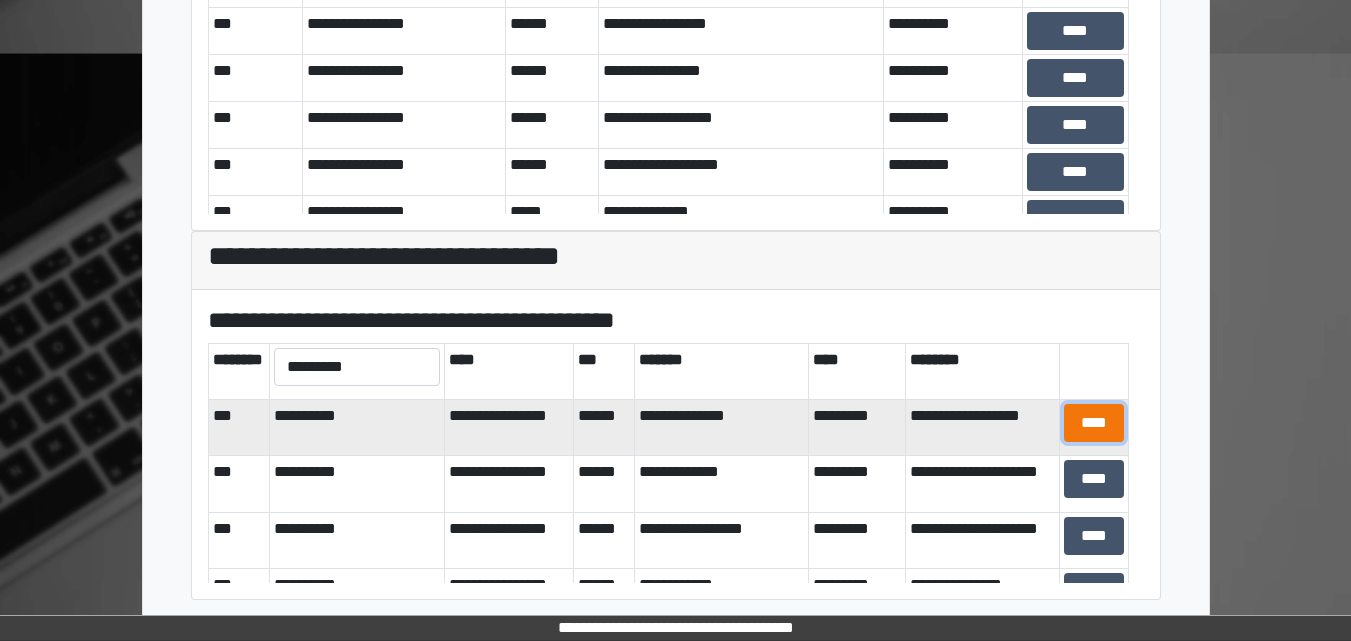 click on "****" at bounding box center (1094, 423) 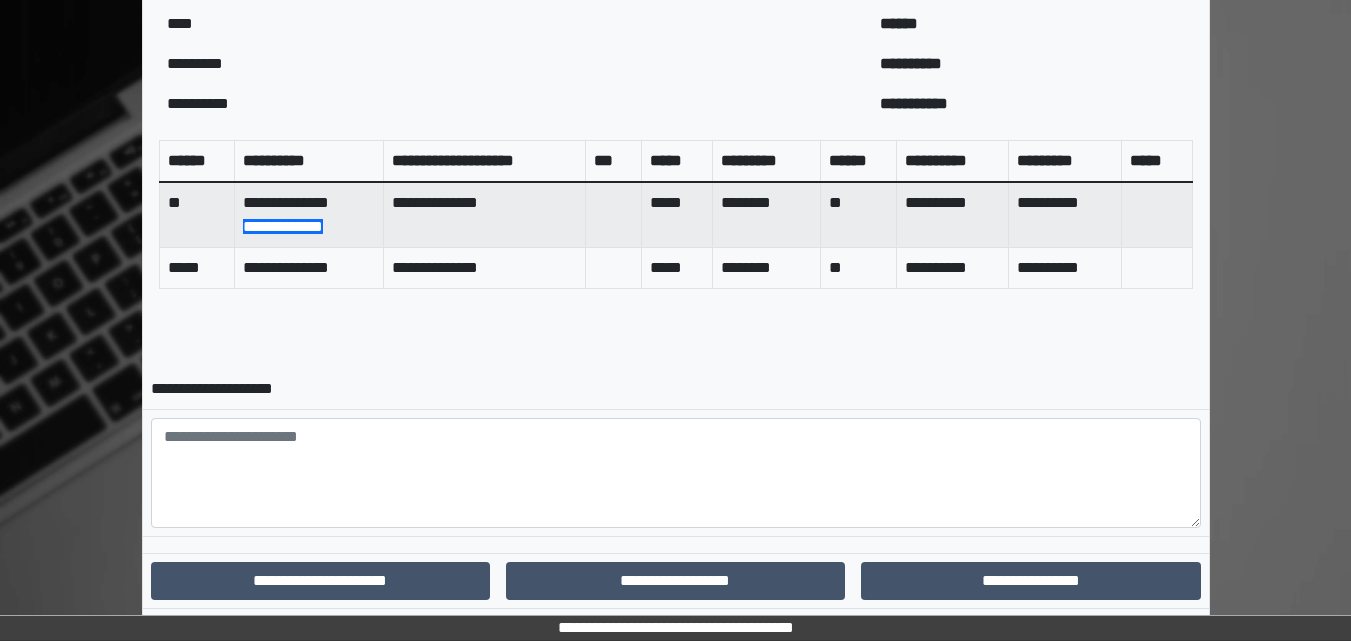 scroll, scrollTop: 798, scrollLeft: 0, axis: vertical 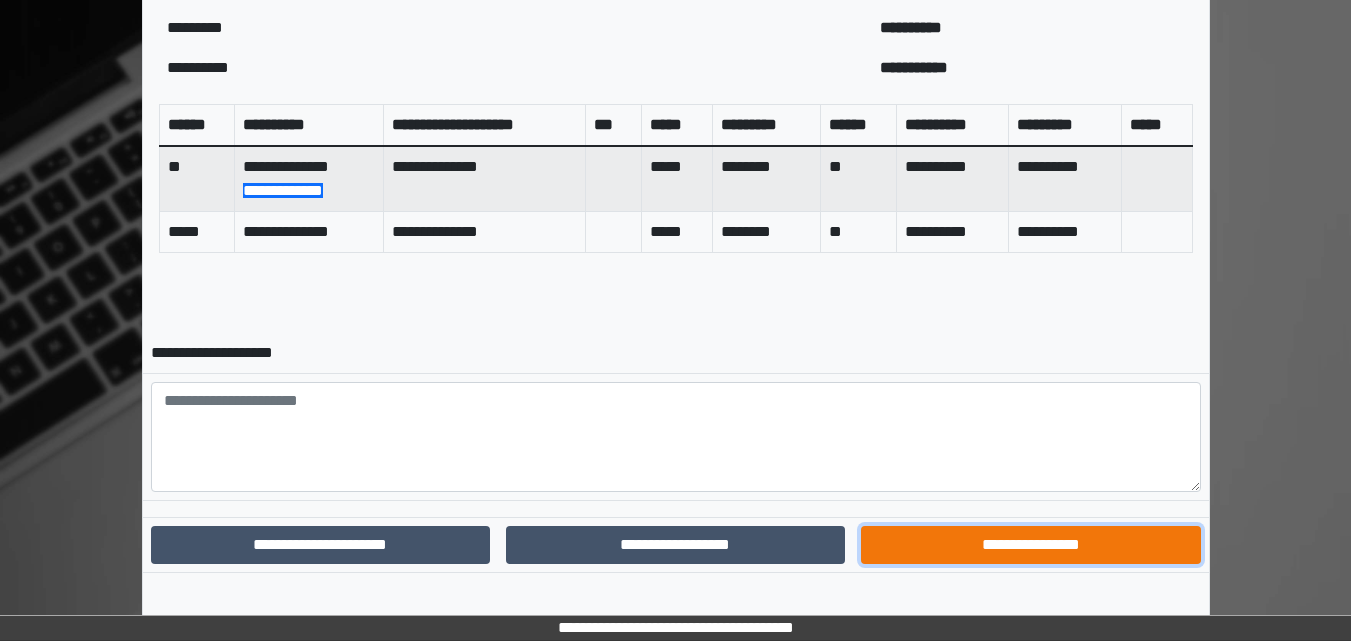 click on "**********" at bounding box center [1030, 545] 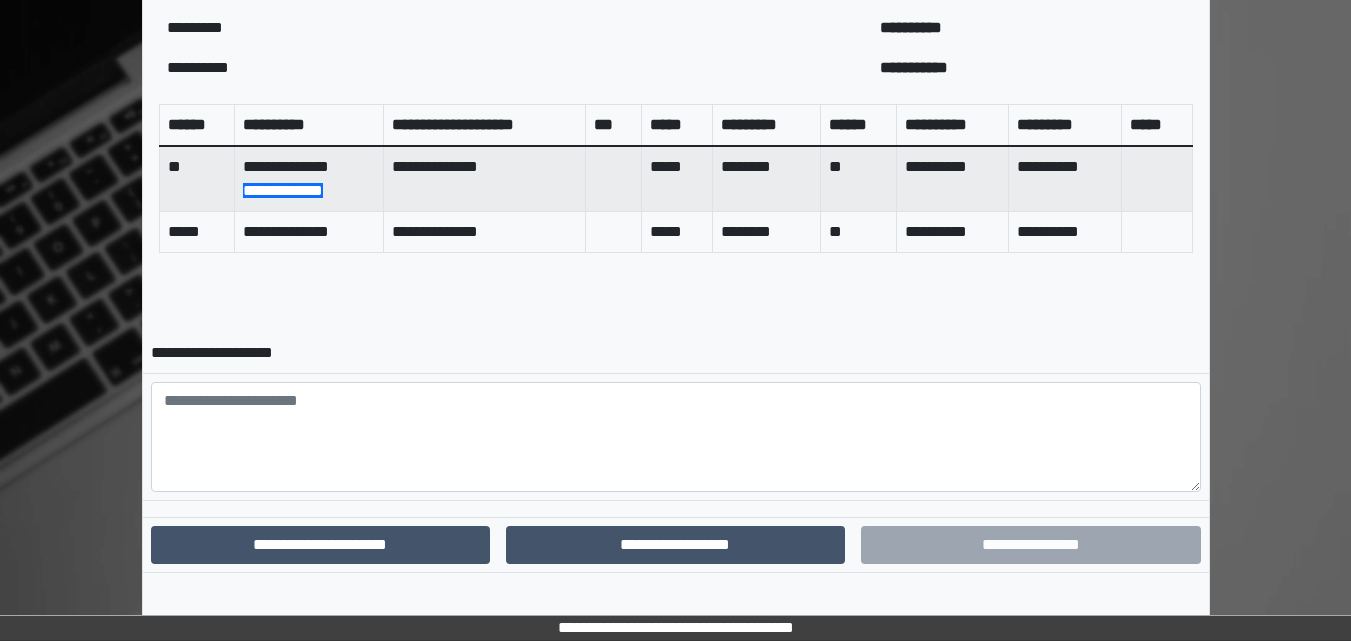 scroll, scrollTop: 708, scrollLeft: 0, axis: vertical 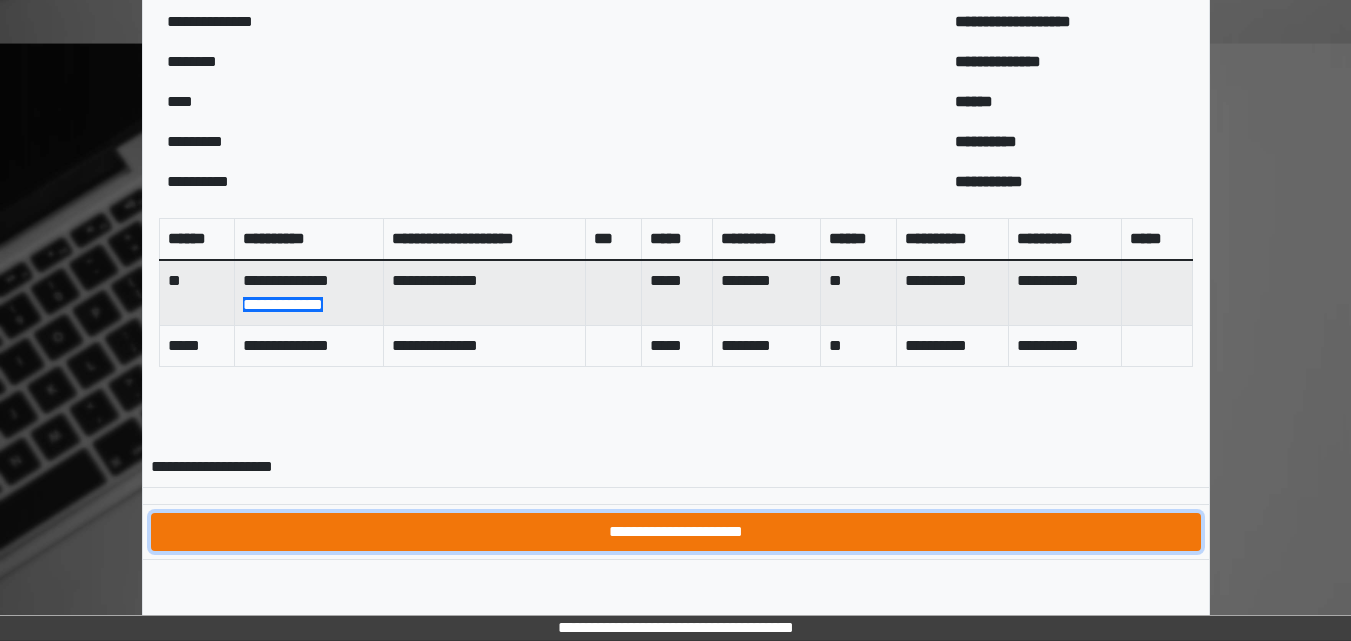 click on "**********" at bounding box center [676, 532] 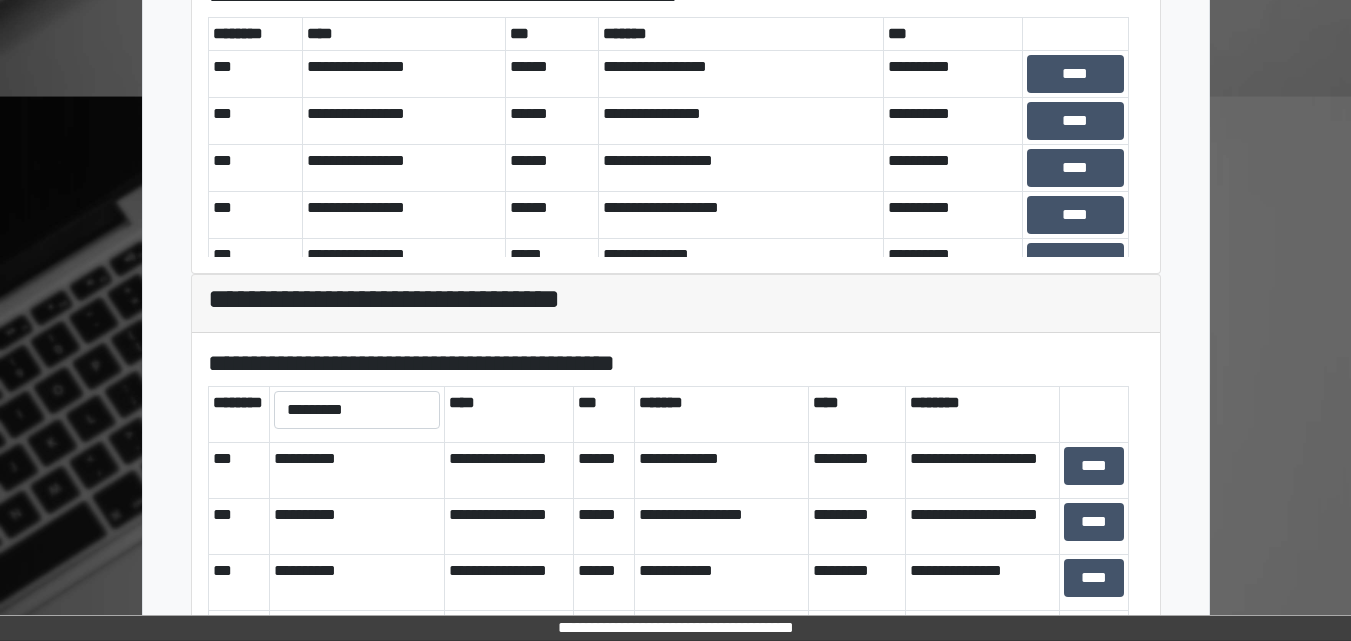 scroll, scrollTop: 698, scrollLeft: 0, axis: vertical 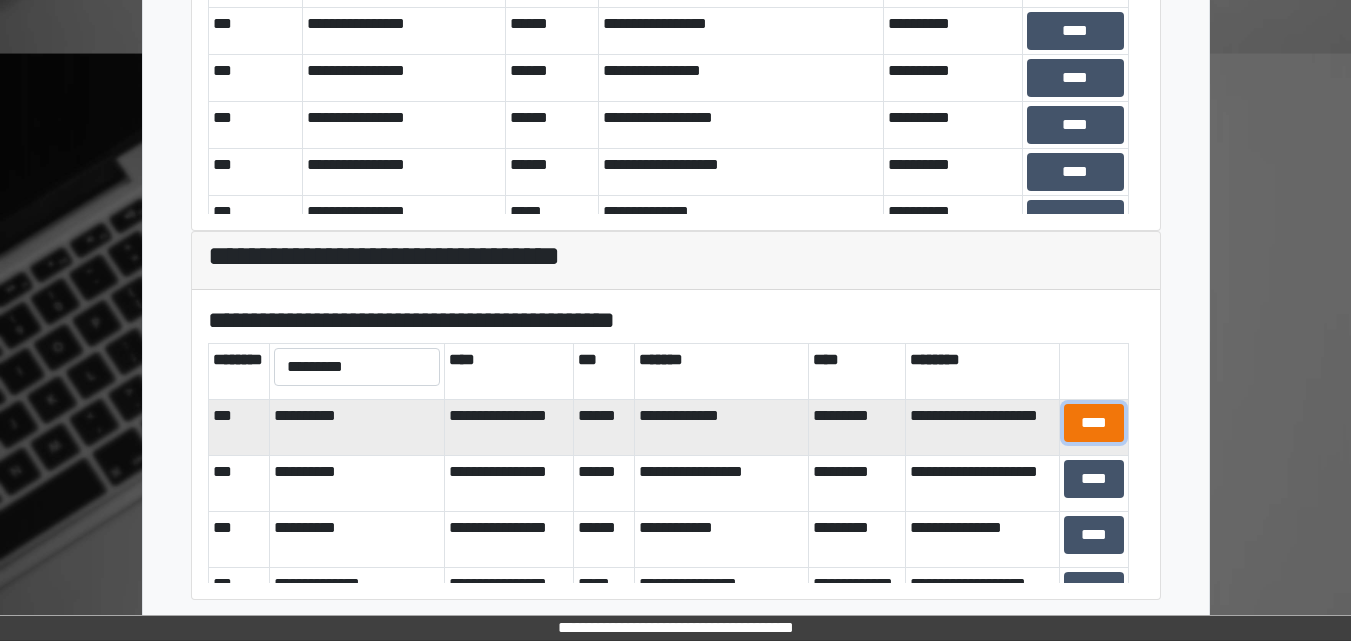 click on "****" at bounding box center (1094, 423) 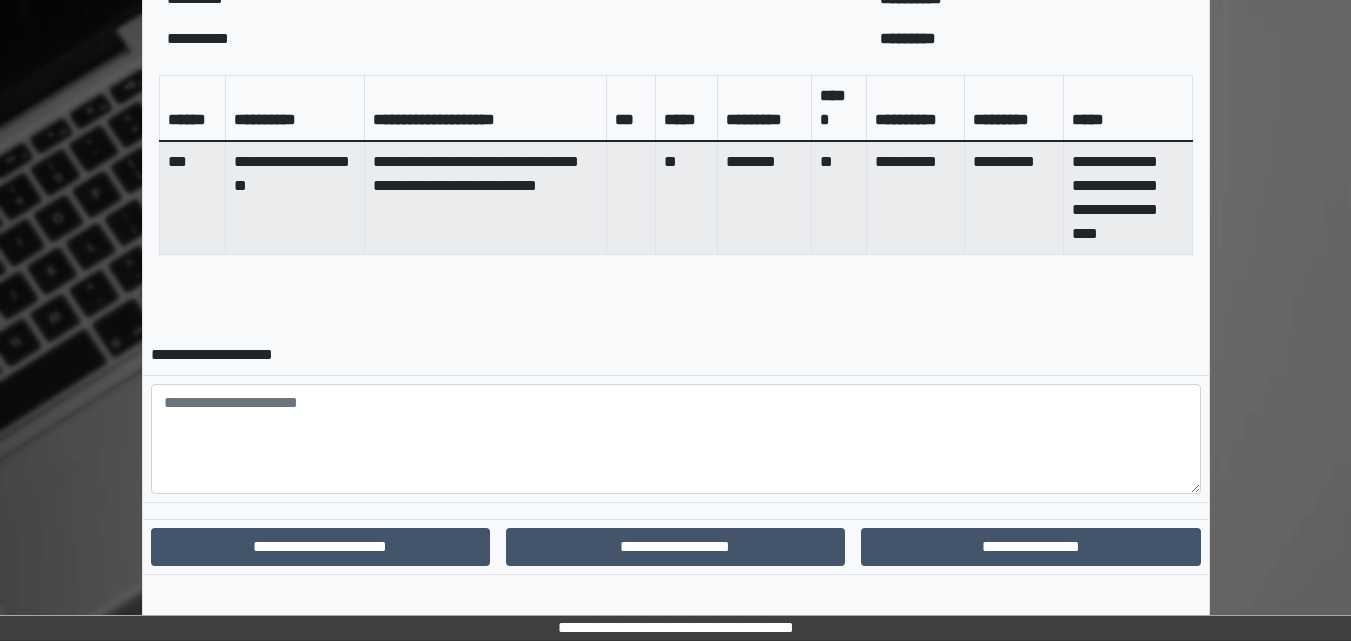 scroll, scrollTop: 842, scrollLeft: 0, axis: vertical 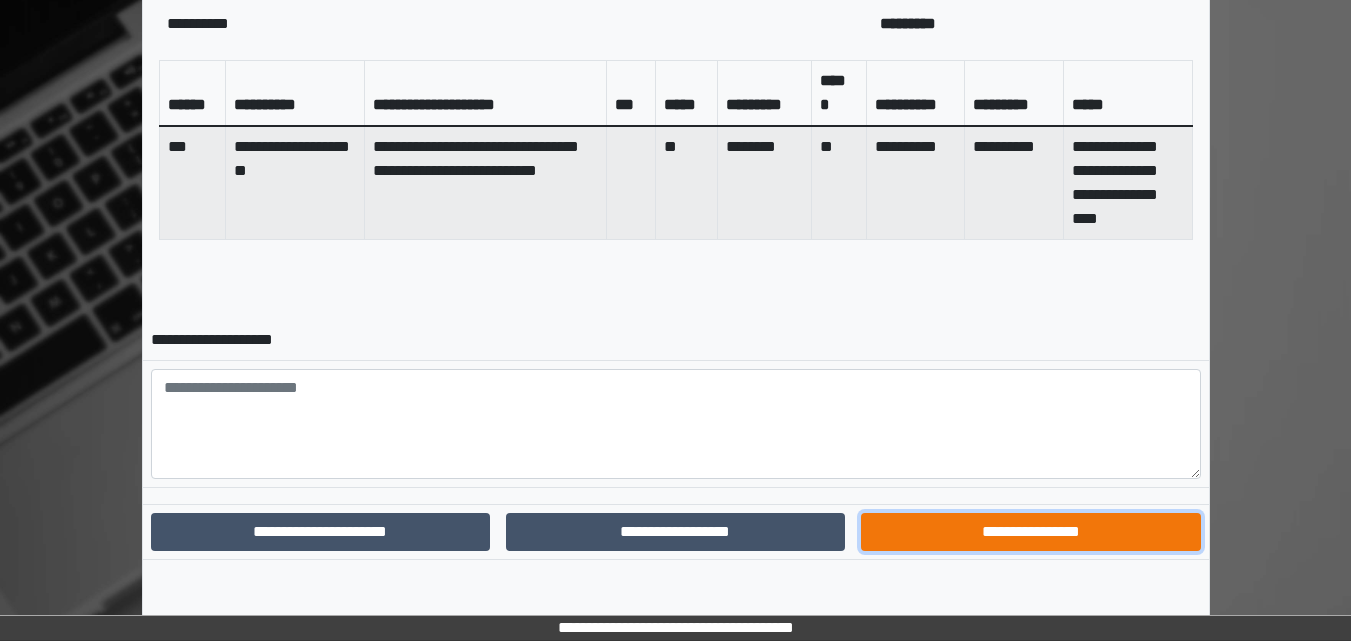 click on "**********" at bounding box center (1030, 532) 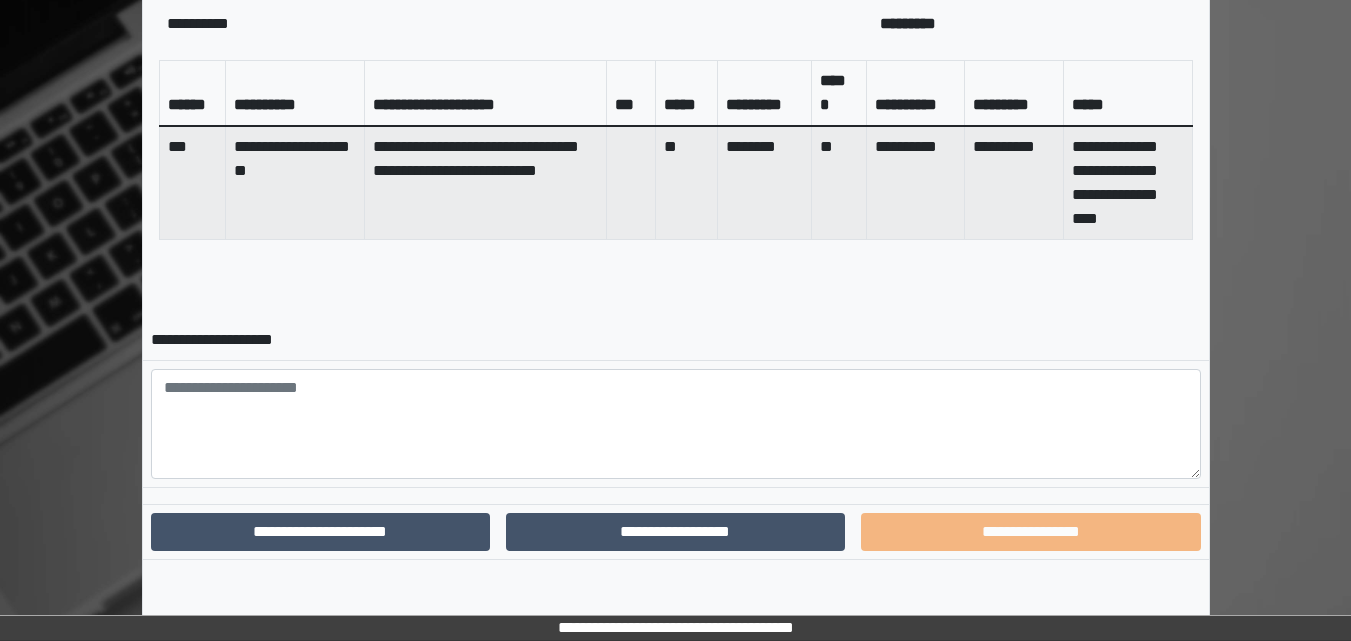 scroll, scrollTop: 739, scrollLeft: 0, axis: vertical 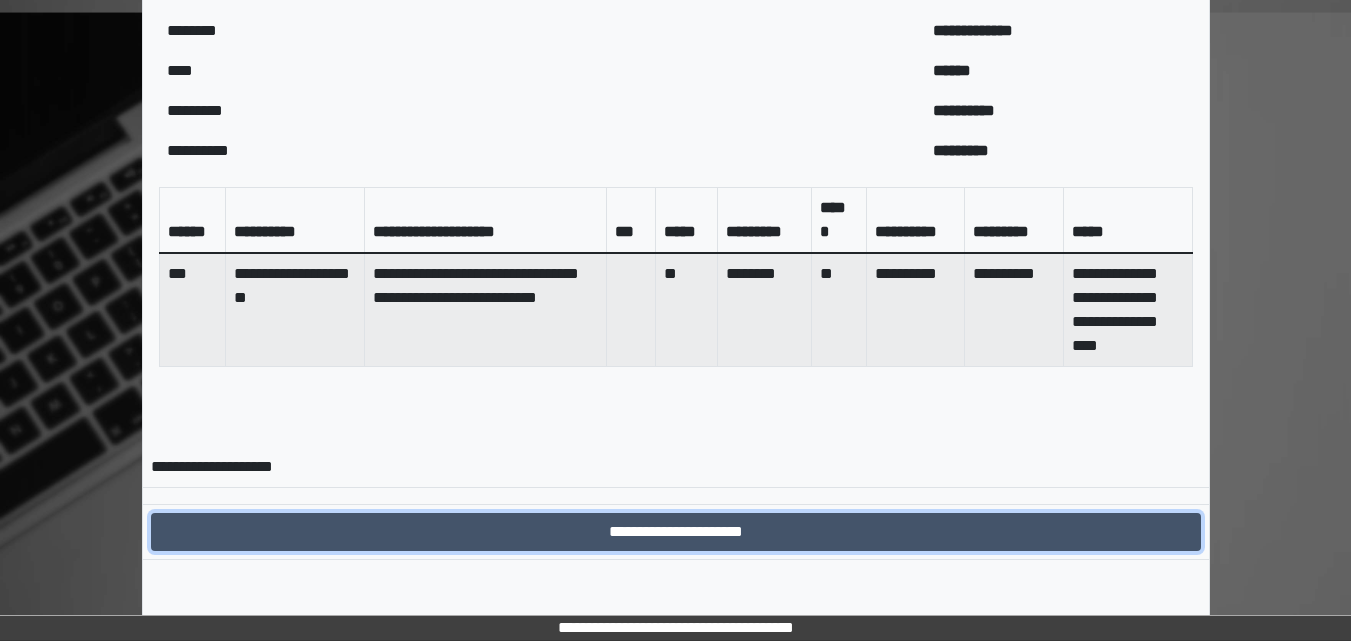 click on "**********" at bounding box center [676, 532] 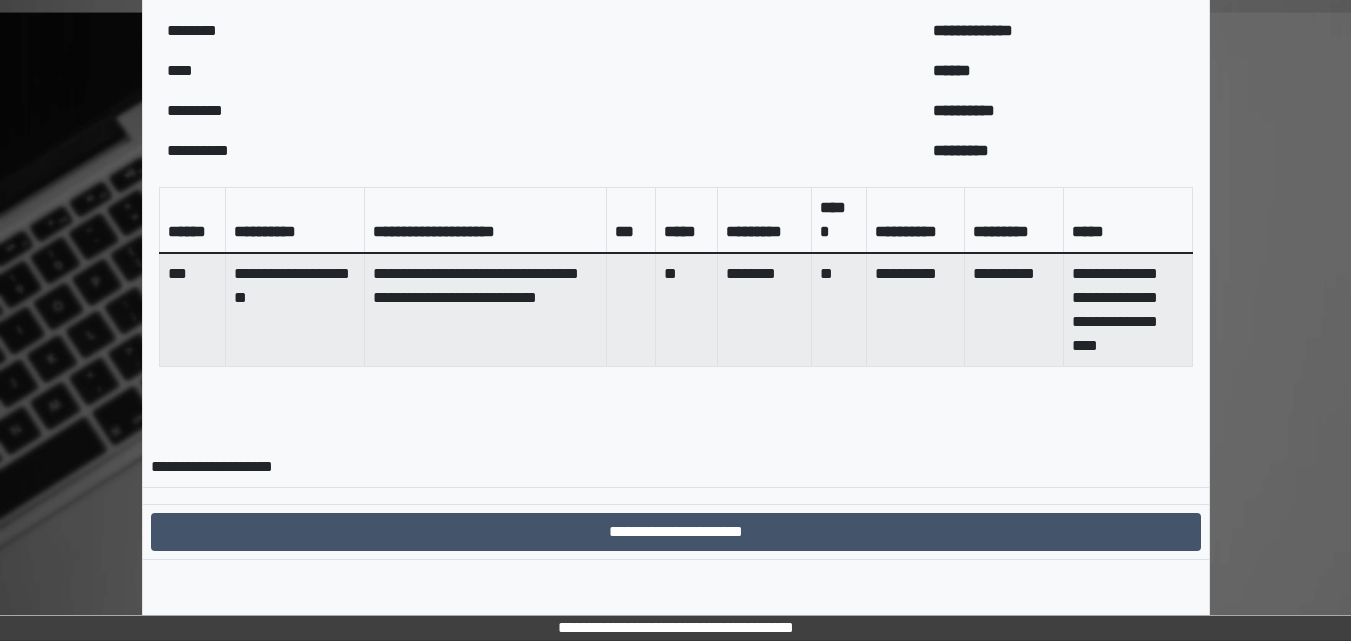 scroll, scrollTop: 0, scrollLeft: 0, axis: both 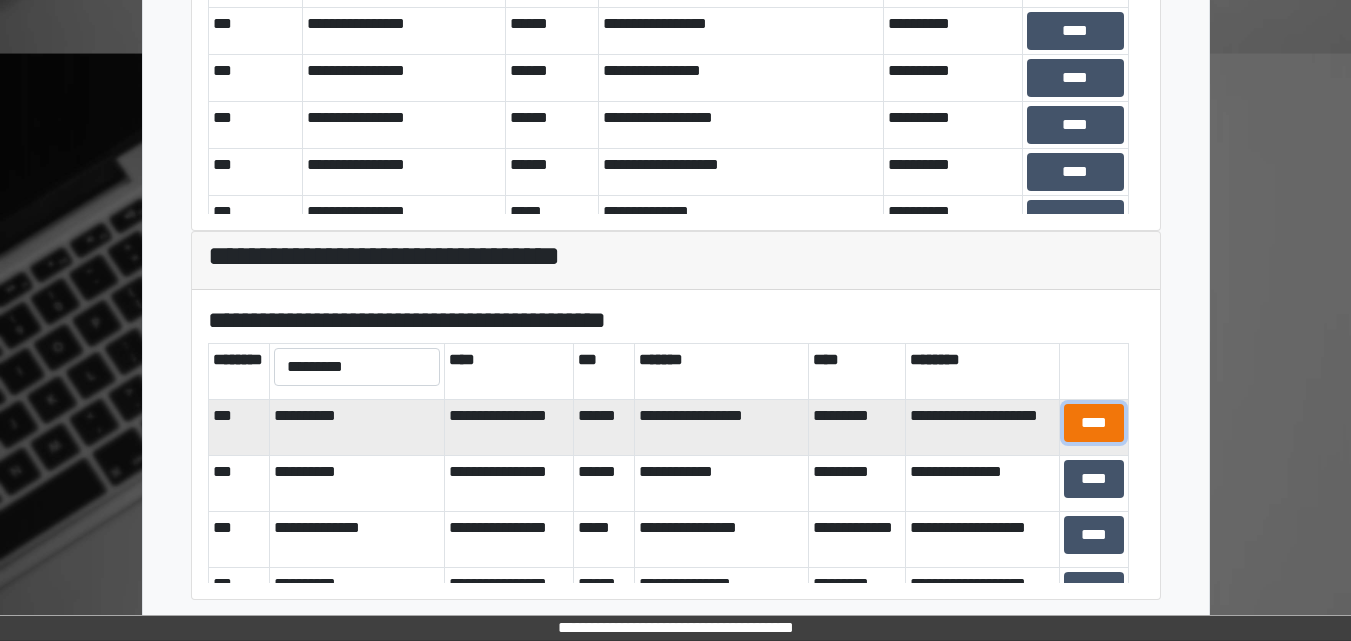 click on "****" at bounding box center [1094, 423] 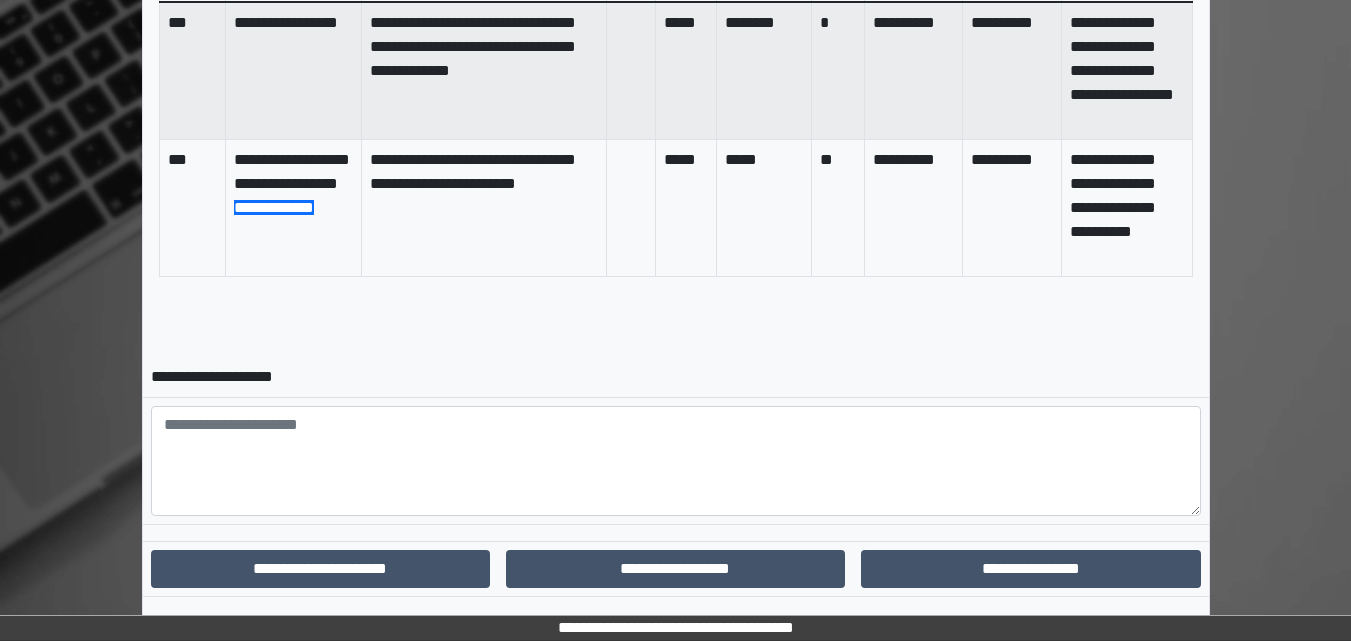 scroll, scrollTop: 998, scrollLeft: 0, axis: vertical 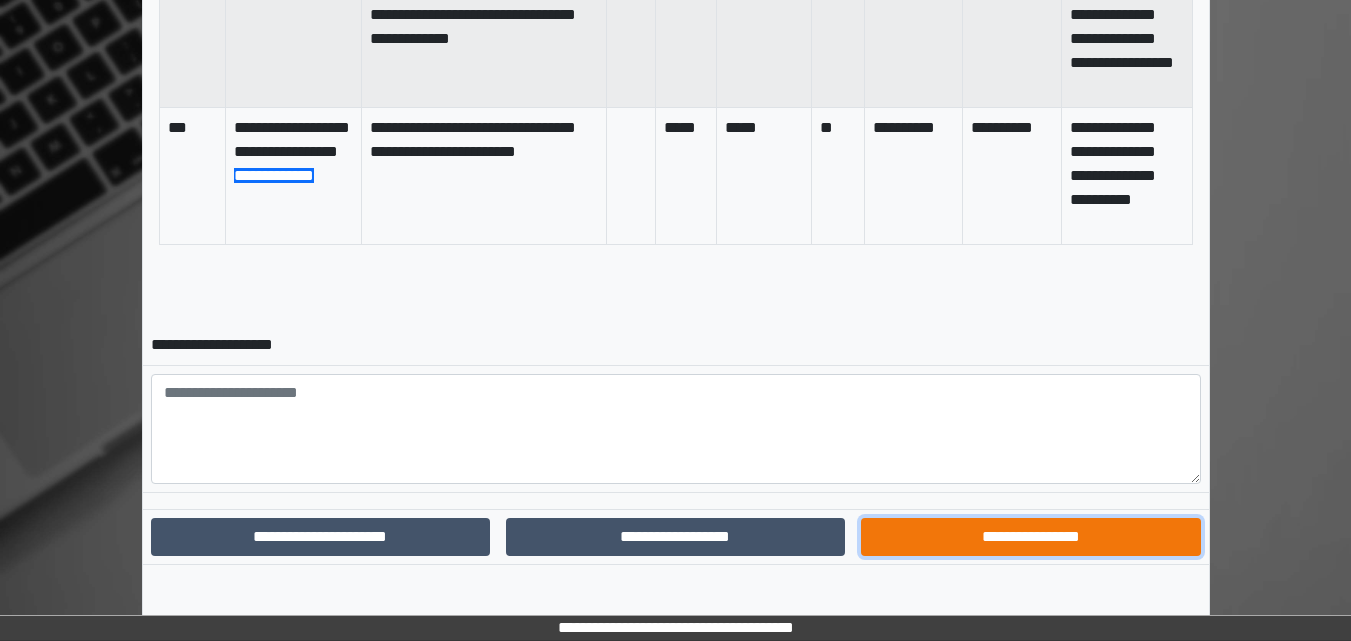 click on "**********" at bounding box center (1030, 537) 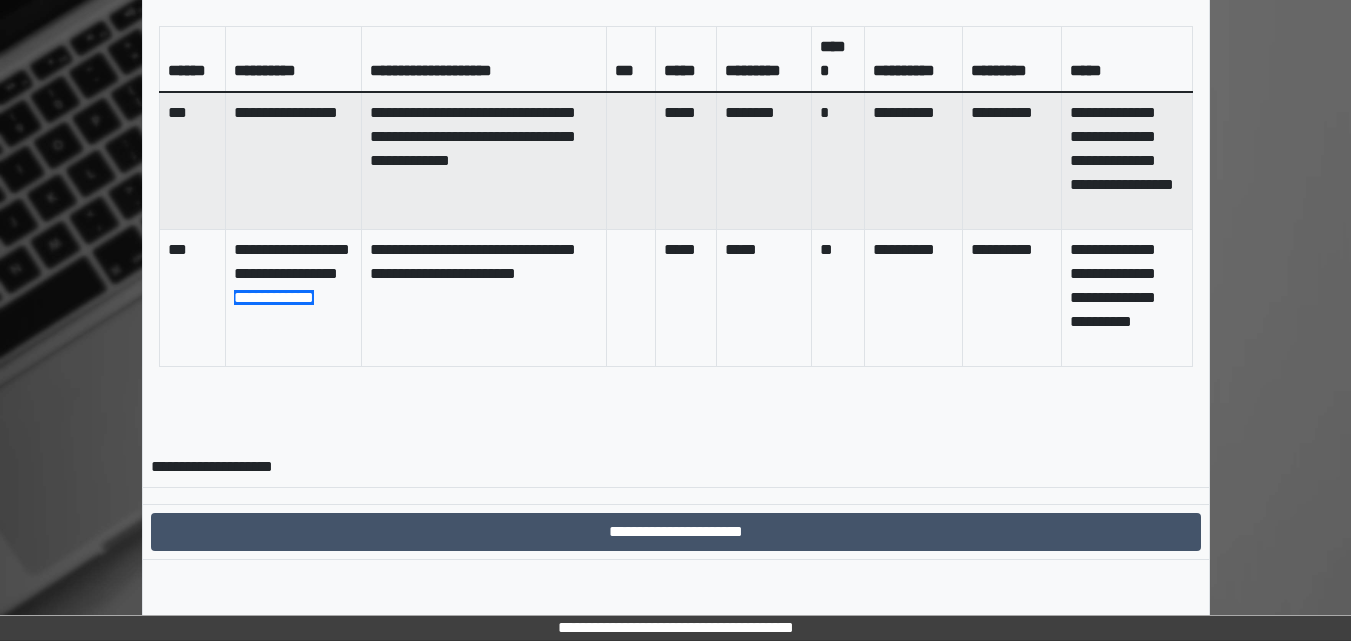 scroll, scrollTop: 900, scrollLeft: 0, axis: vertical 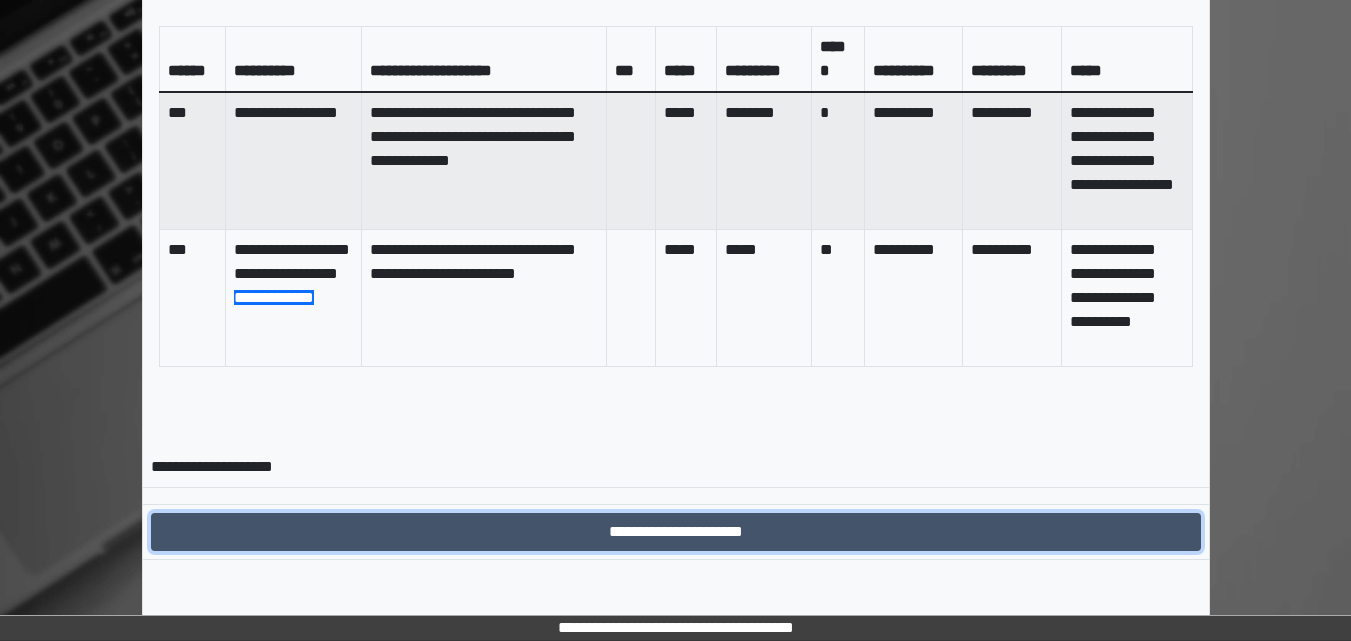 click on "**********" at bounding box center [676, 532] 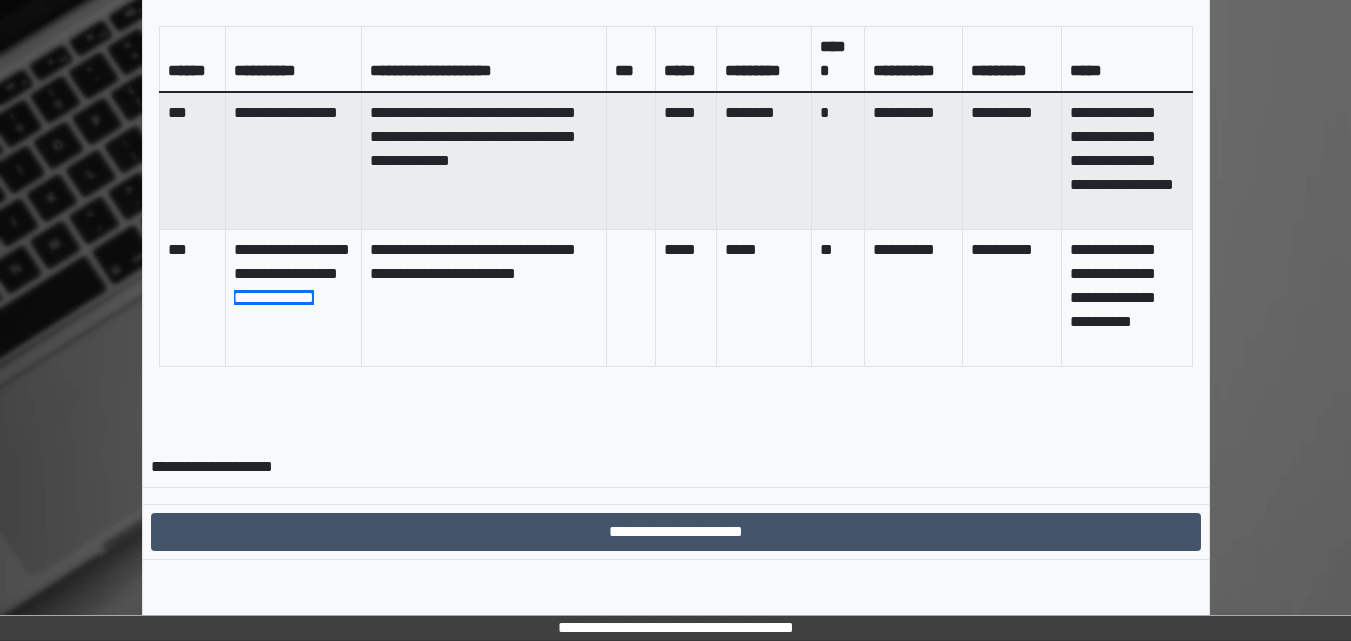 scroll, scrollTop: 0, scrollLeft: 0, axis: both 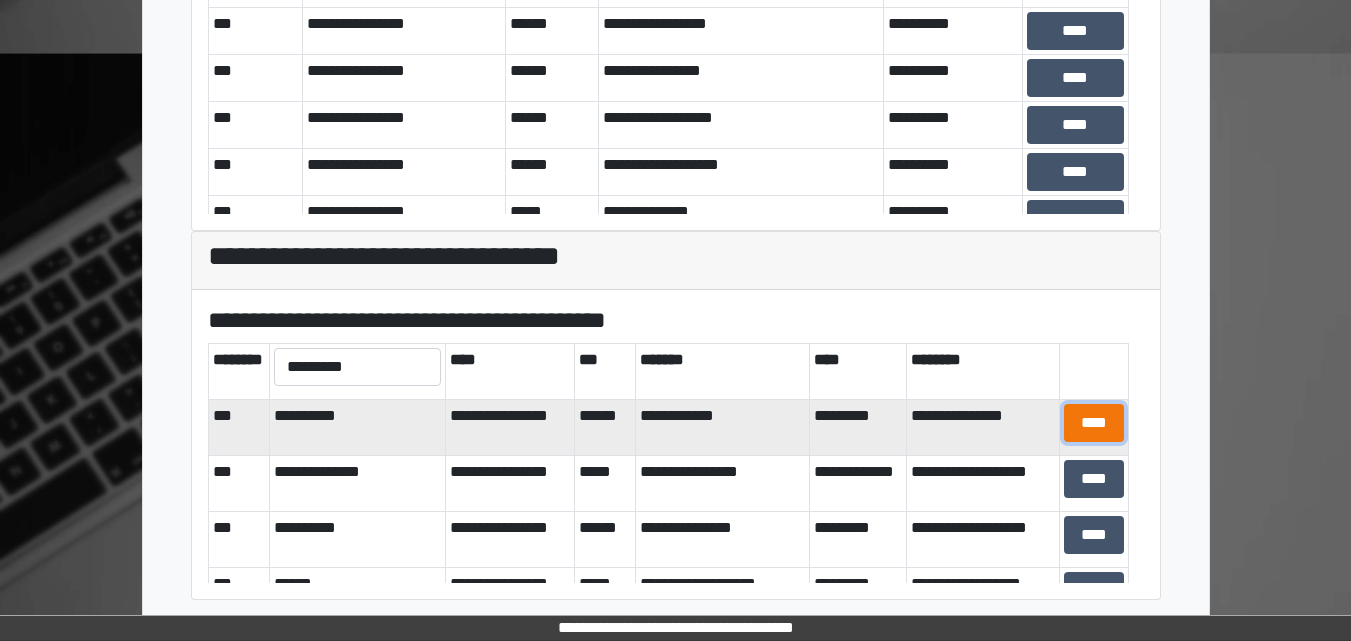 click on "****" at bounding box center [1094, 423] 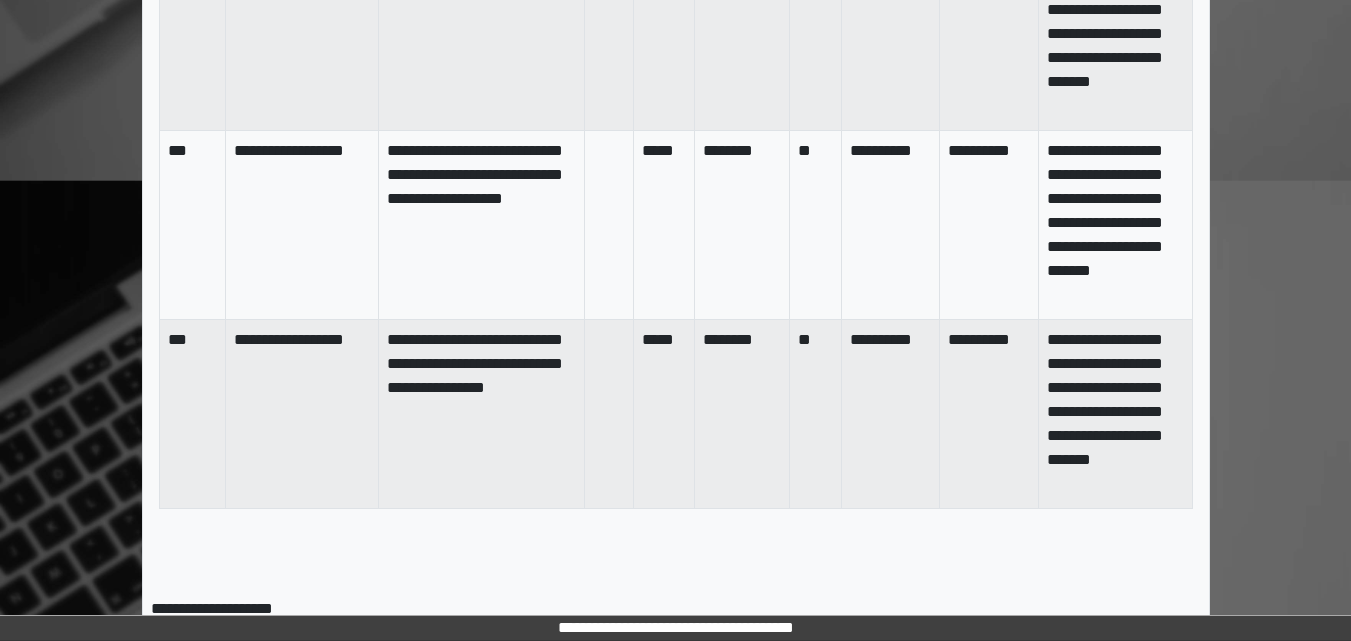 scroll, scrollTop: 1398, scrollLeft: 0, axis: vertical 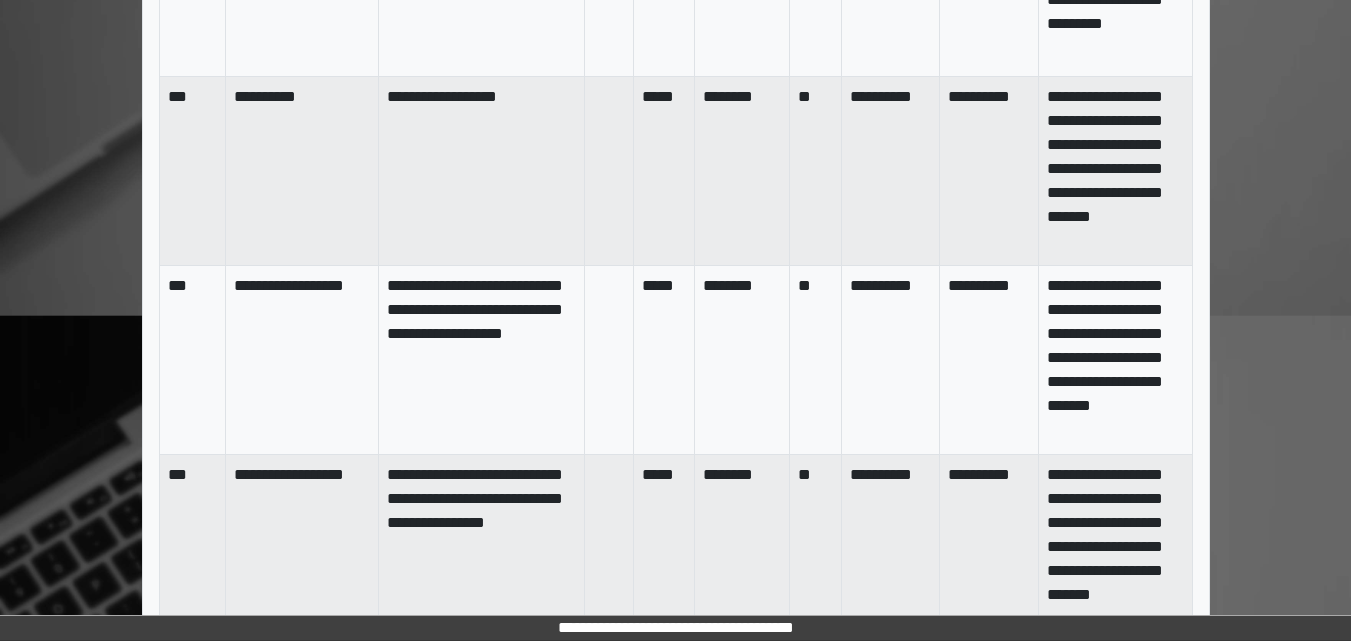 drag, startPoint x: 1080, startPoint y: 421, endPoint x: 688, endPoint y: 454, distance: 393.38657 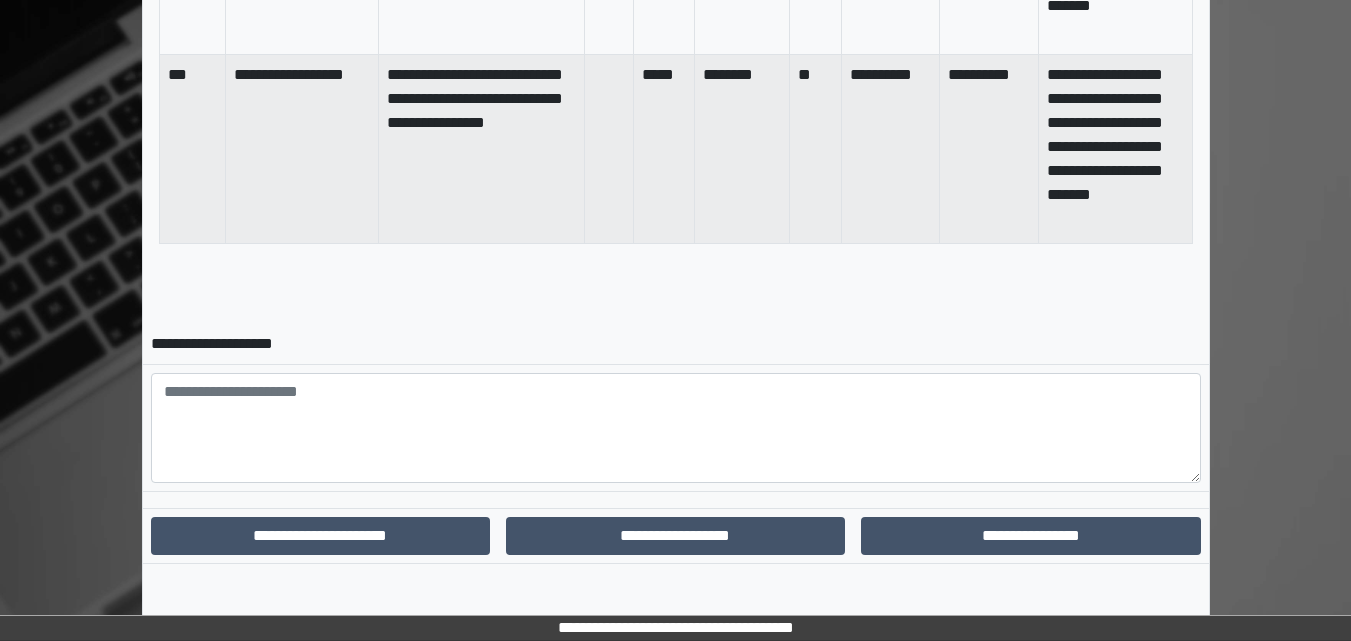 scroll, scrollTop: 1702, scrollLeft: 0, axis: vertical 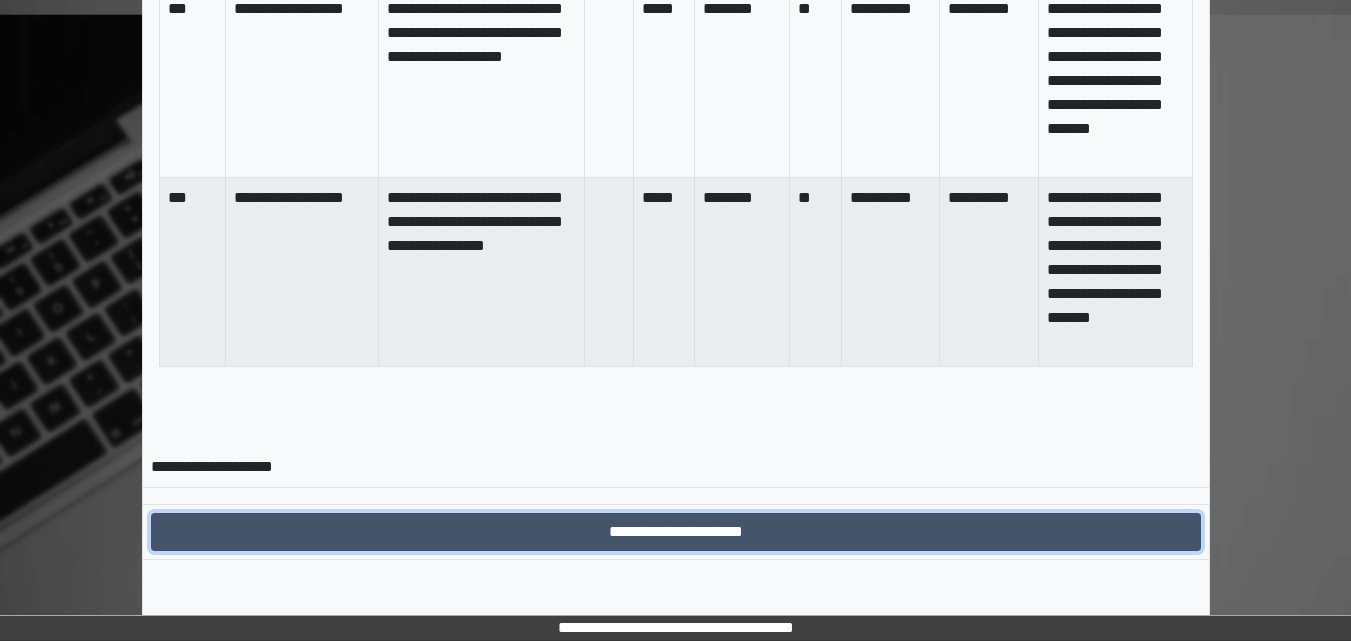 click on "**********" at bounding box center (676, 532) 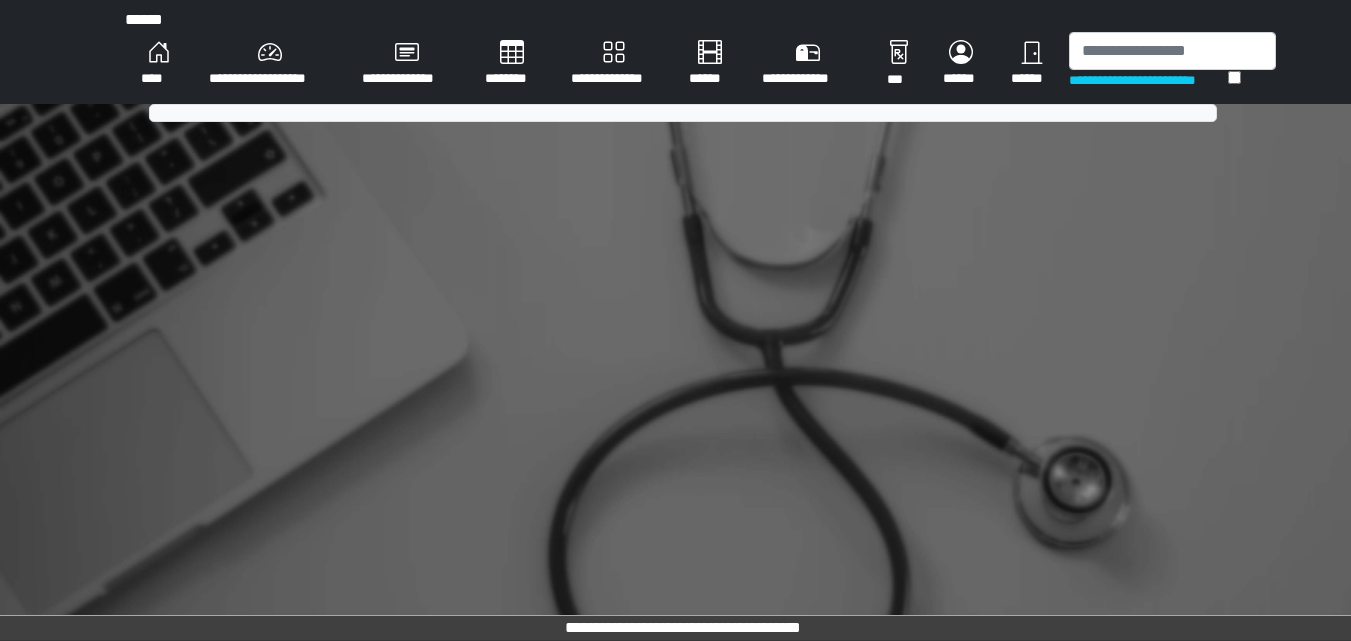 scroll, scrollTop: 0, scrollLeft: 0, axis: both 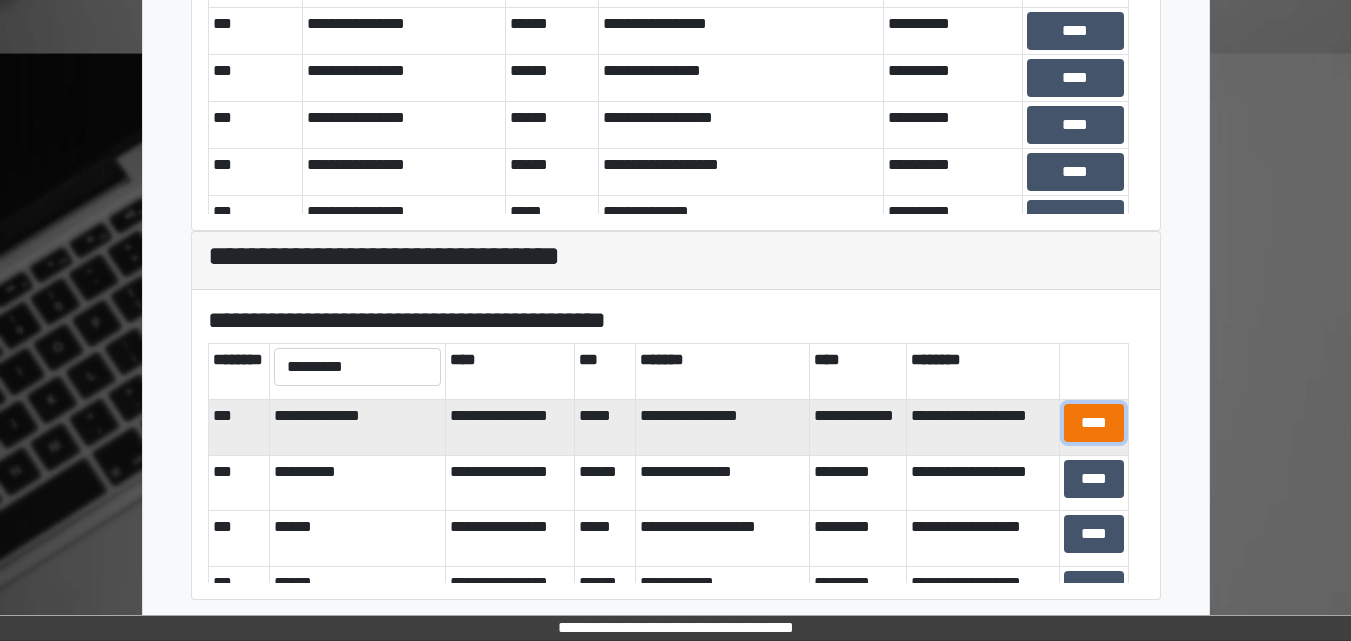 click on "****" at bounding box center [1094, 423] 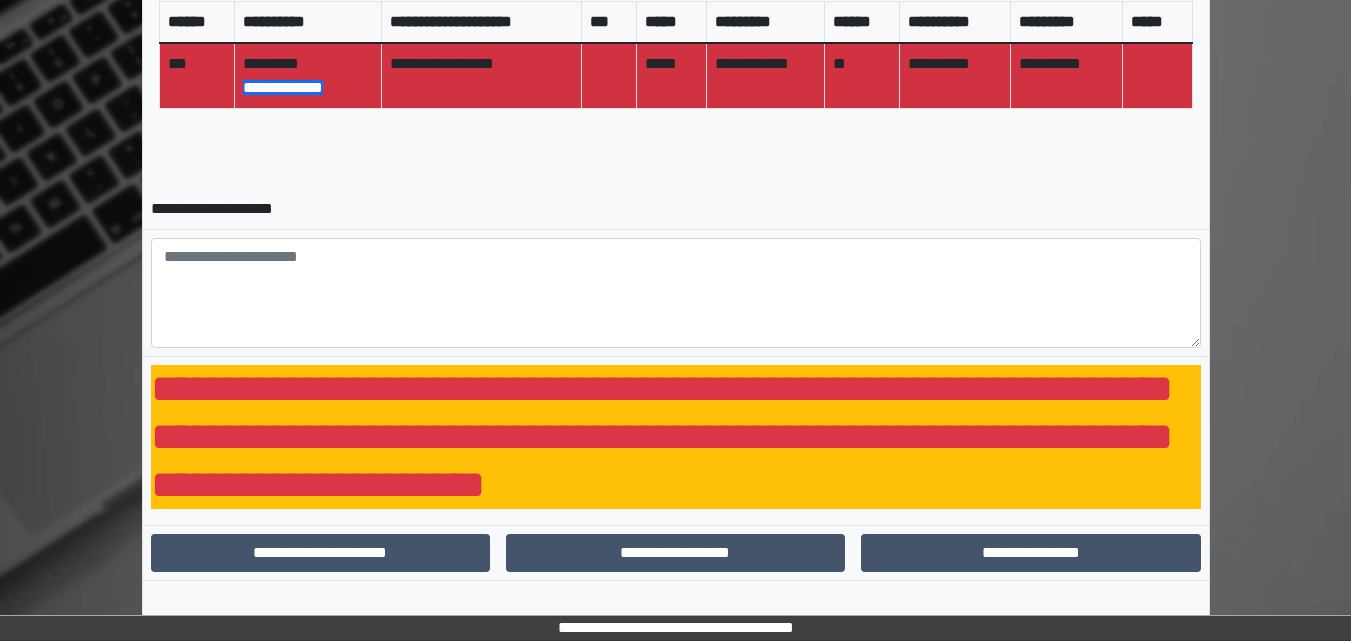 scroll, scrollTop: 962, scrollLeft: 0, axis: vertical 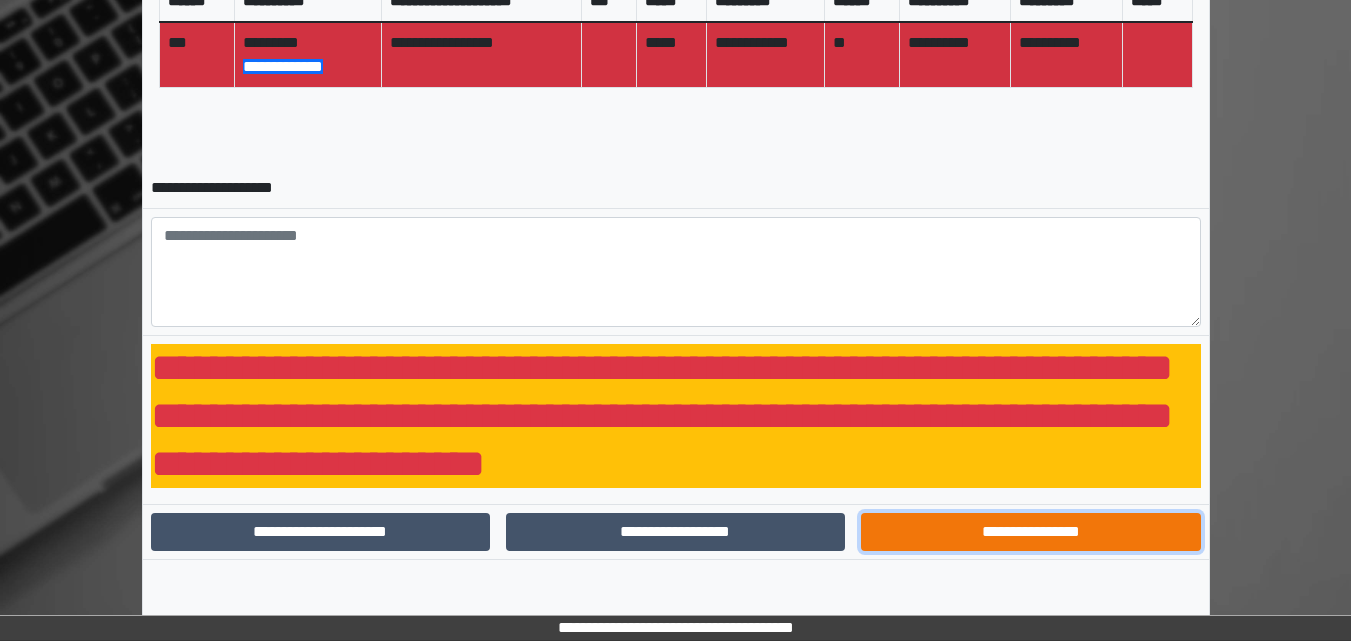 click on "**********" at bounding box center [1030, 532] 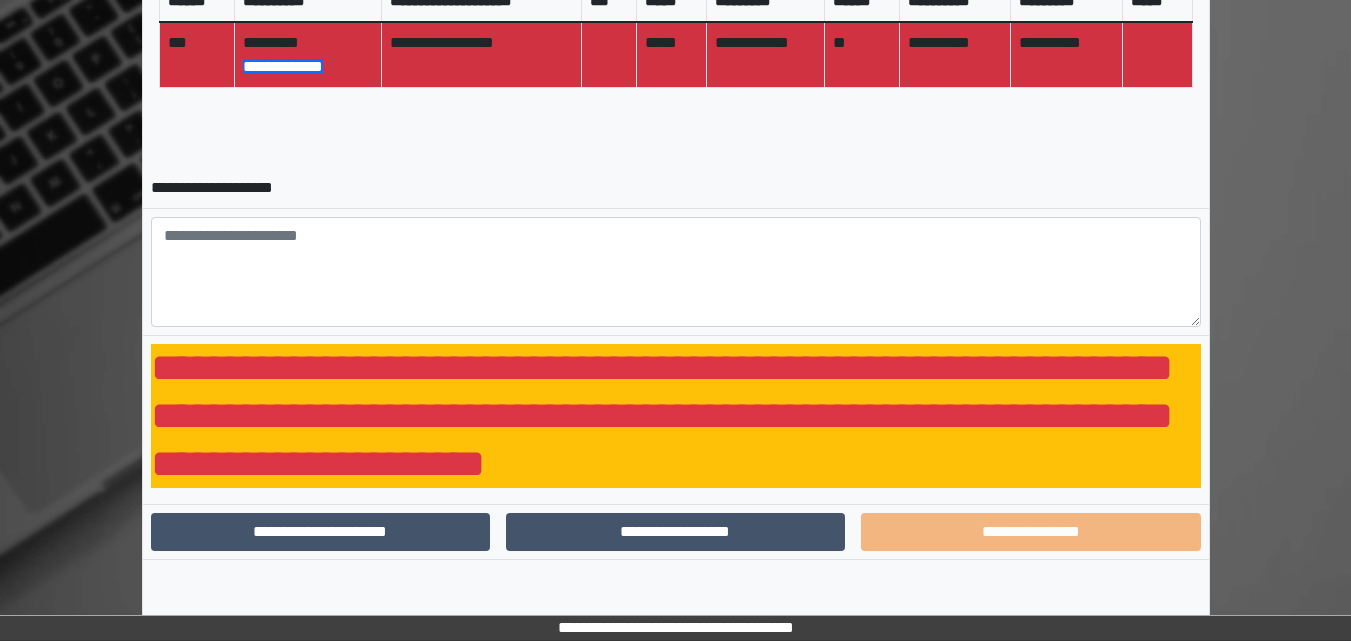 scroll, scrollTop: 707, scrollLeft: 0, axis: vertical 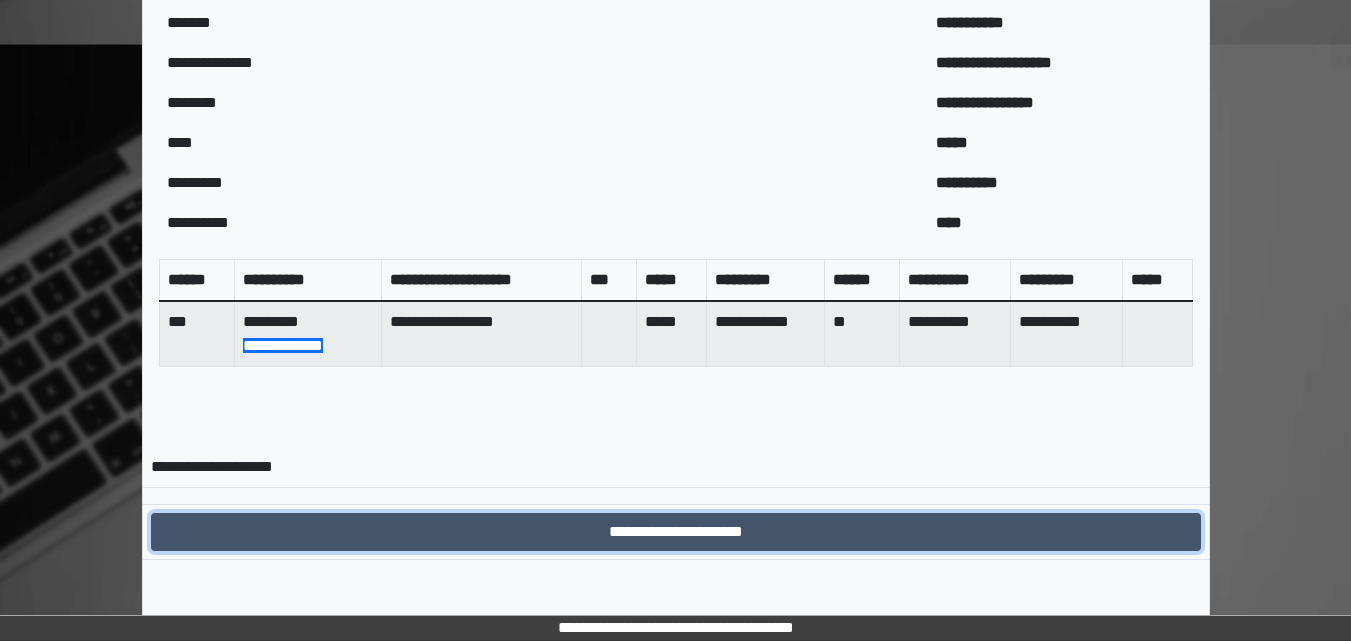 click on "**********" at bounding box center [676, 532] 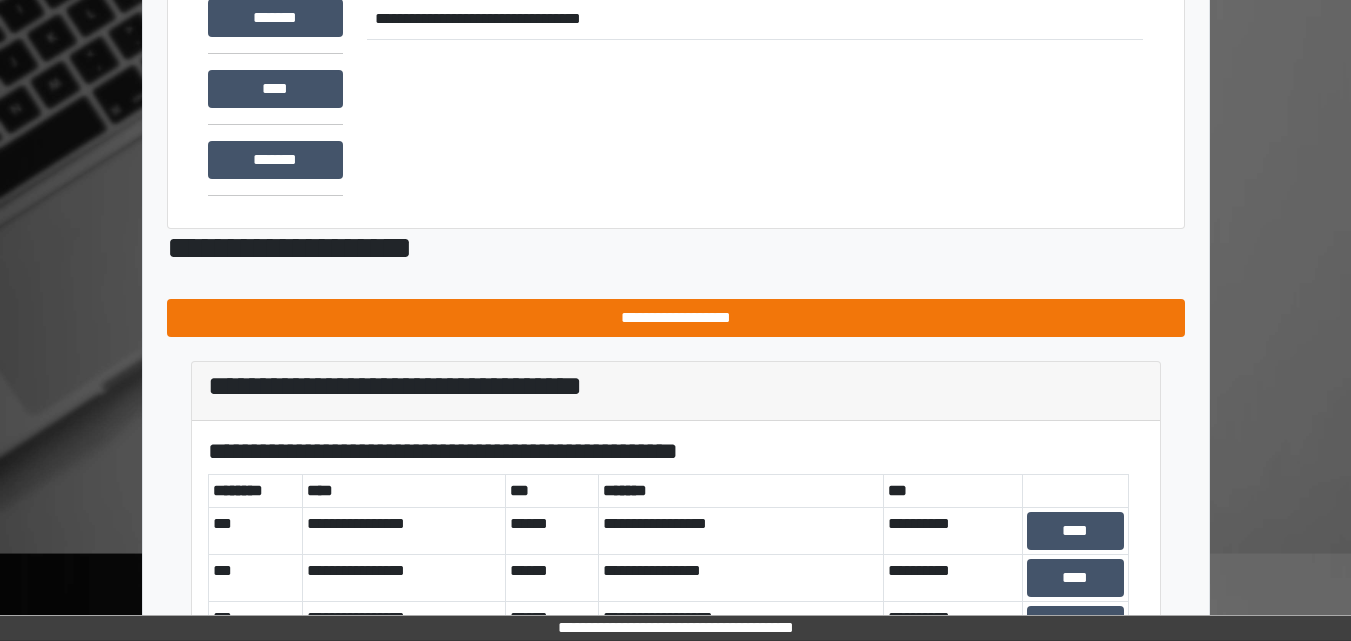 scroll, scrollTop: 200, scrollLeft: 0, axis: vertical 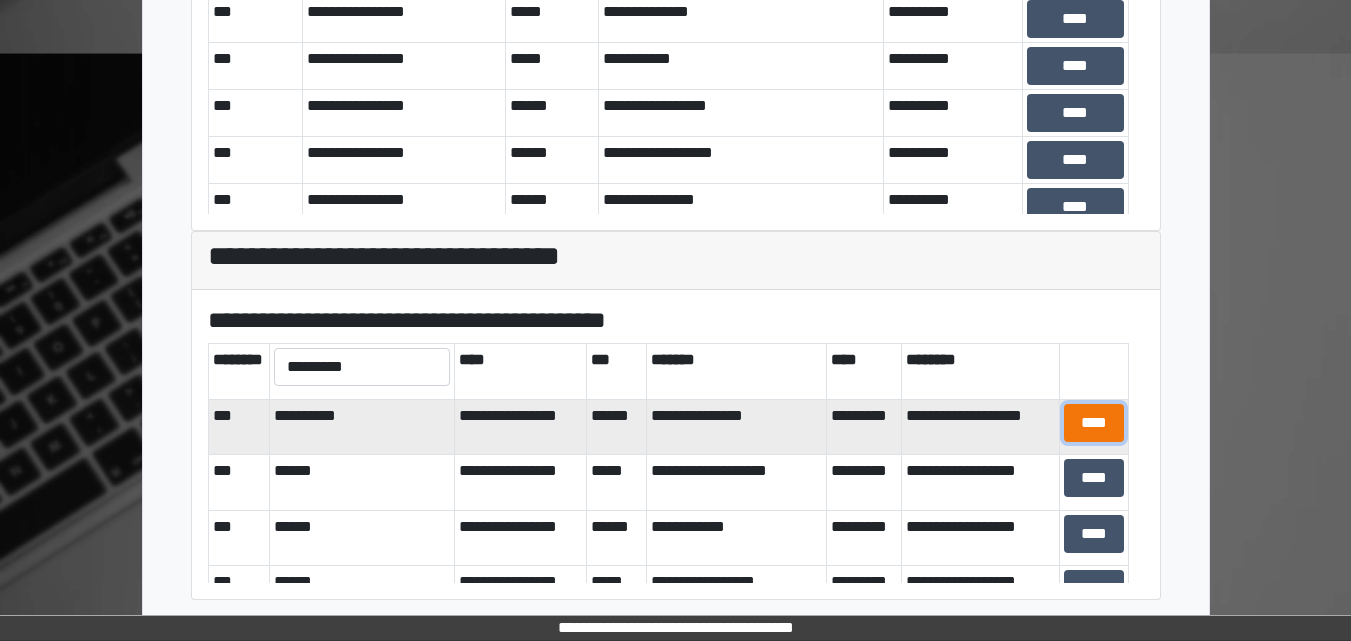 click on "****" at bounding box center [1094, 423] 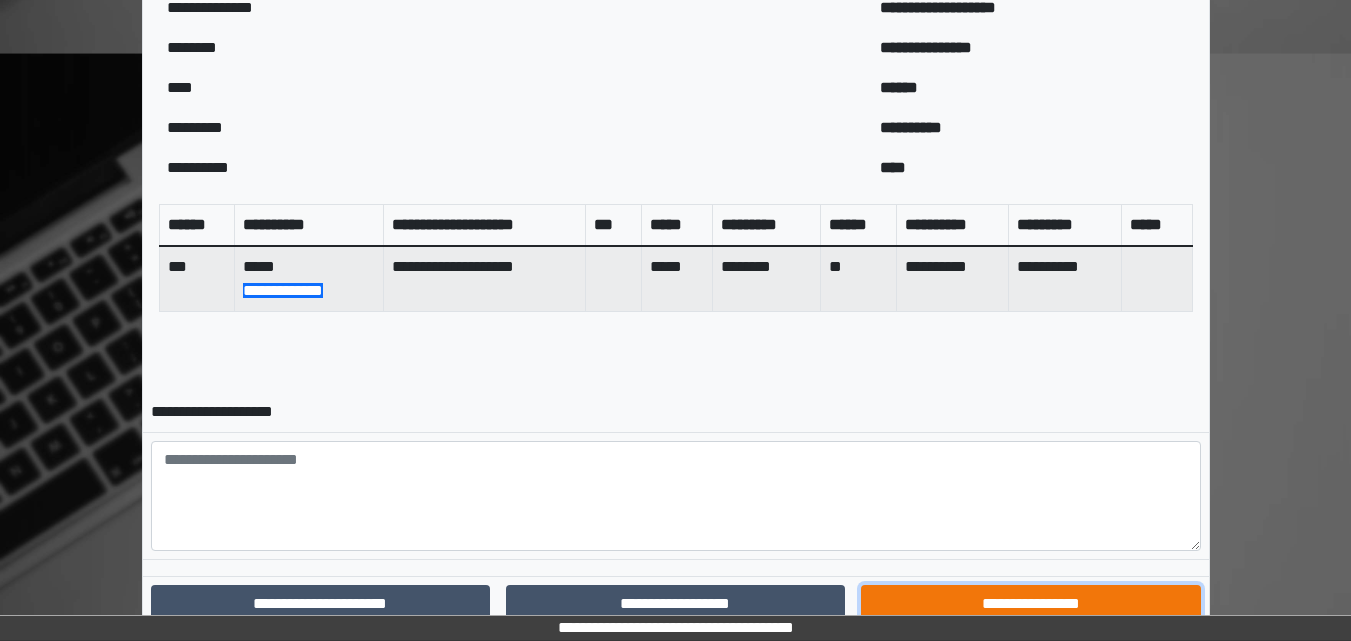 click on "**********" at bounding box center (1030, 604) 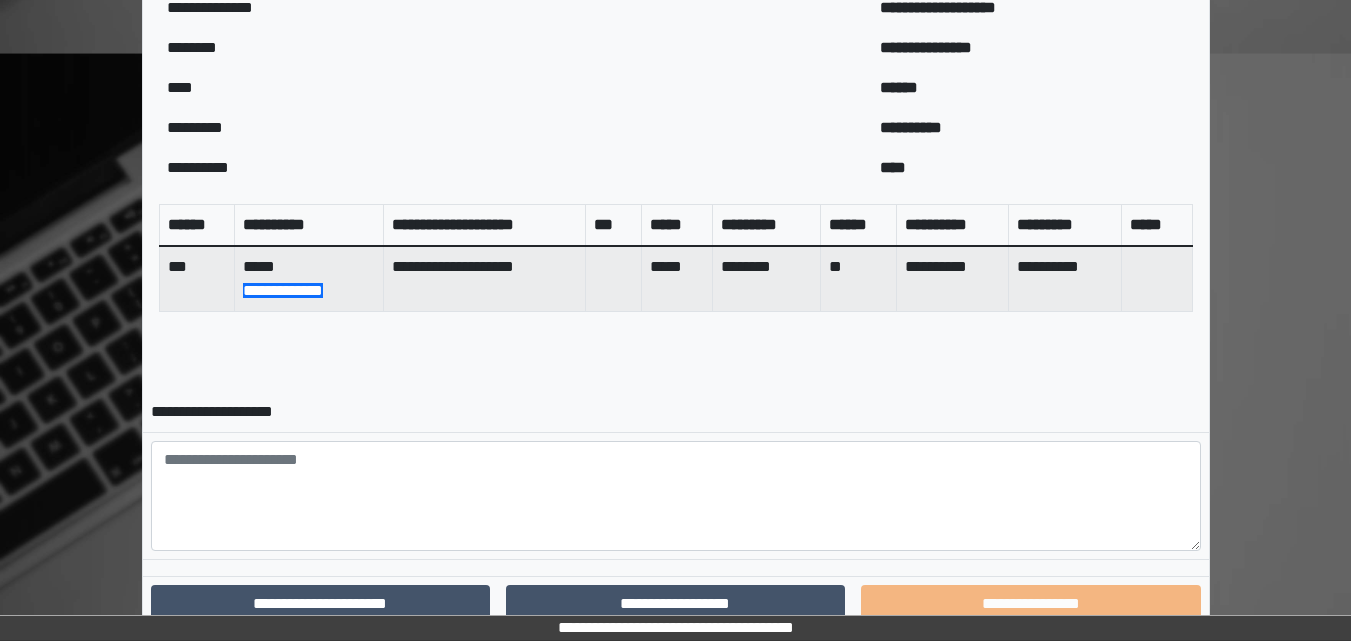 scroll, scrollTop: 667, scrollLeft: 0, axis: vertical 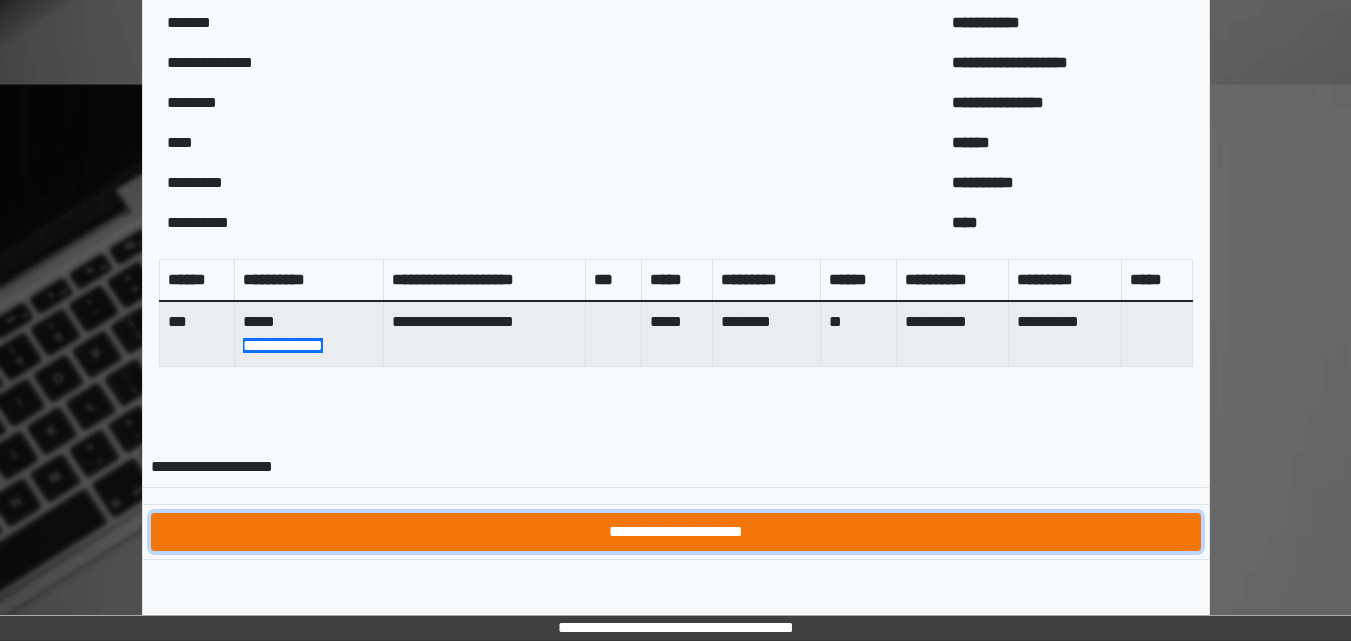 click on "**********" at bounding box center [676, 532] 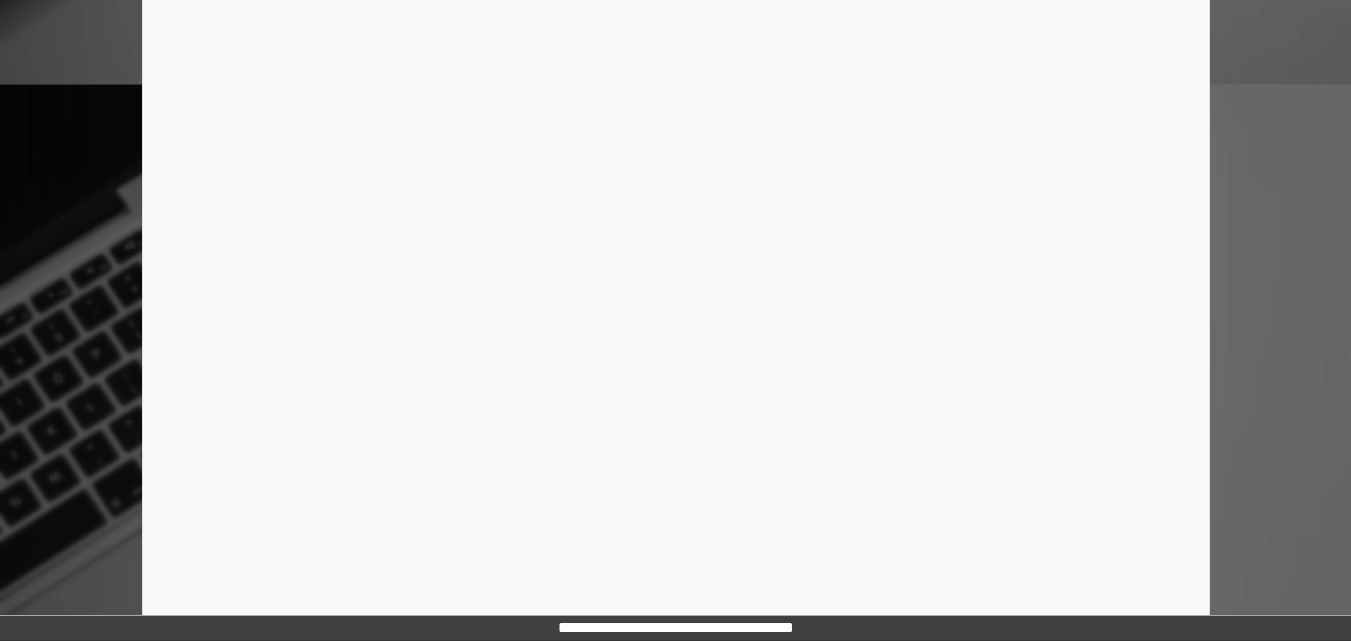 scroll, scrollTop: 0, scrollLeft: 0, axis: both 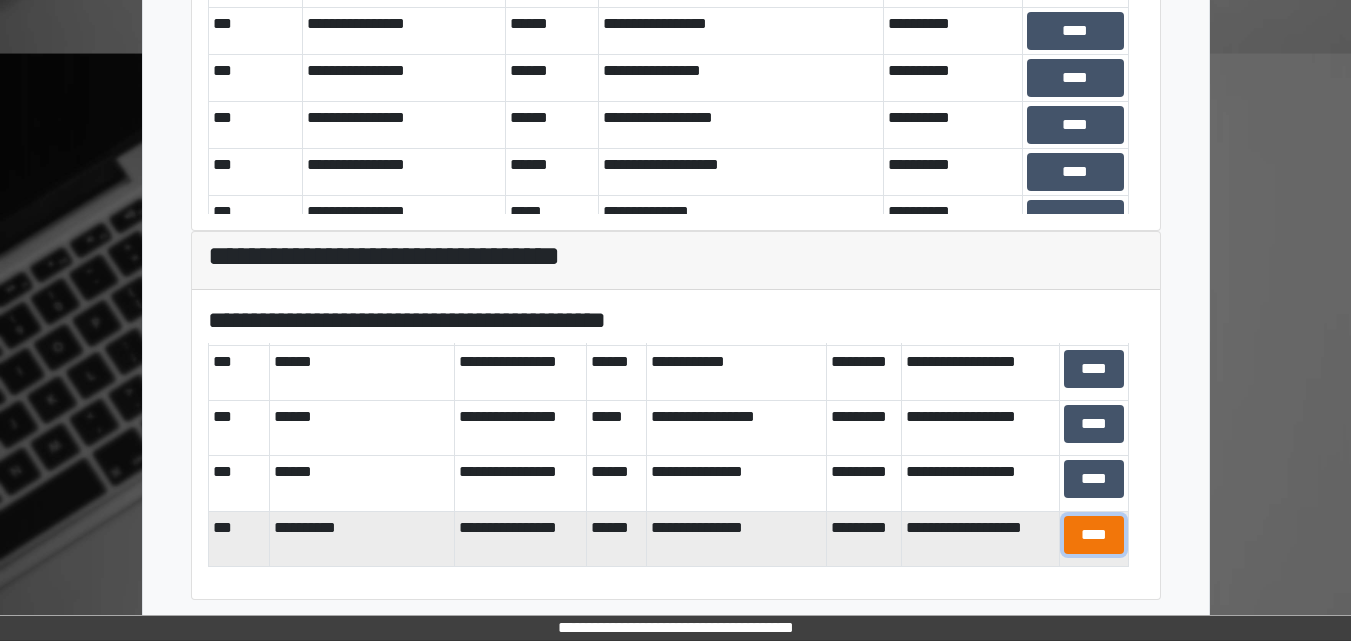 click on "****" at bounding box center [1094, 535] 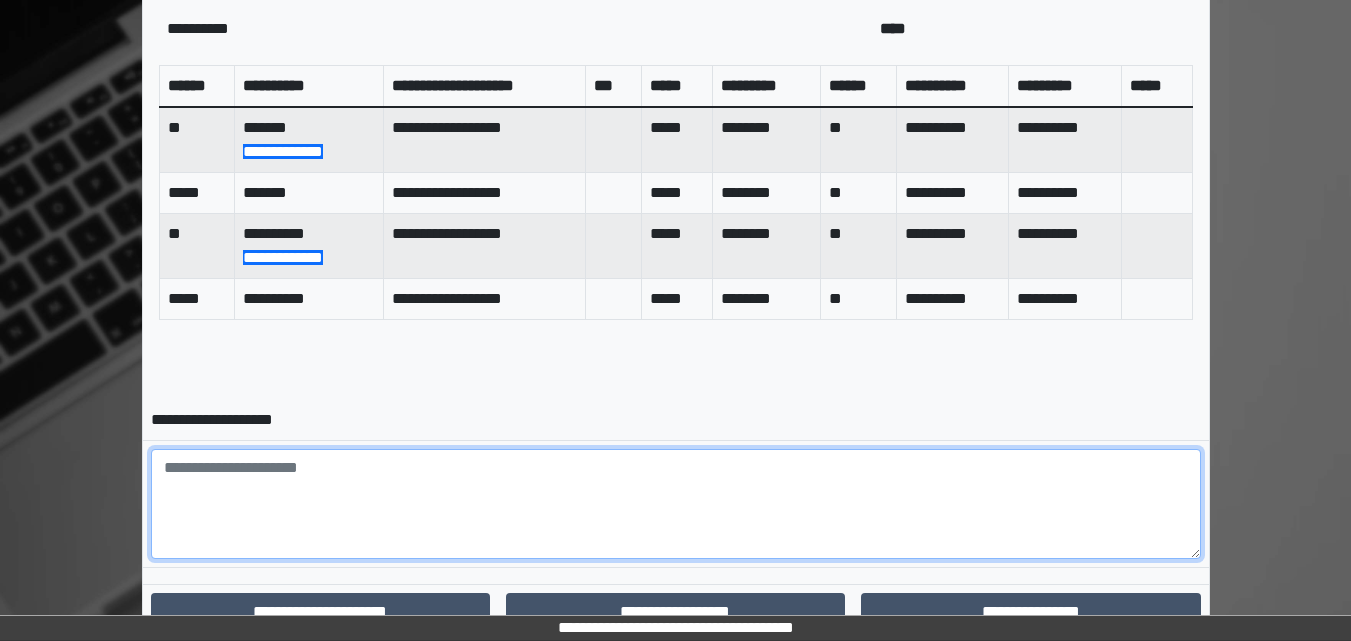 scroll, scrollTop: 898, scrollLeft: 0, axis: vertical 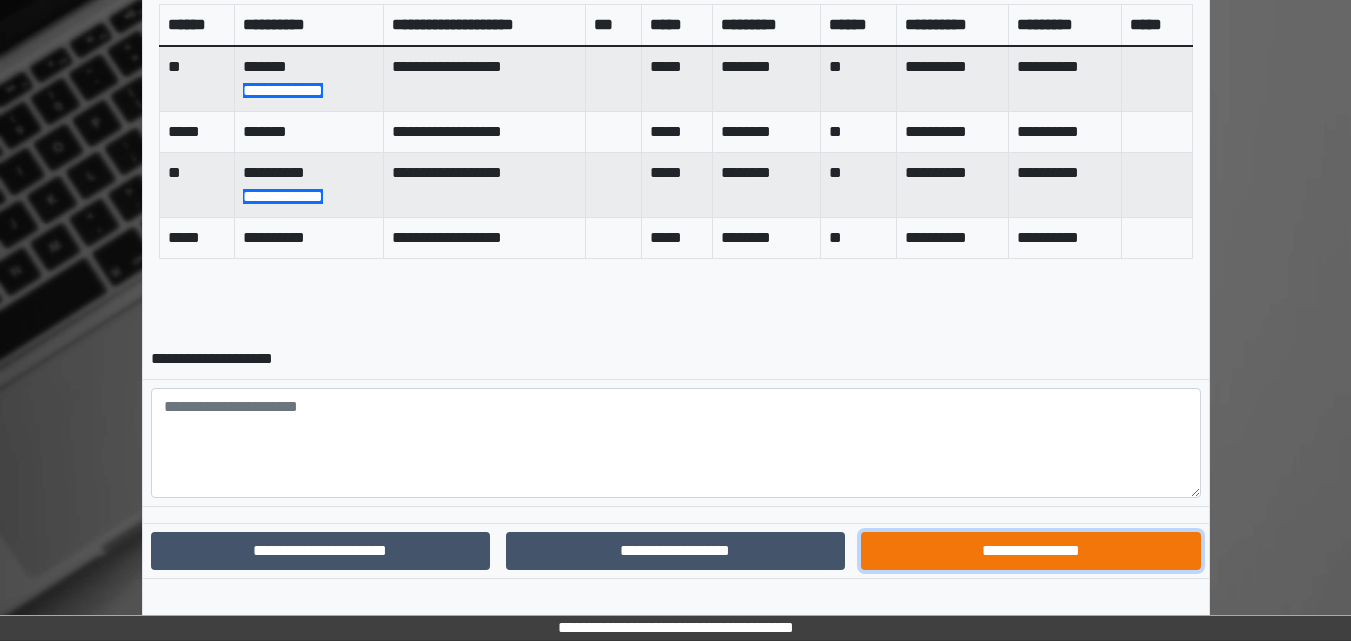 click on "**********" at bounding box center (1030, 551) 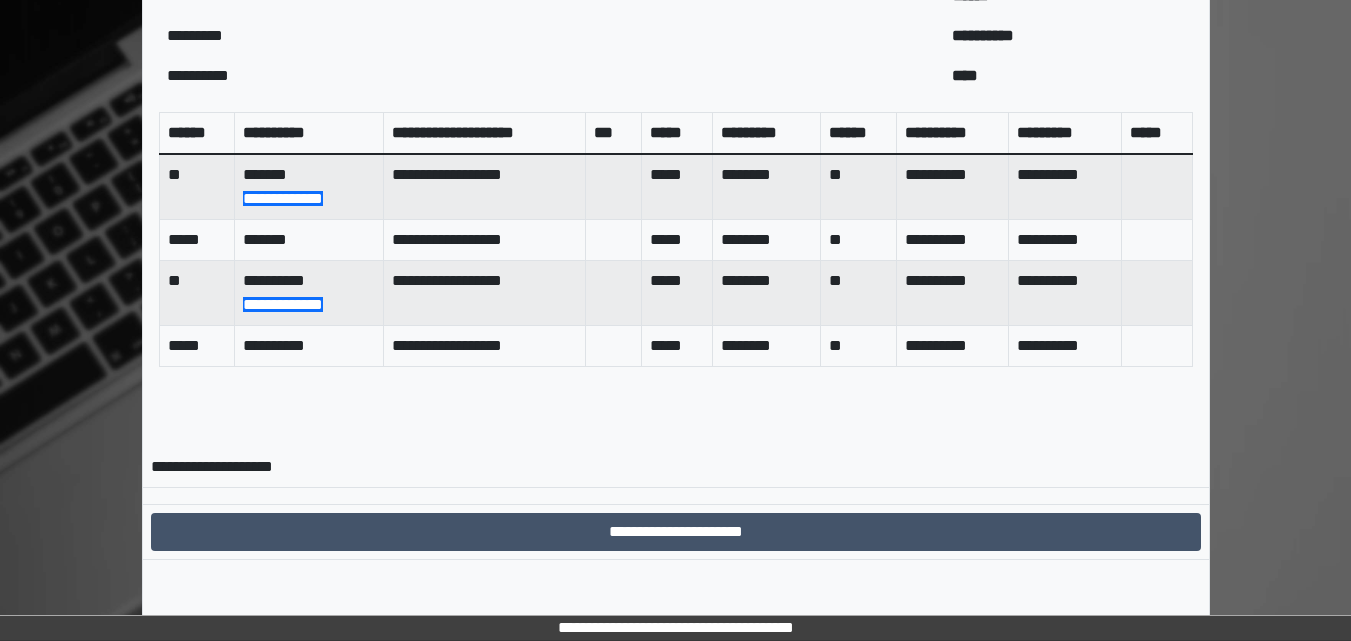 scroll, scrollTop: 814, scrollLeft: 0, axis: vertical 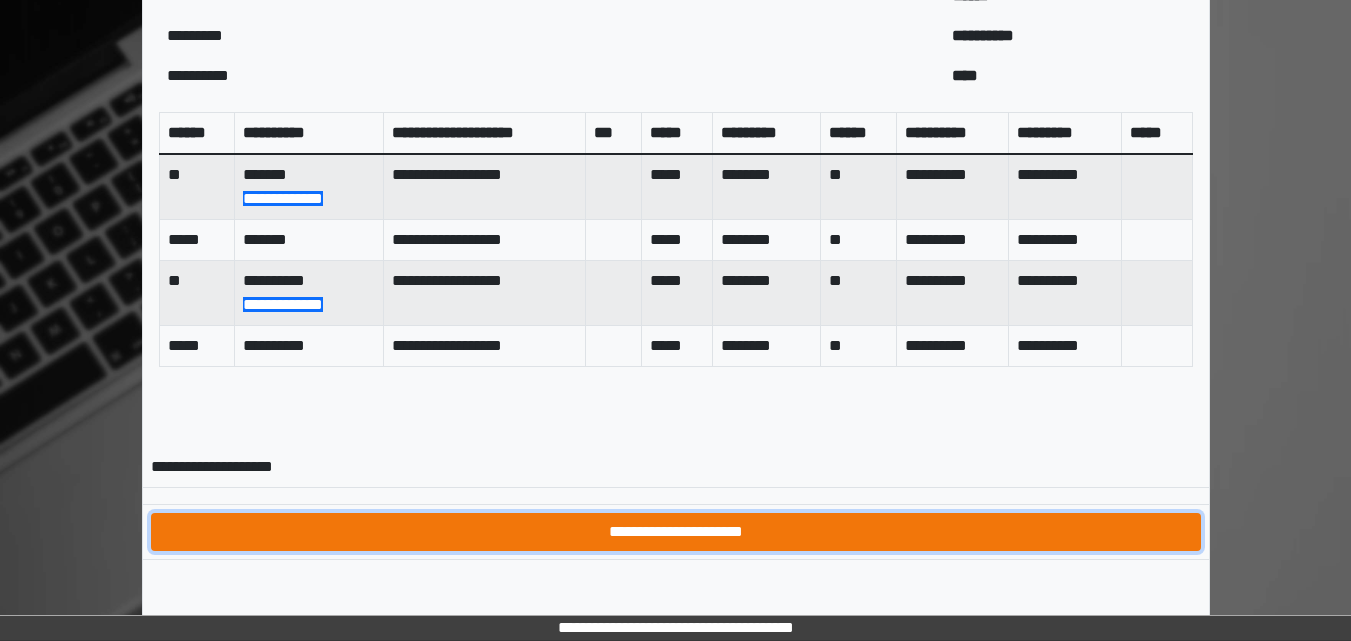 click on "**********" at bounding box center [676, 532] 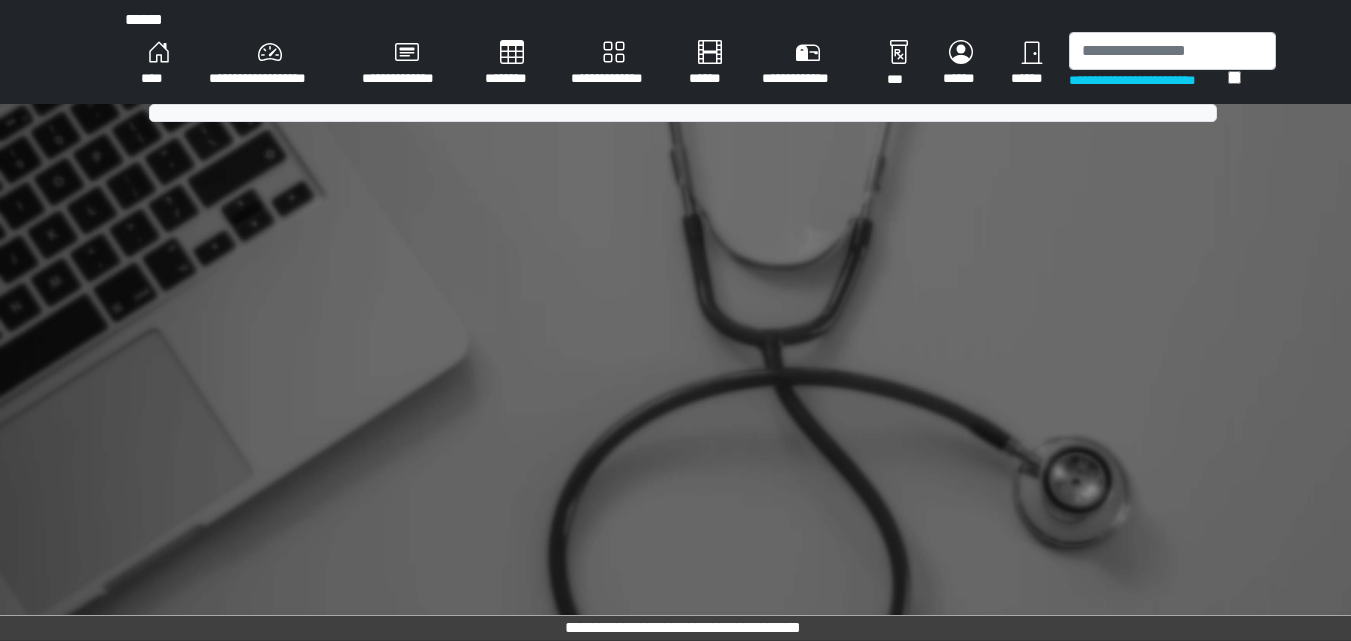 scroll, scrollTop: 0, scrollLeft: 0, axis: both 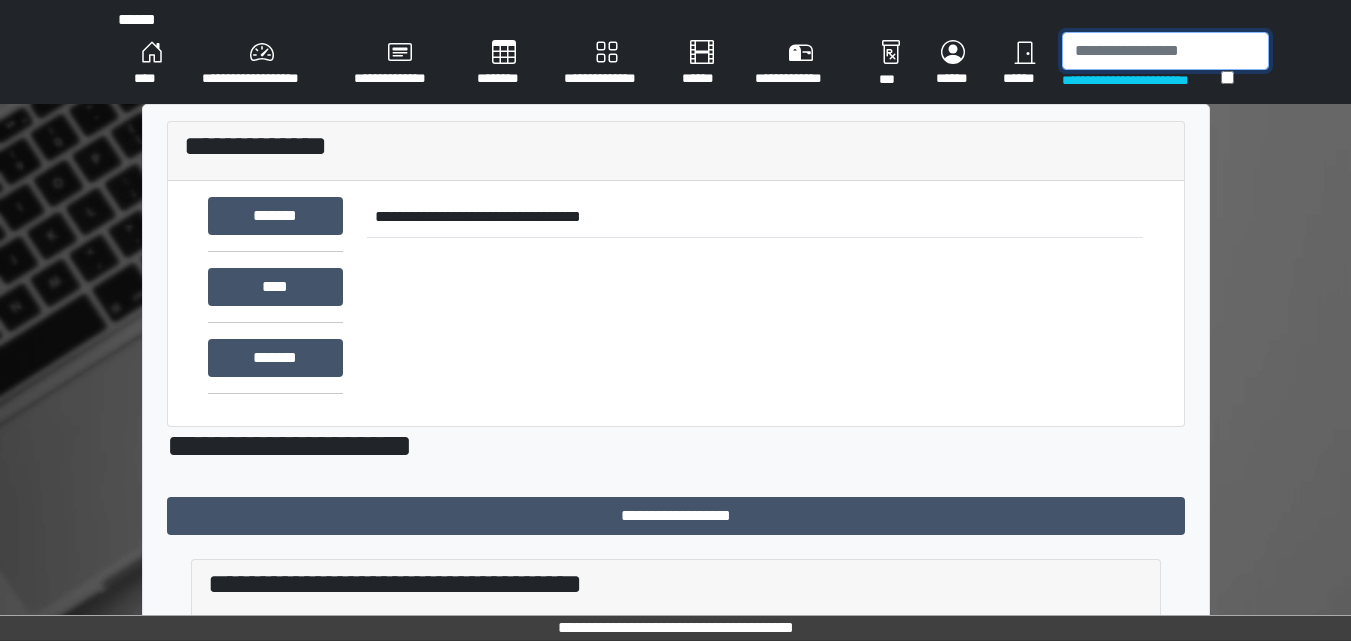 click at bounding box center [1165, 51] 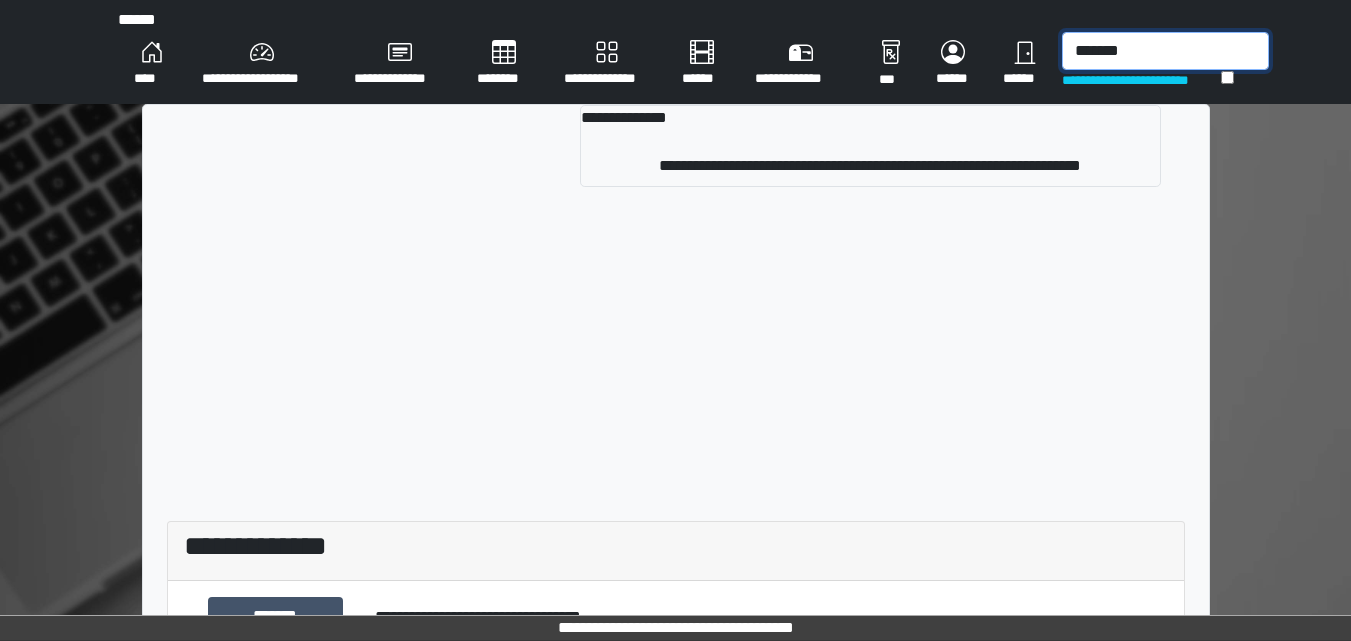 type on "*******" 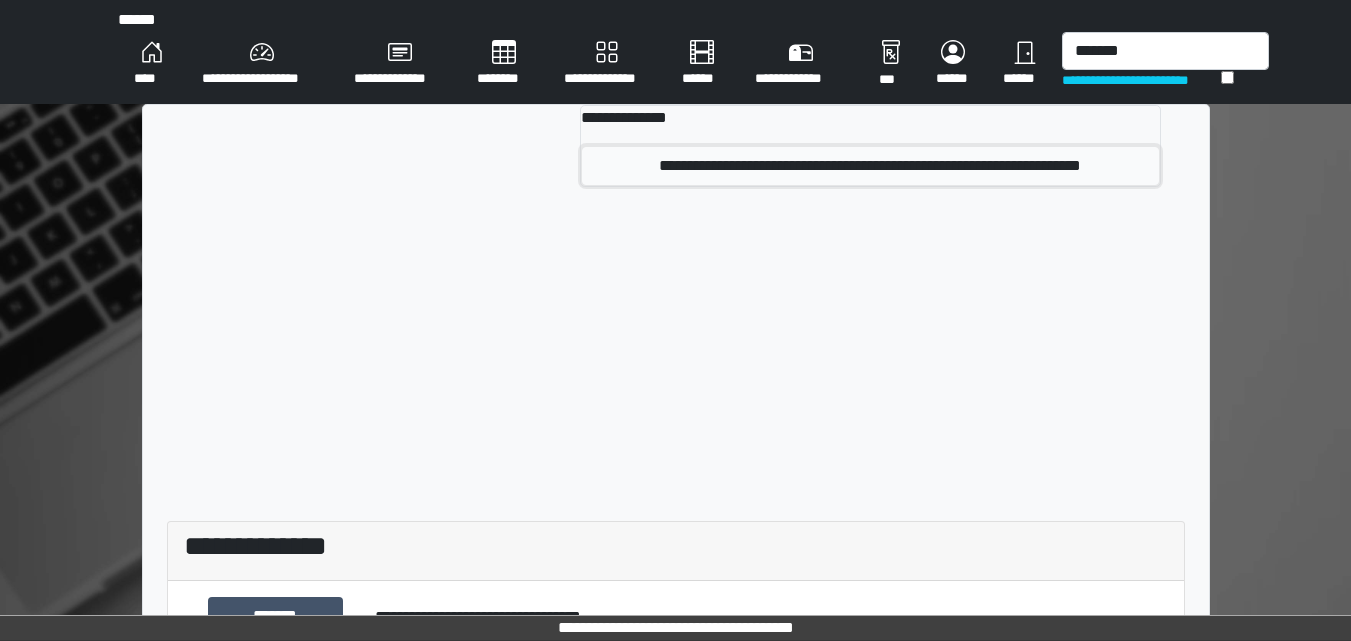 click on "**********" at bounding box center [870, 166] 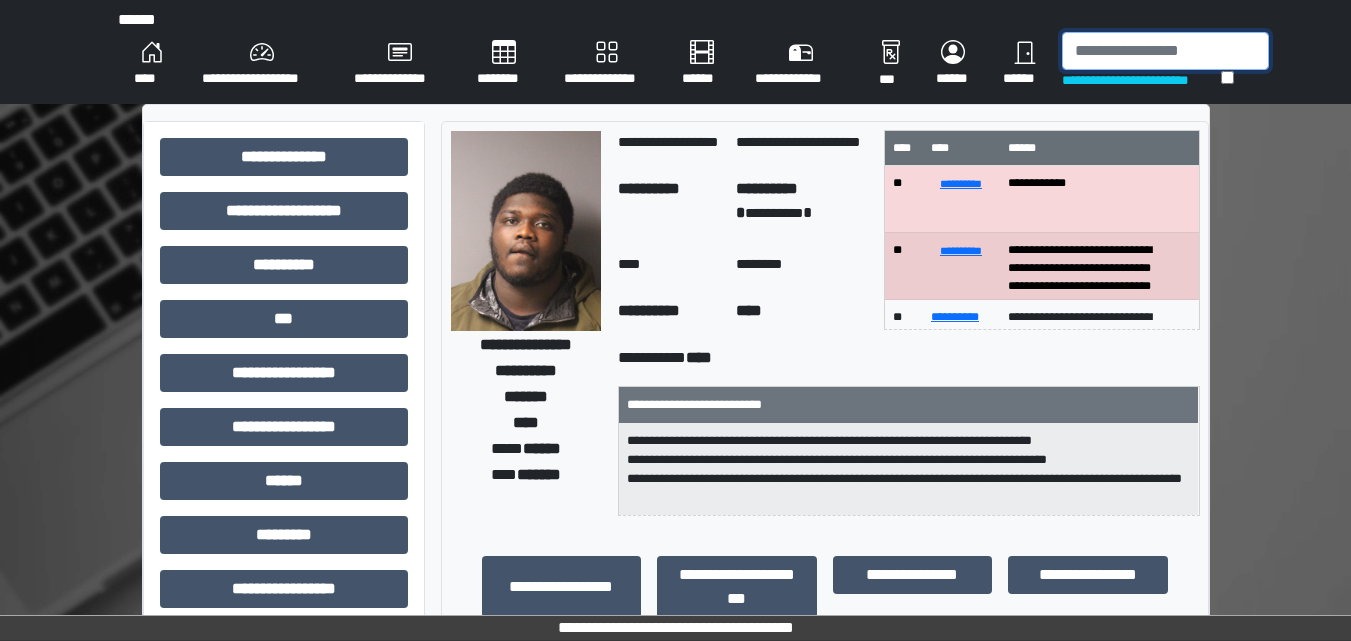 click at bounding box center [1165, 51] 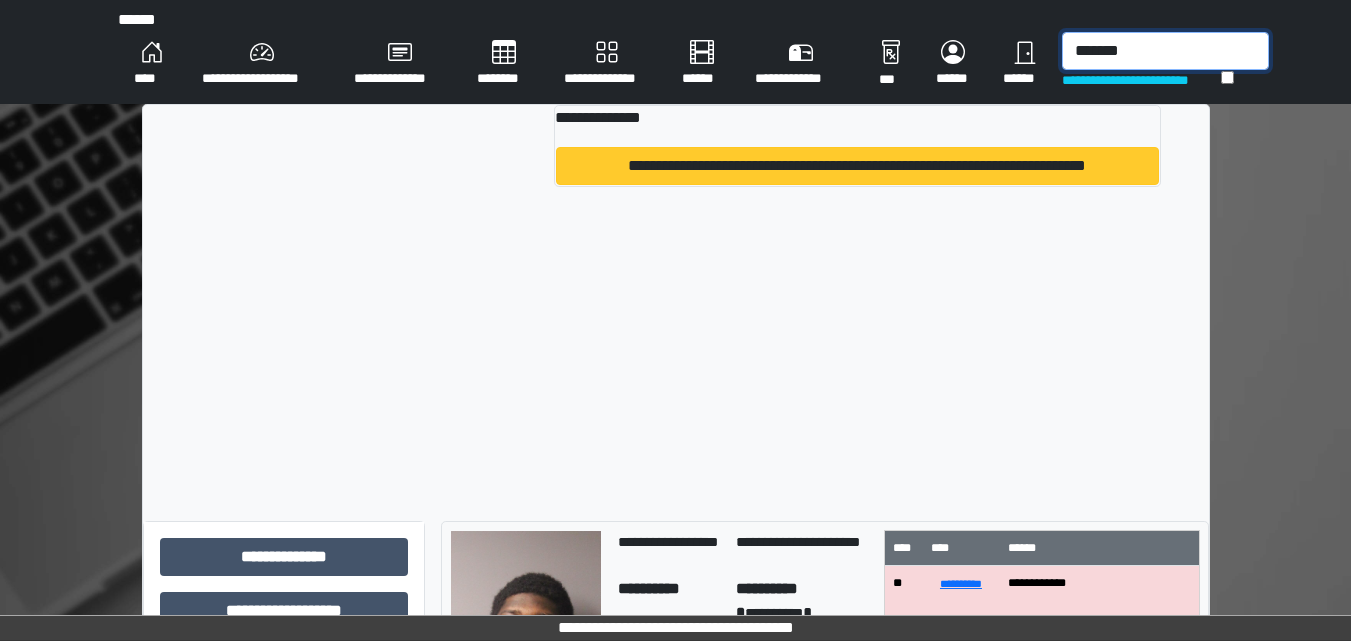 type on "*******" 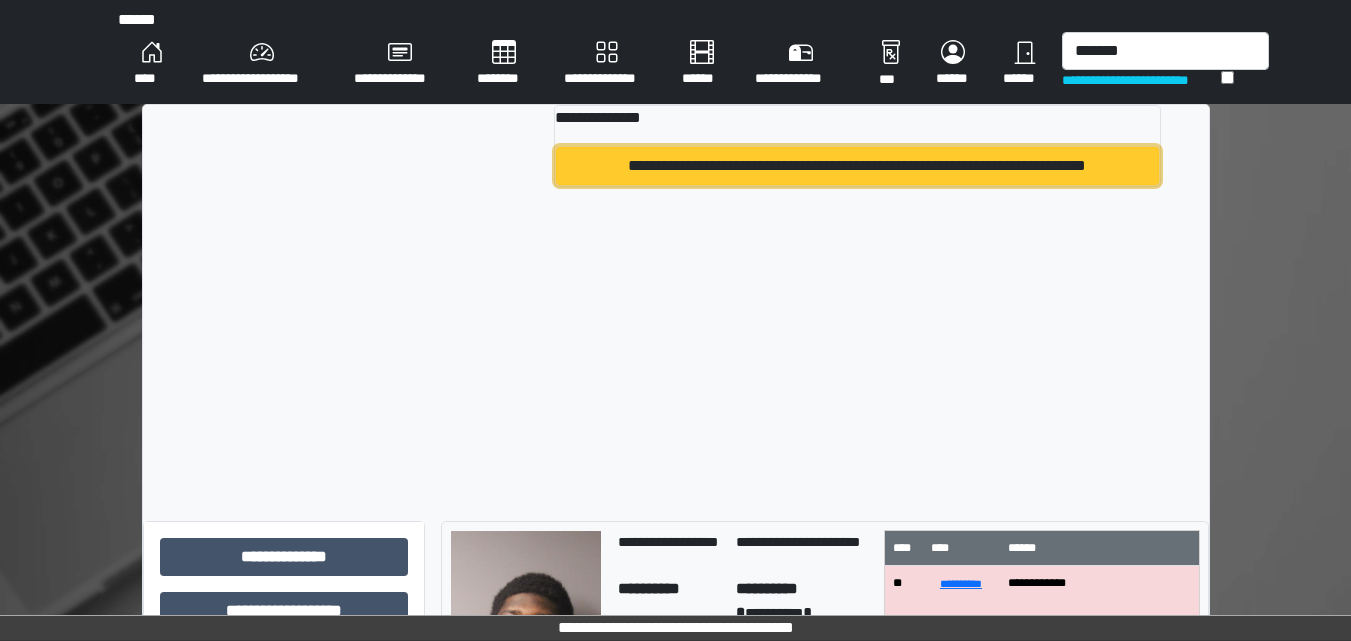 click on "**********" at bounding box center [857, 166] 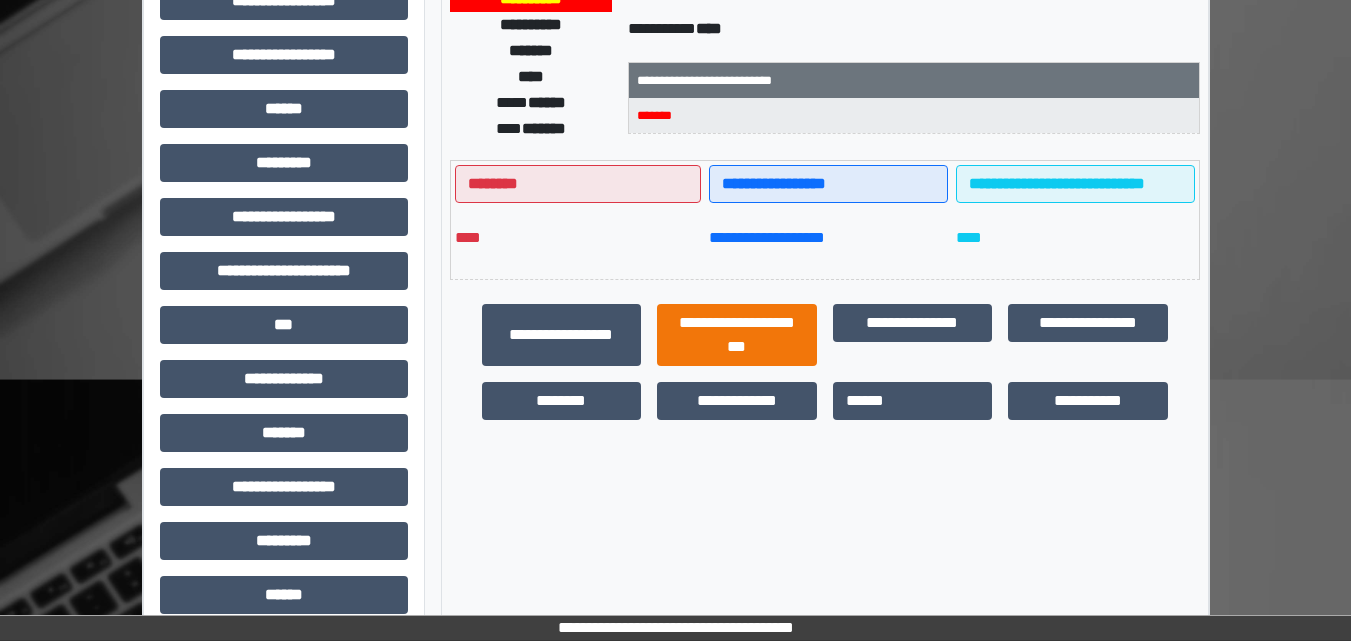 scroll, scrollTop: 400, scrollLeft: 0, axis: vertical 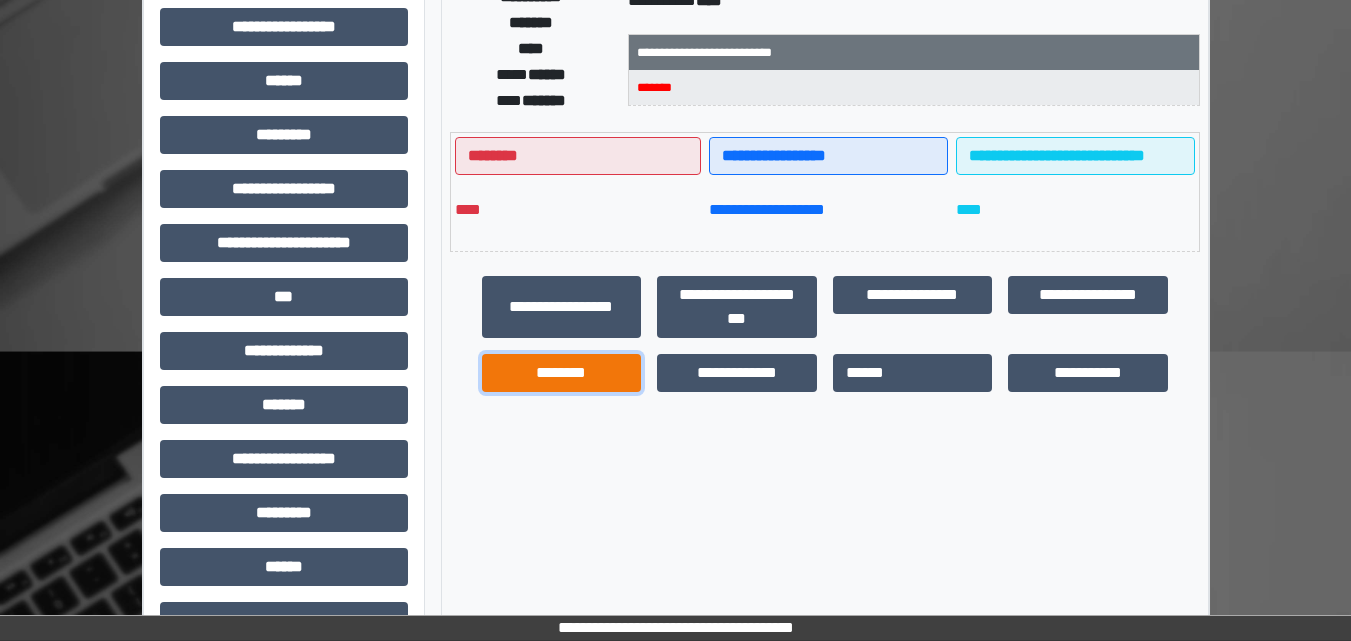 click on "********" at bounding box center [562, 373] 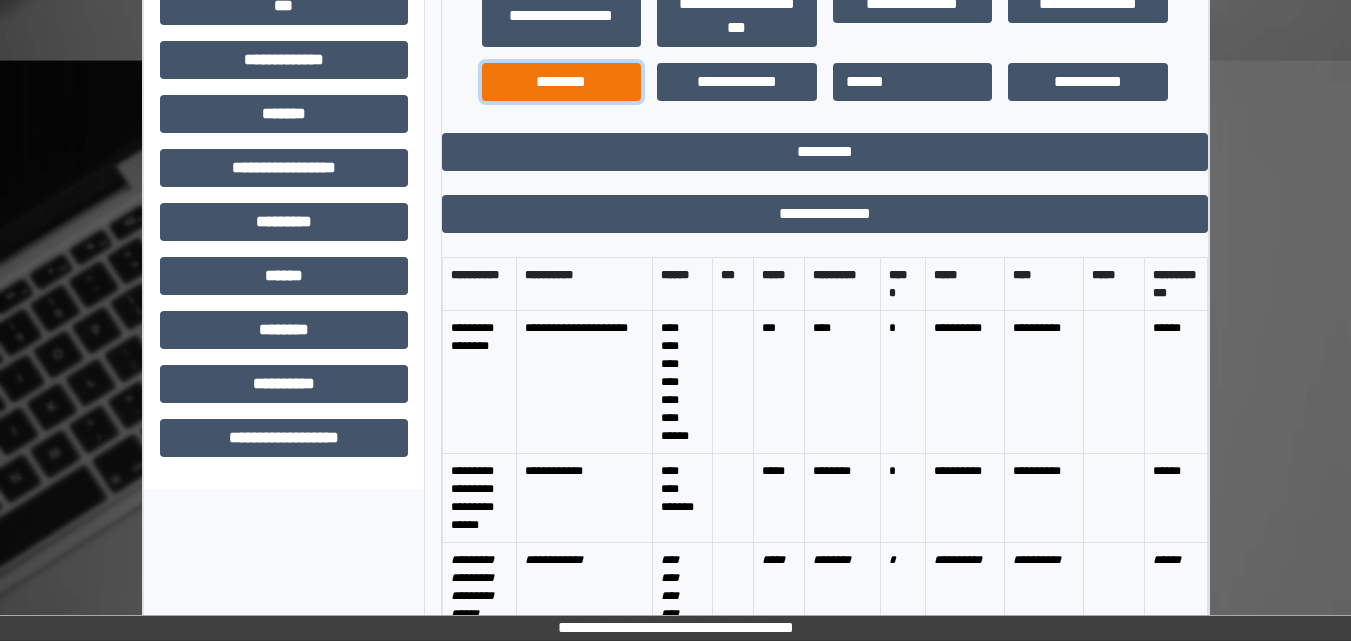 scroll, scrollTop: 700, scrollLeft: 0, axis: vertical 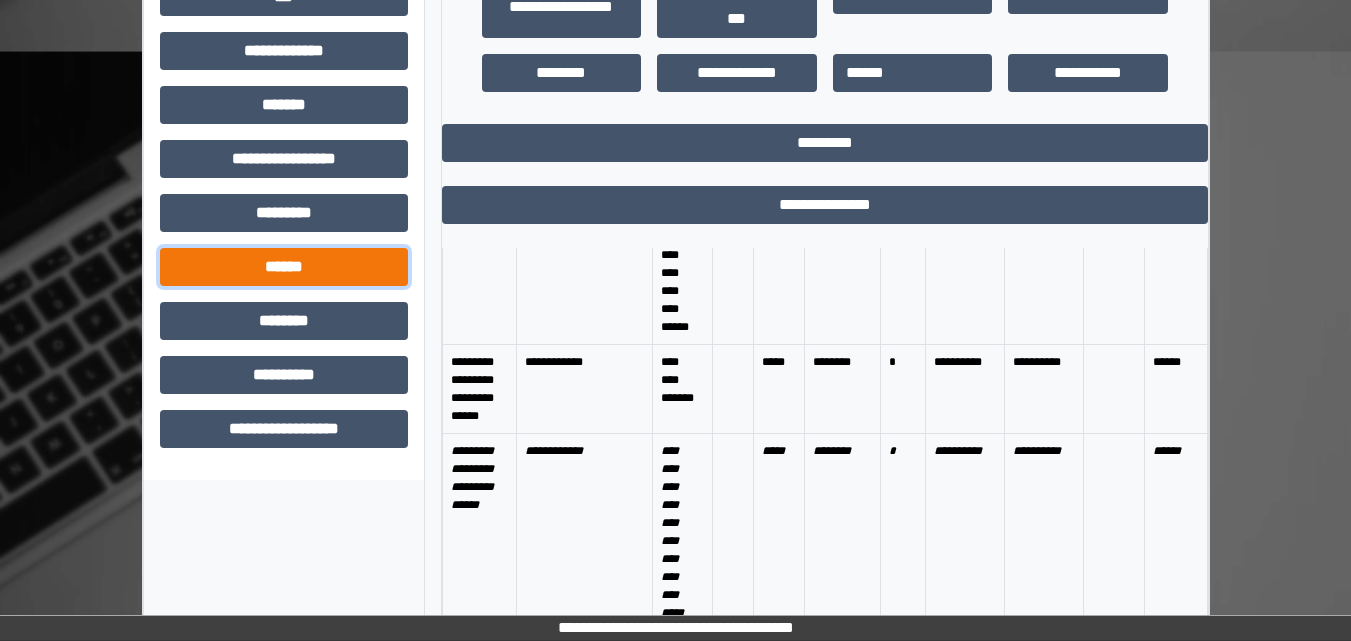 click on "******" at bounding box center [284, 267] 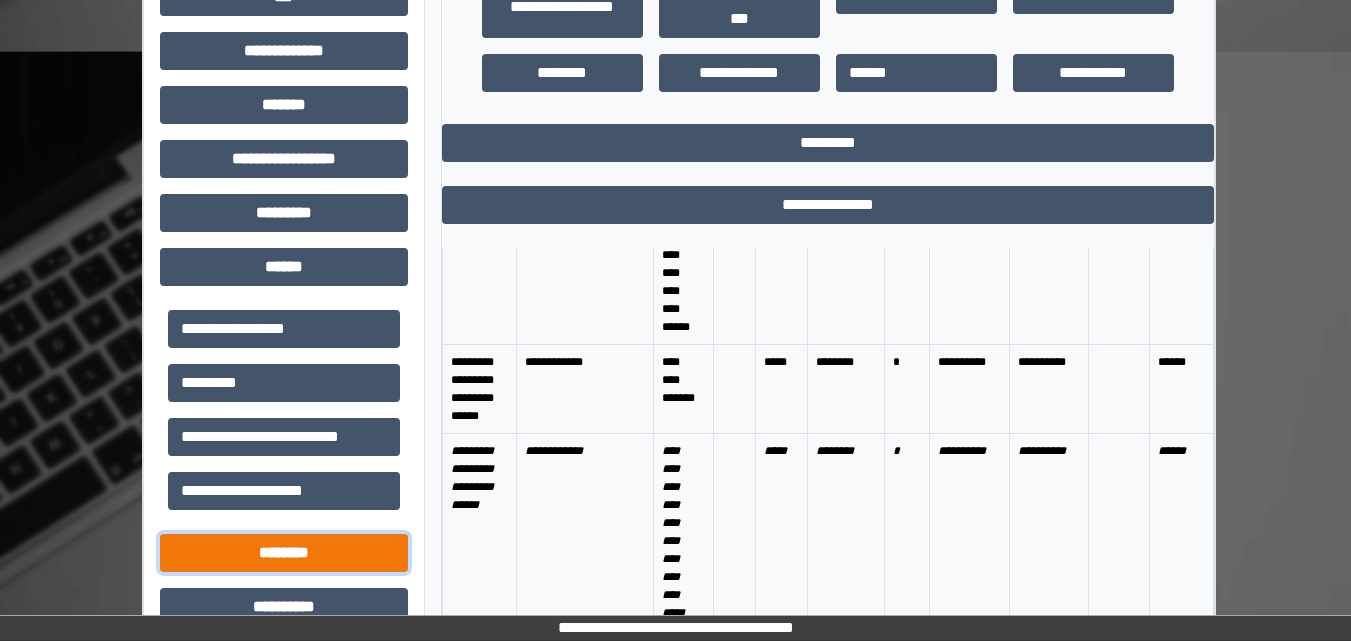 click on "********" at bounding box center (284, 553) 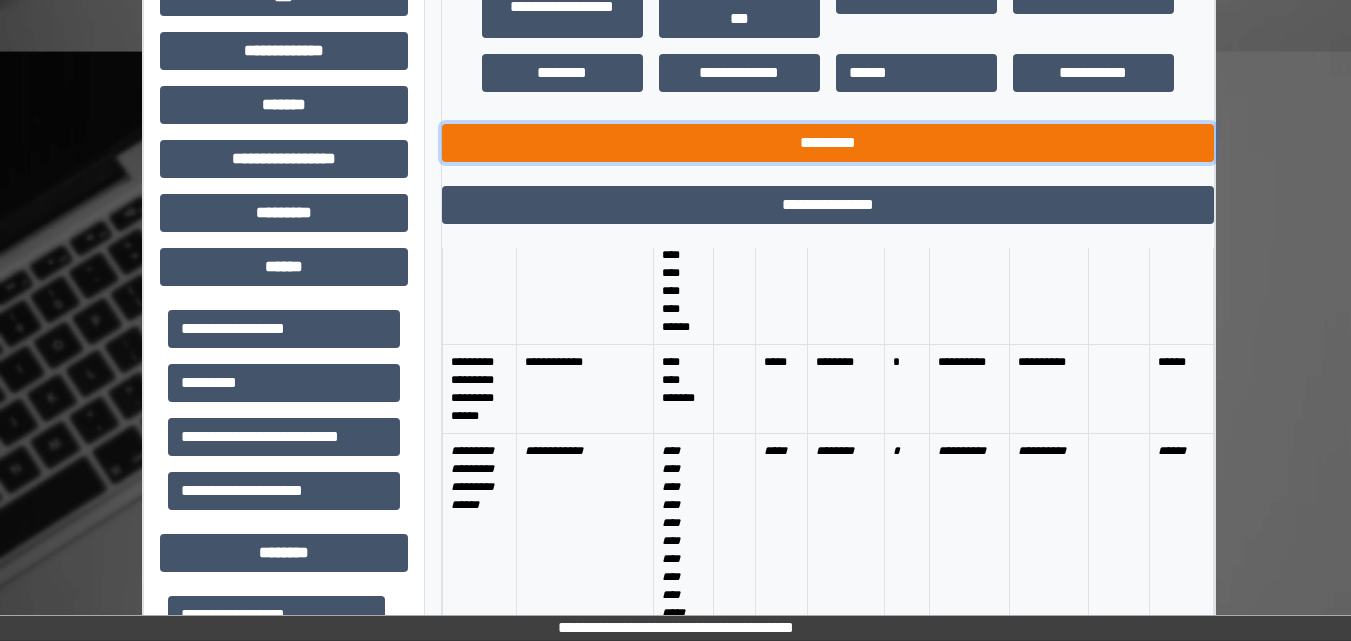 click on "*********" at bounding box center [828, 143] 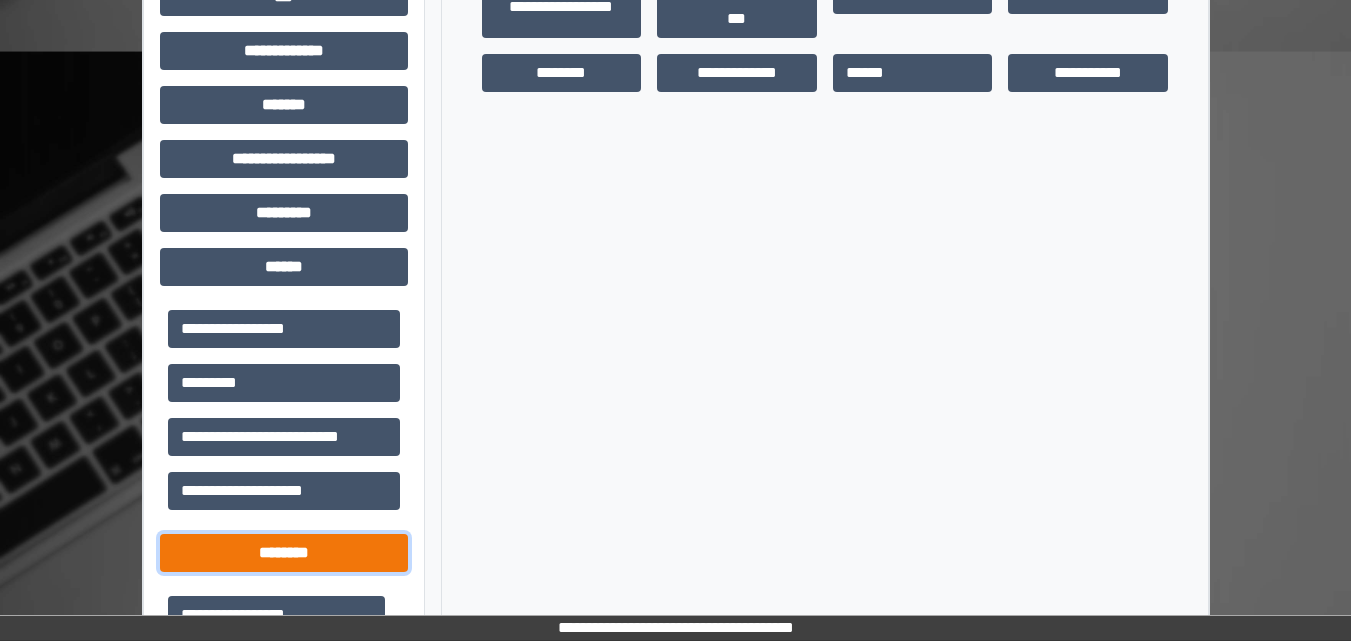 click on "********" at bounding box center [284, 553] 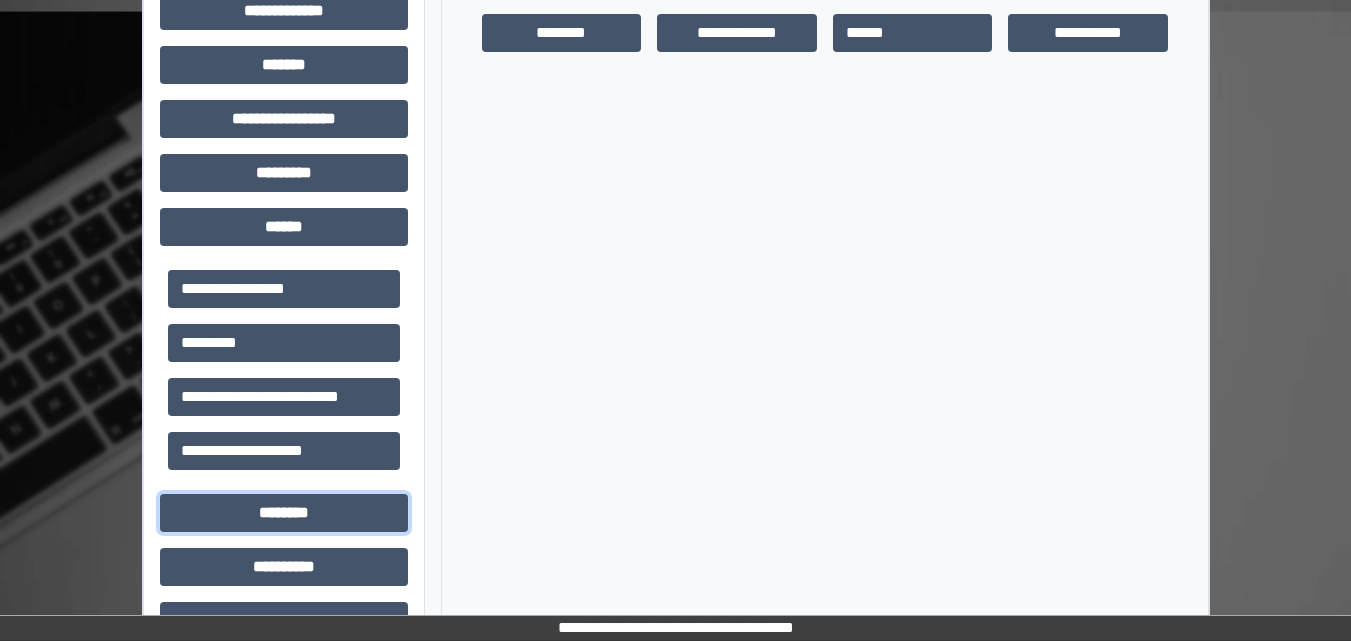 scroll, scrollTop: 789, scrollLeft: 0, axis: vertical 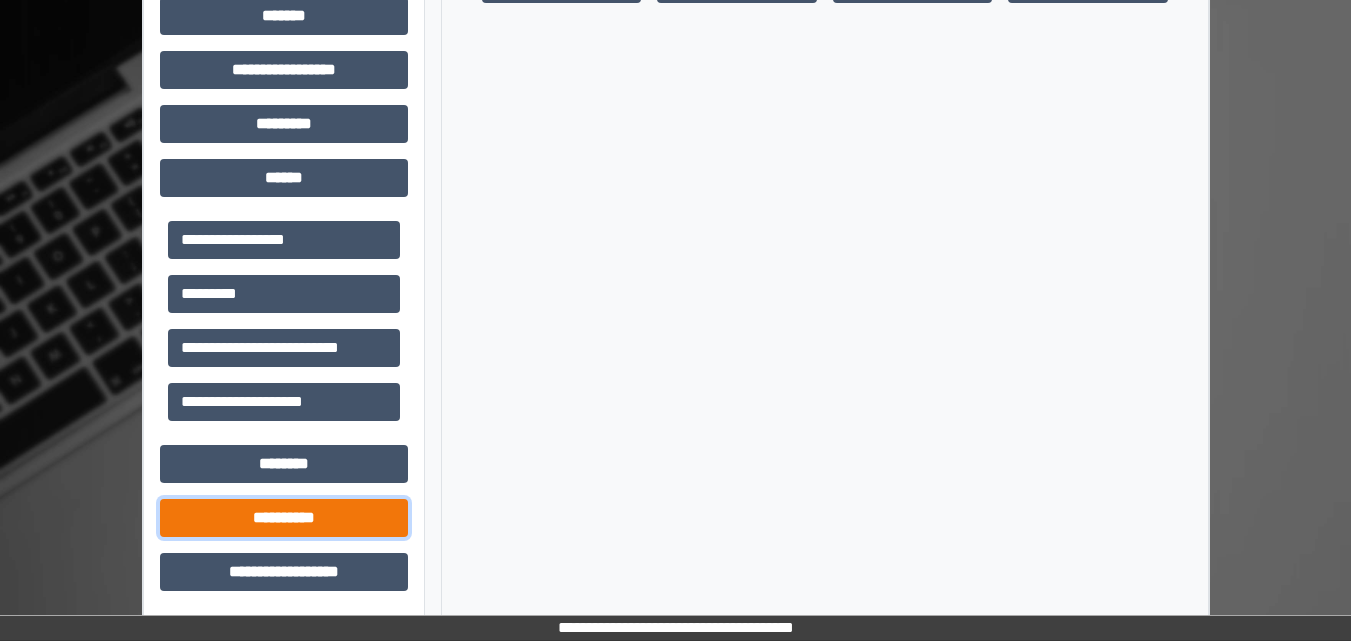 click on "**********" at bounding box center (284, 518) 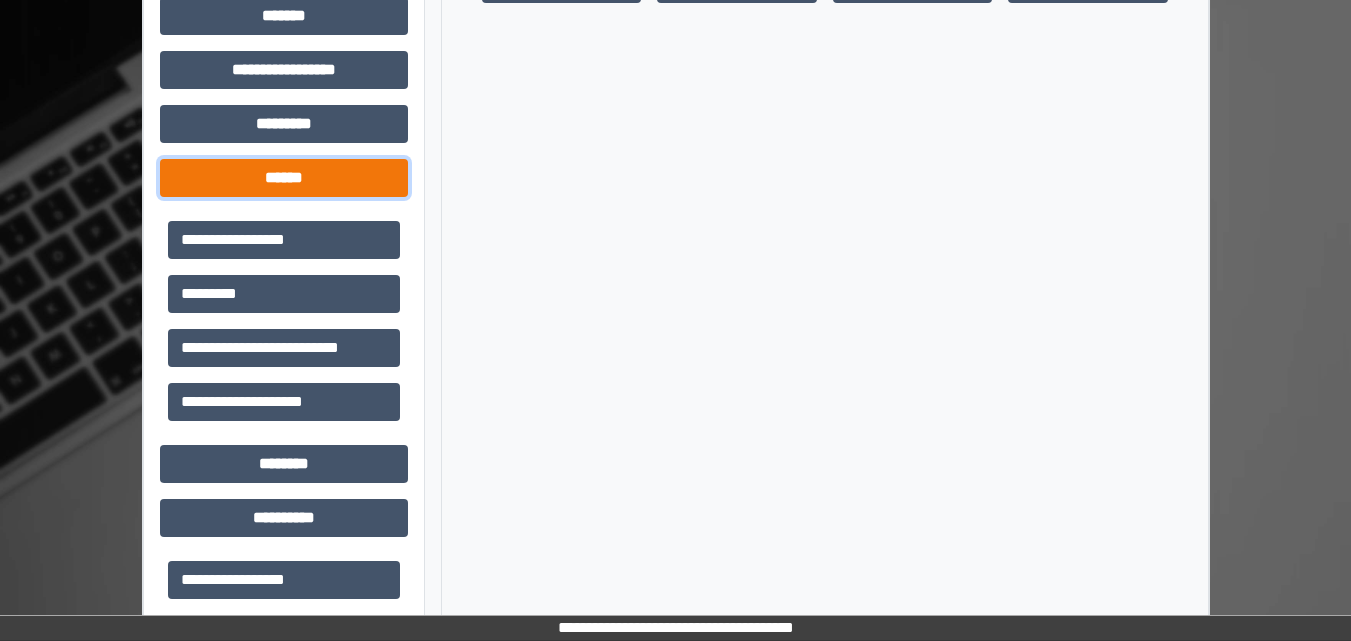 click on "******" at bounding box center (284, 178) 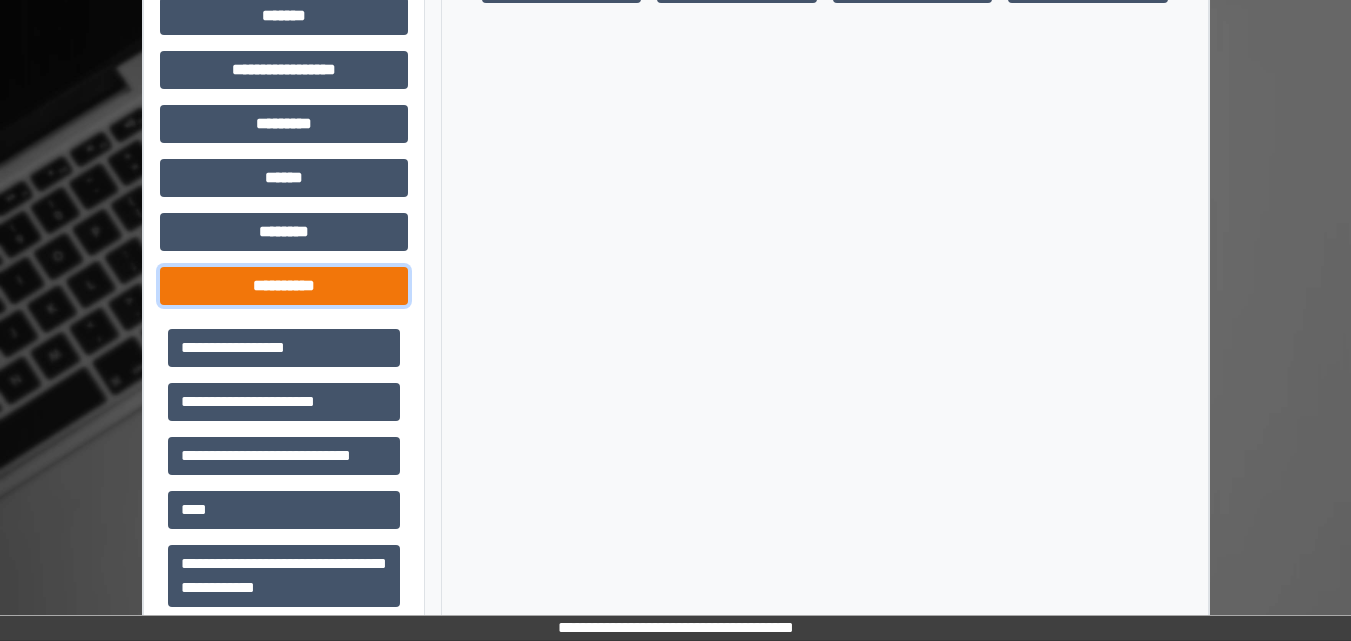 click on "**********" at bounding box center [284, 286] 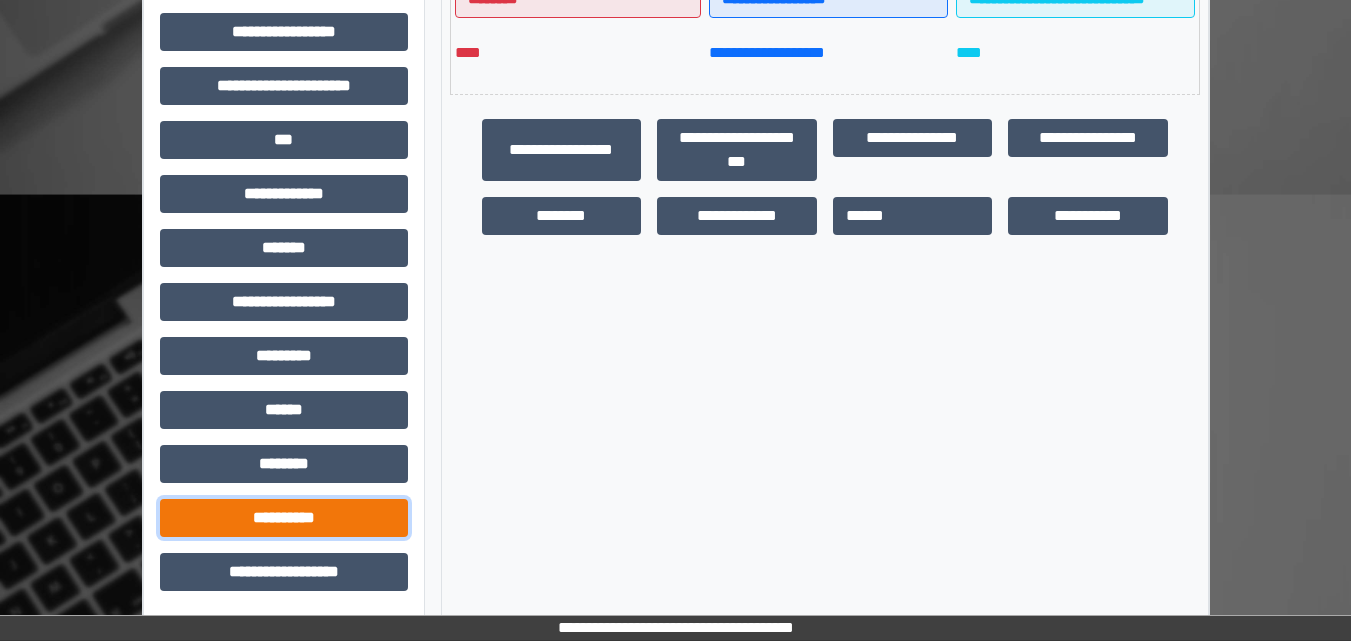 scroll, scrollTop: 557, scrollLeft: 0, axis: vertical 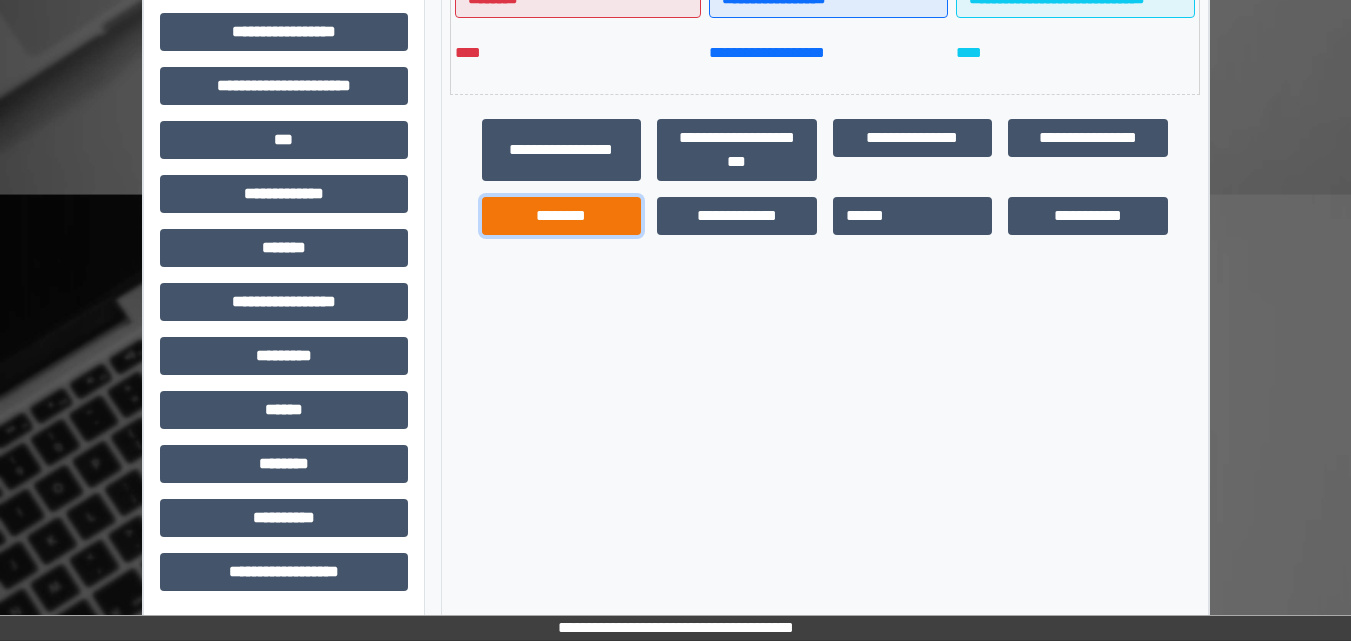 click on "********" at bounding box center [562, 216] 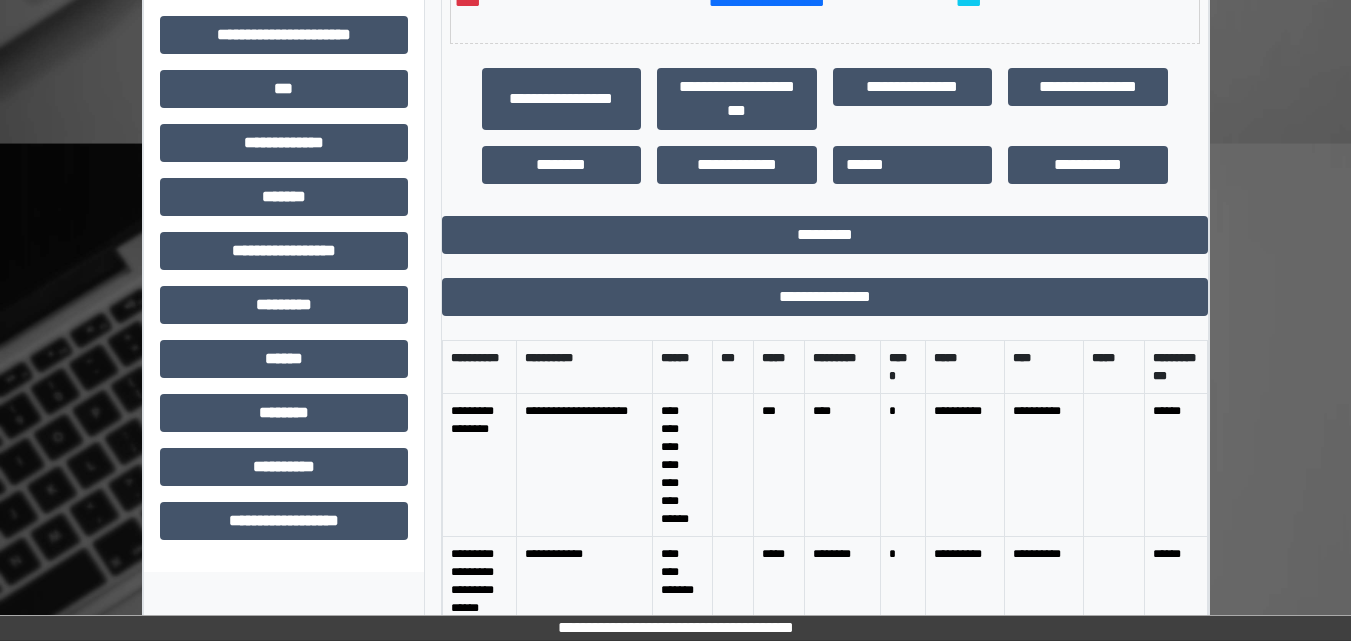 scroll, scrollTop: 657, scrollLeft: 0, axis: vertical 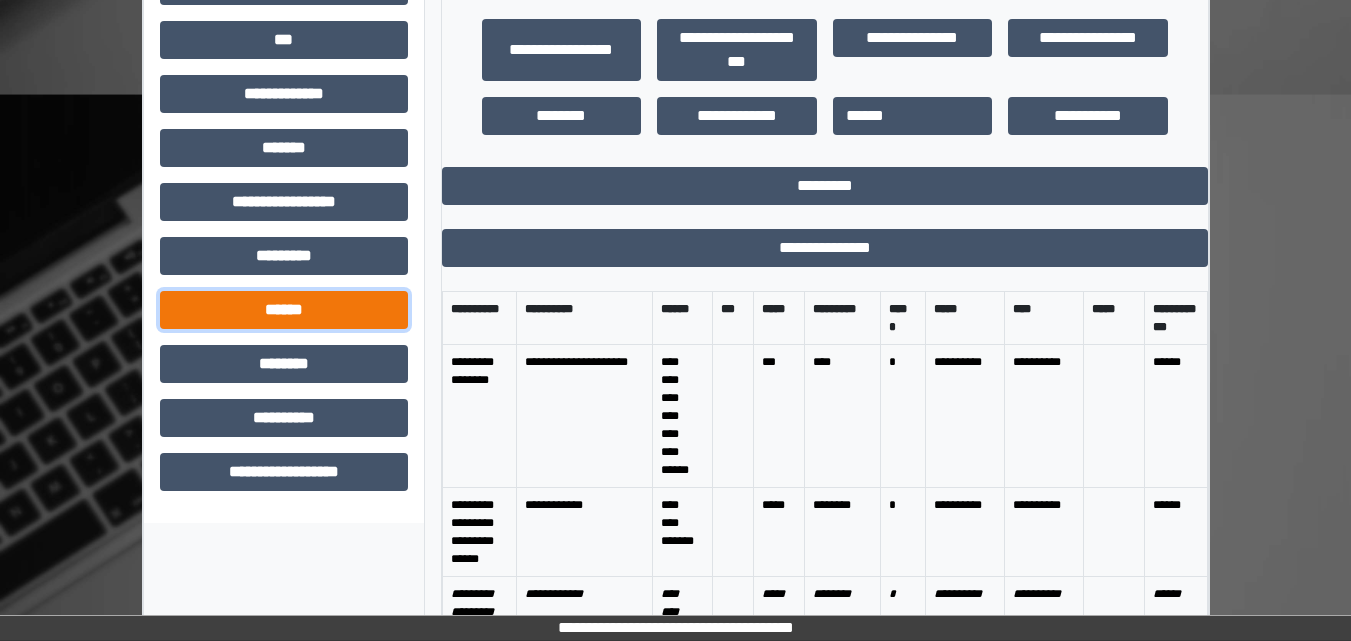 drag, startPoint x: 536, startPoint y: 371, endPoint x: 291, endPoint y: 305, distance: 253.73412 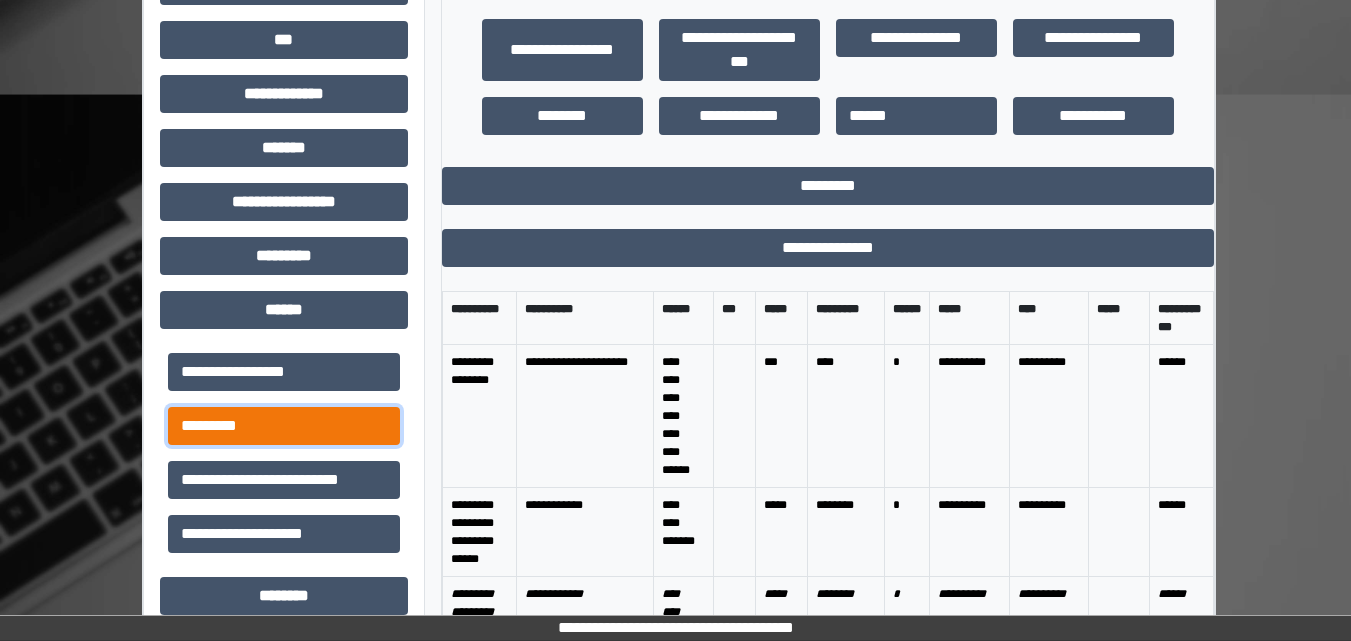 click on "*********" at bounding box center (284, 426) 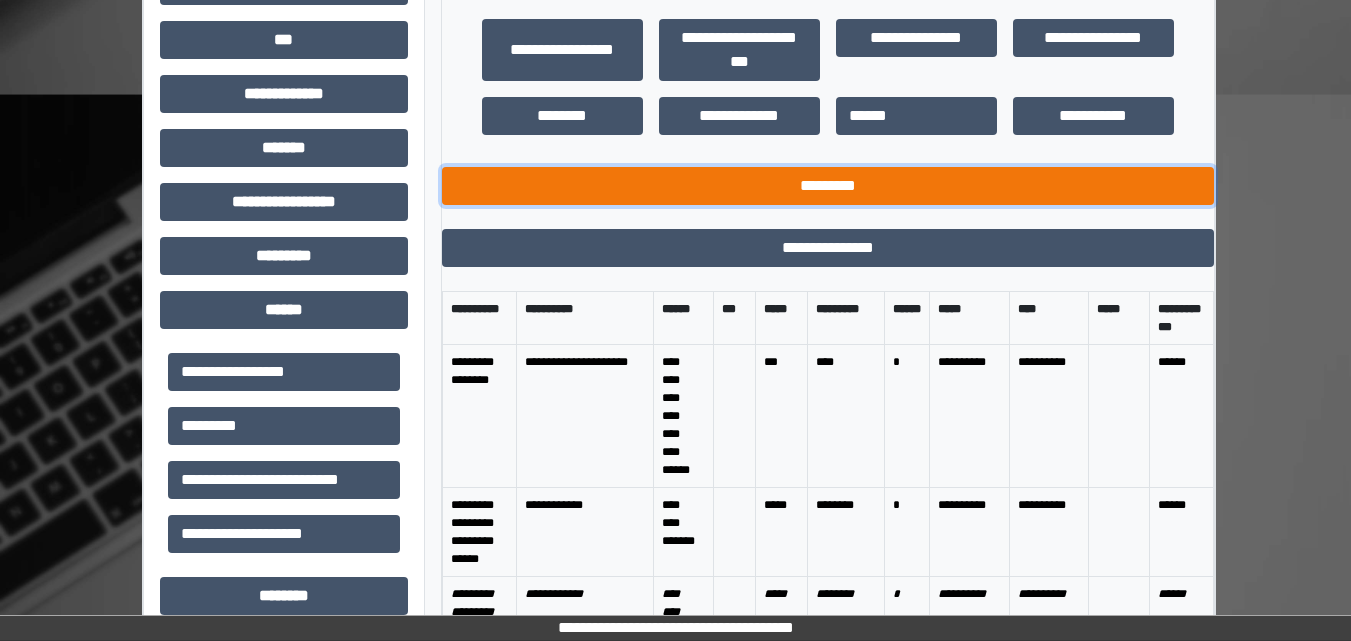 click on "*********" at bounding box center (828, 186) 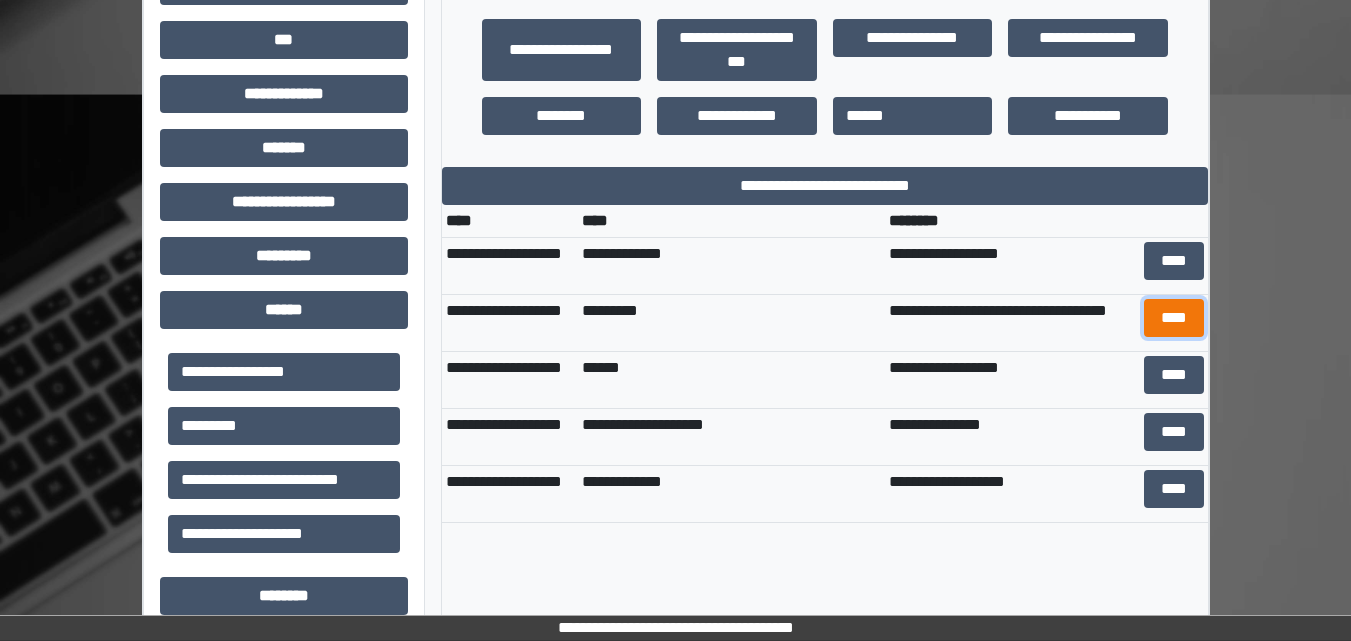 click on "****" at bounding box center (1174, 318) 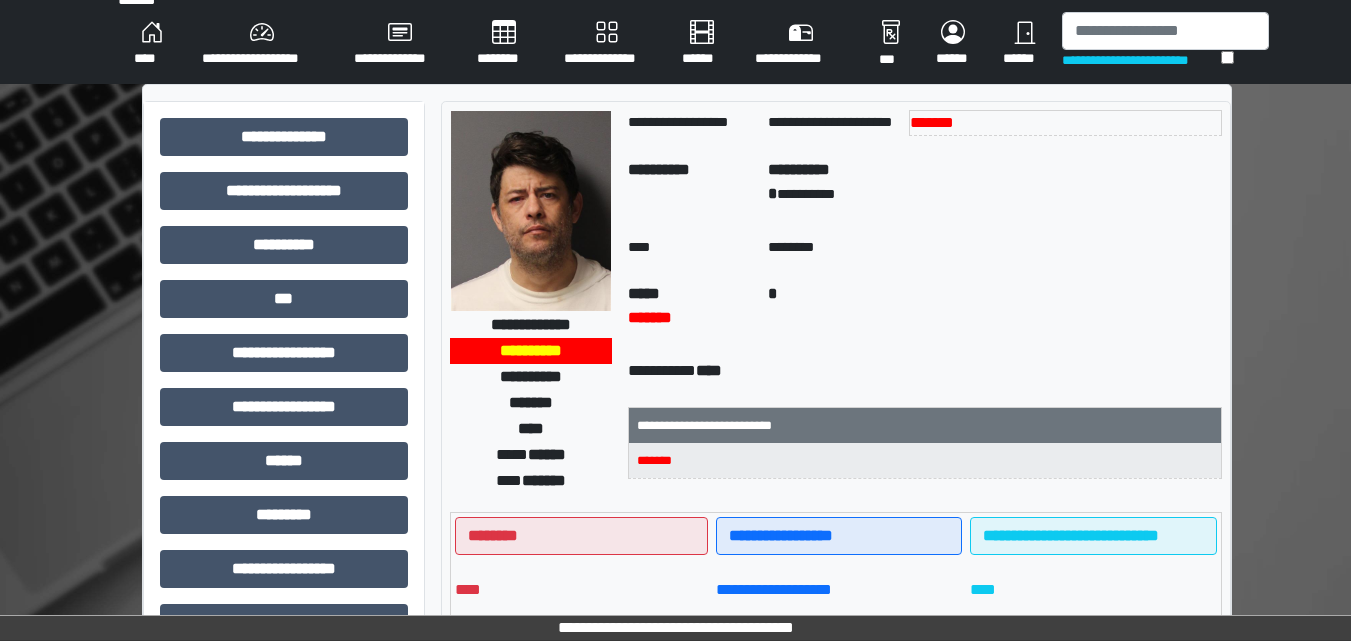scroll, scrollTop: 0, scrollLeft: 0, axis: both 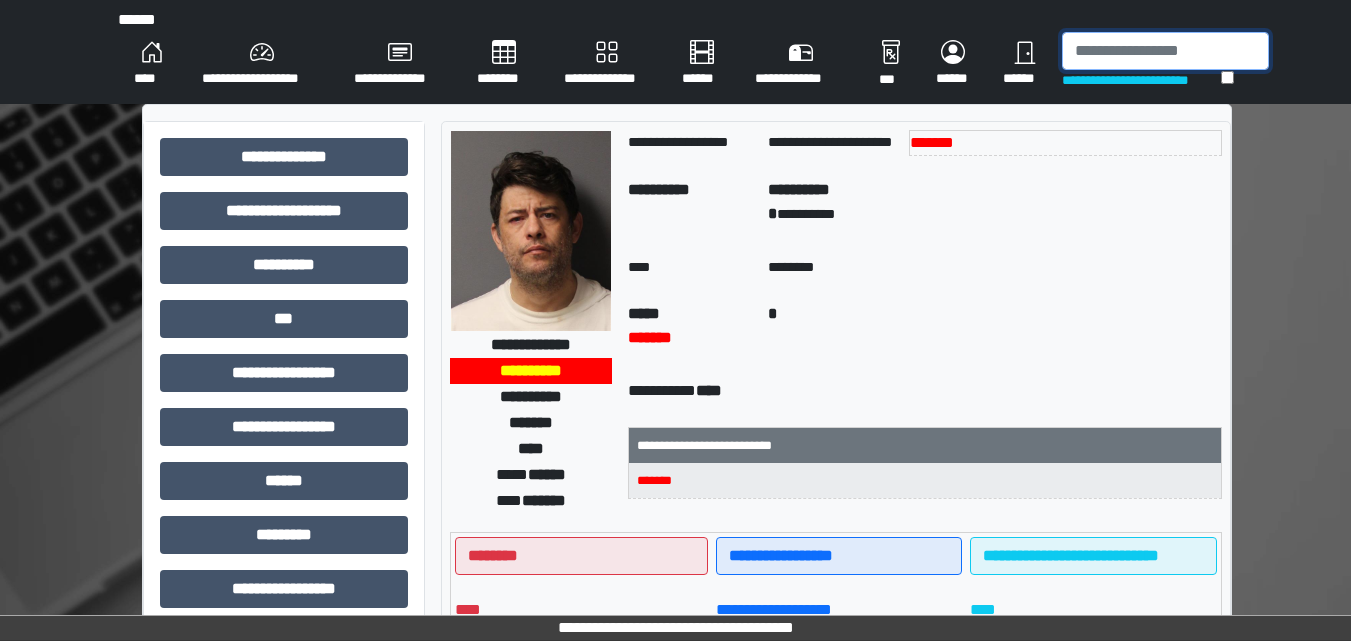click at bounding box center (1165, 51) 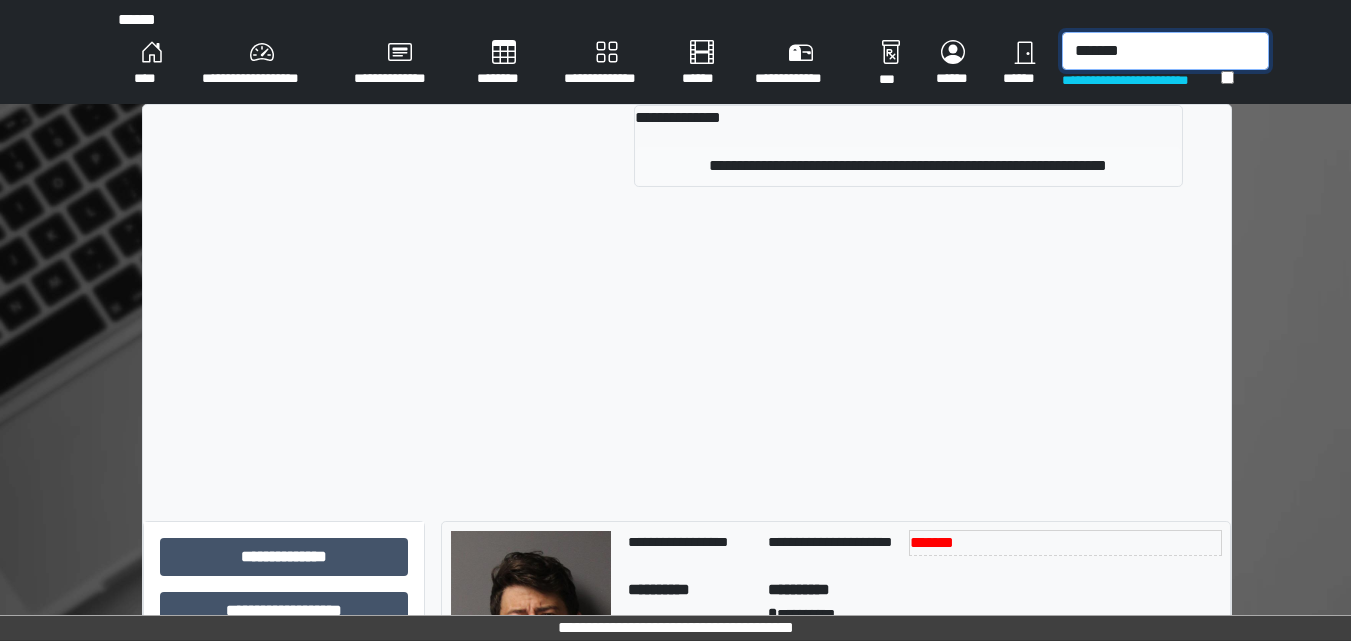 type on "*******" 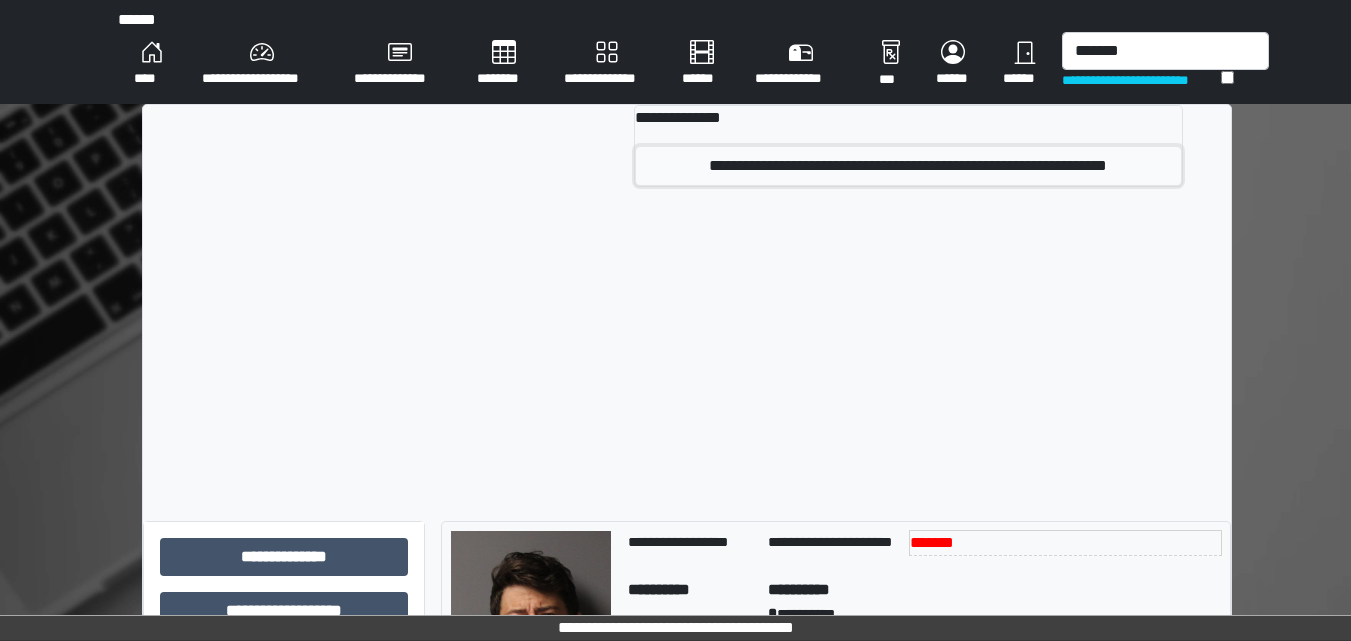 click on "**********" at bounding box center (908, 166) 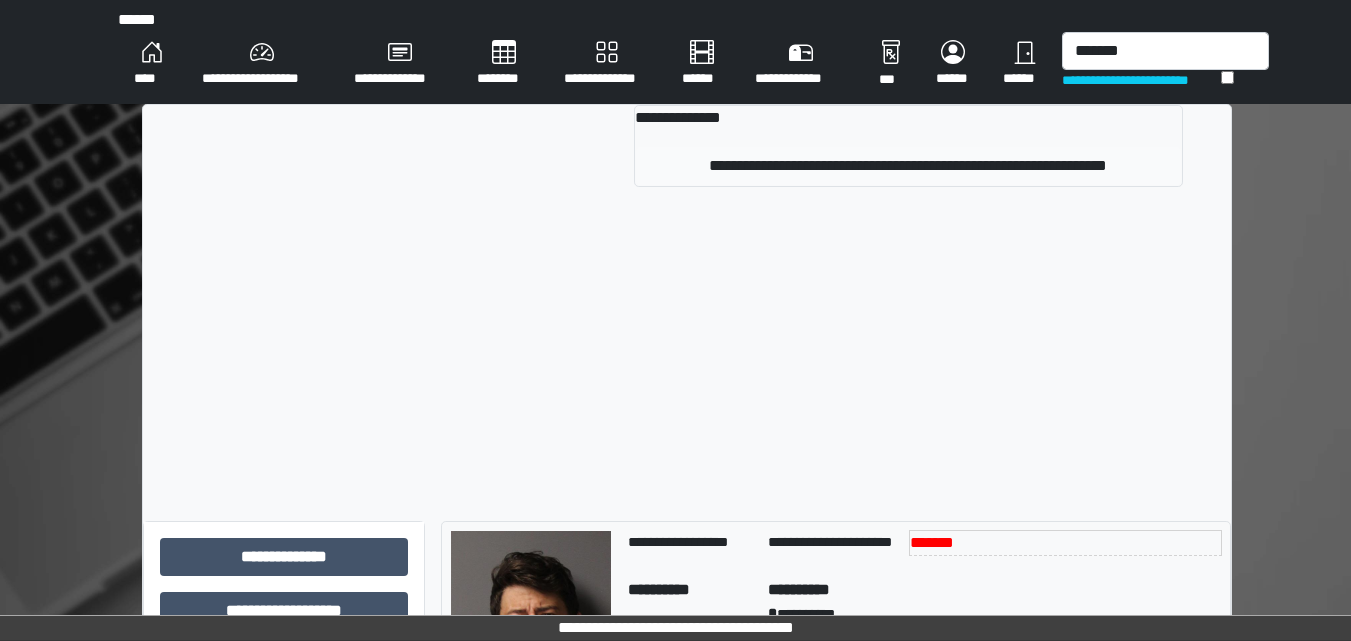type 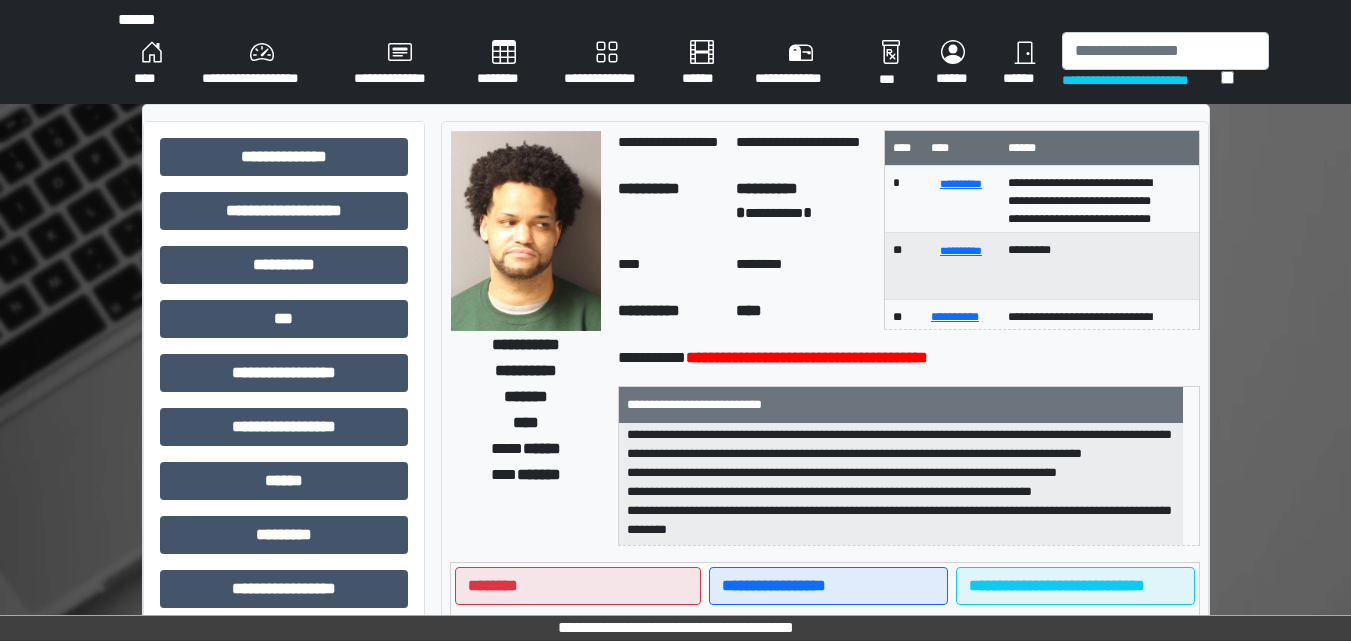 scroll, scrollTop: 120, scrollLeft: 0, axis: vertical 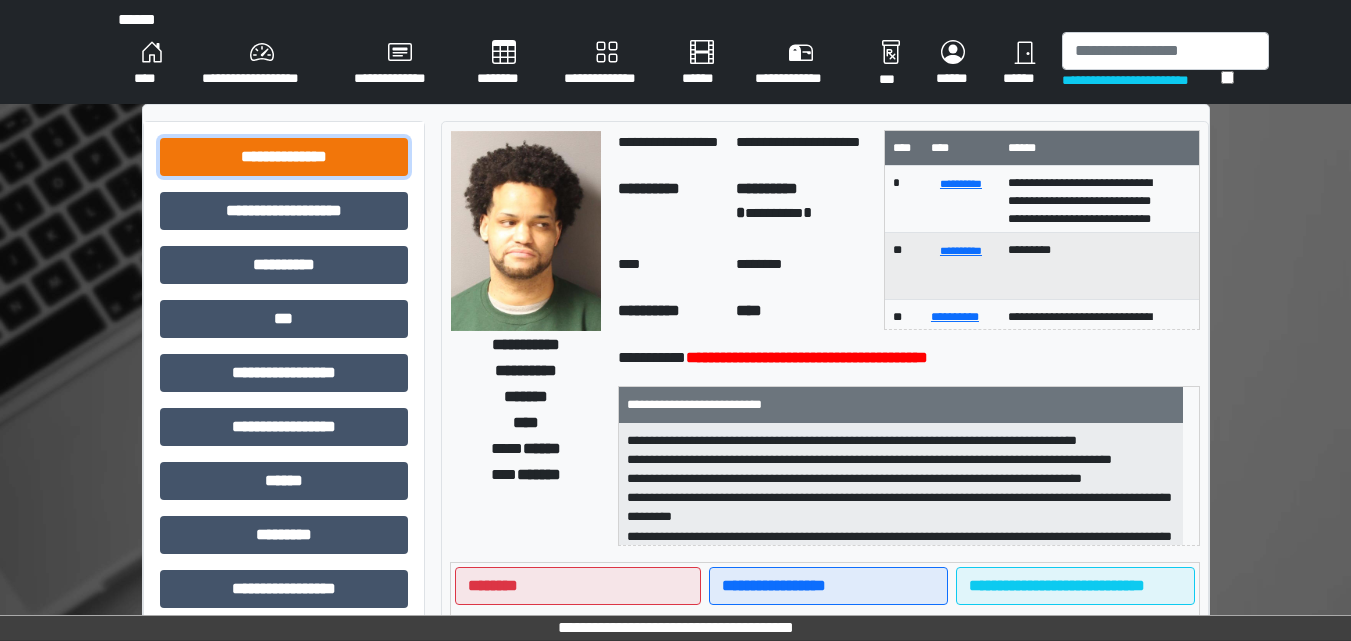 click on "**********" at bounding box center [284, 157] 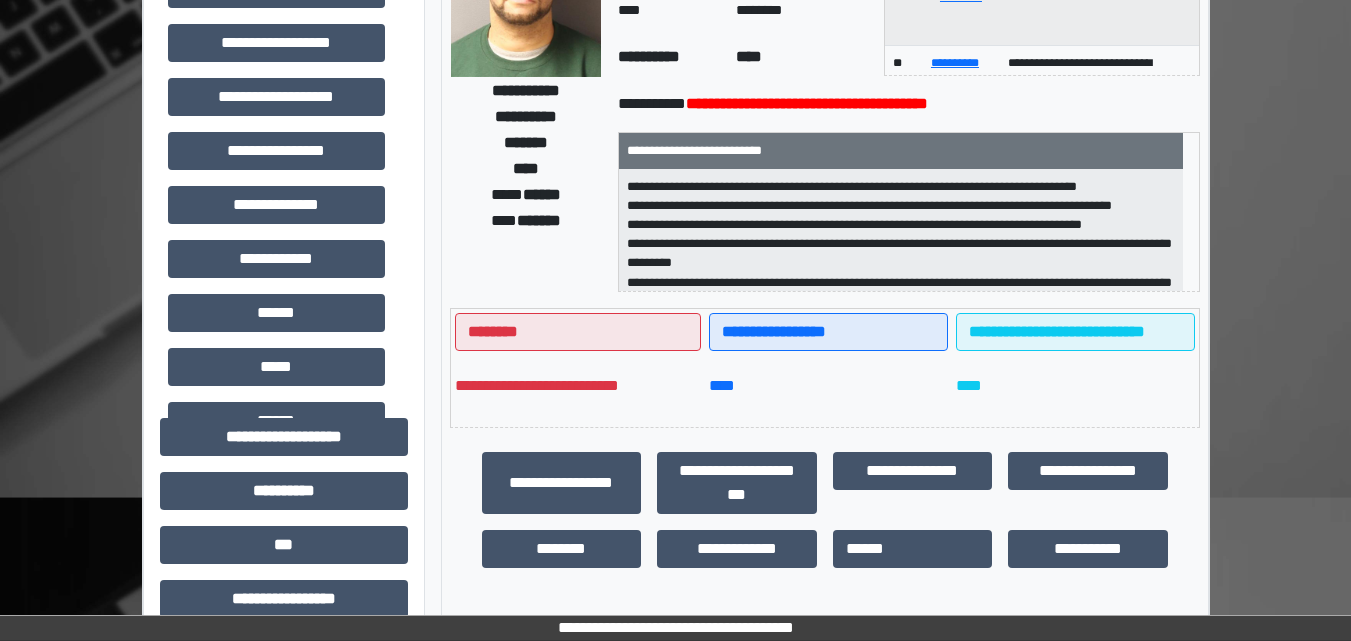 scroll, scrollTop: 300, scrollLeft: 0, axis: vertical 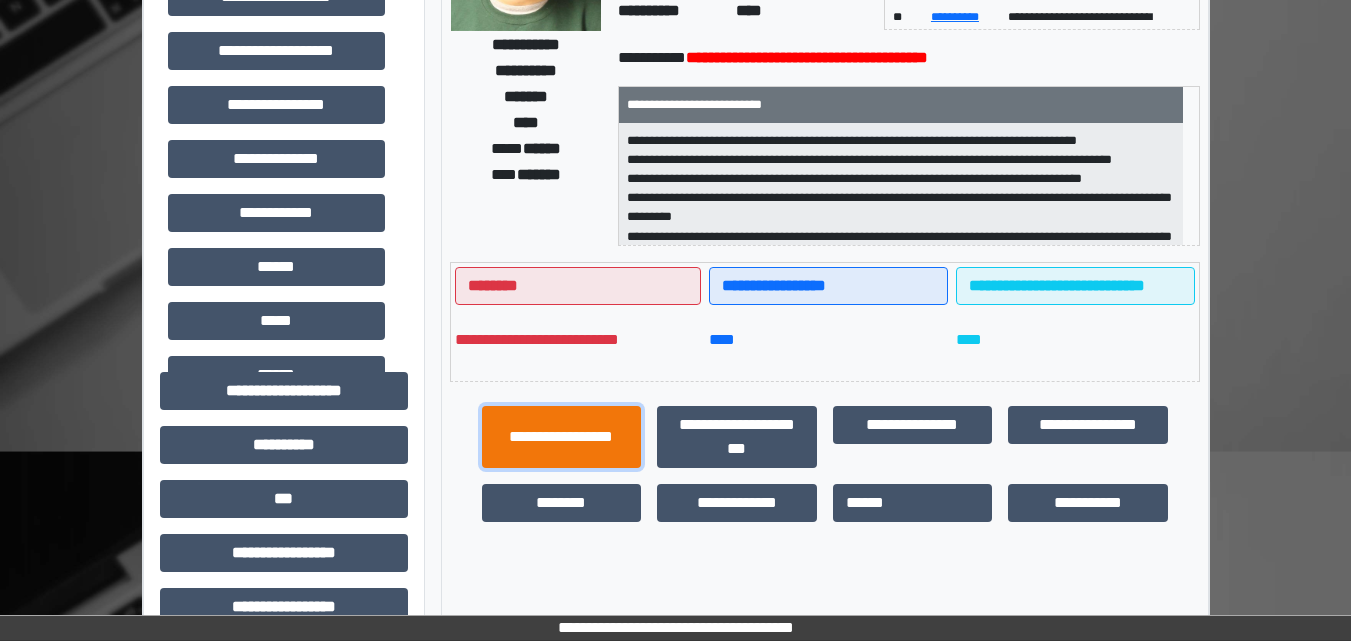click on "**********" at bounding box center (562, 437) 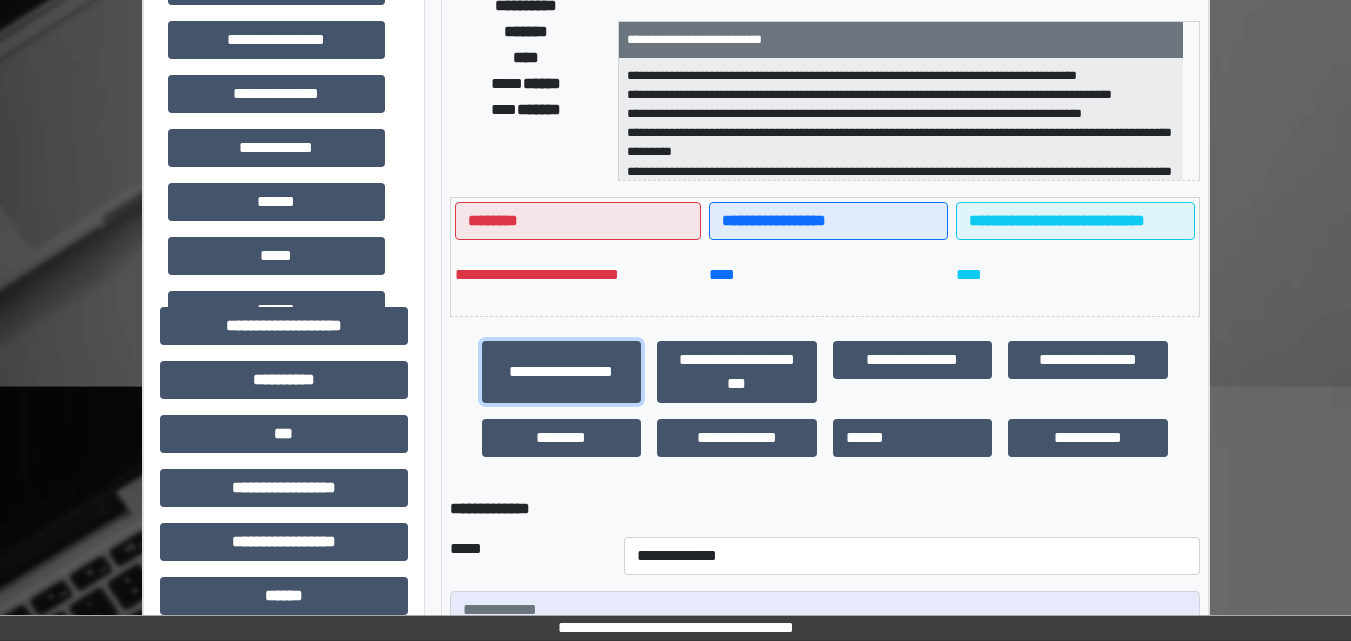 scroll, scrollTop: 400, scrollLeft: 0, axis: vertical 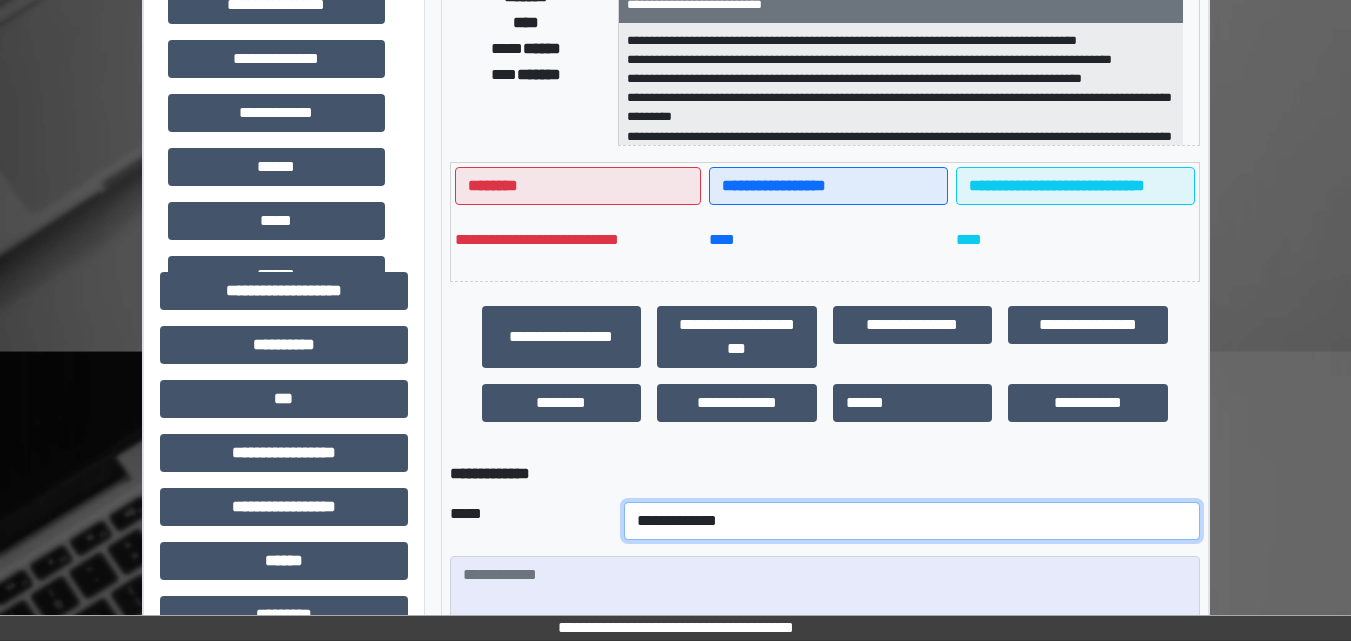 click on "**********" at bounding box center [912, 521] 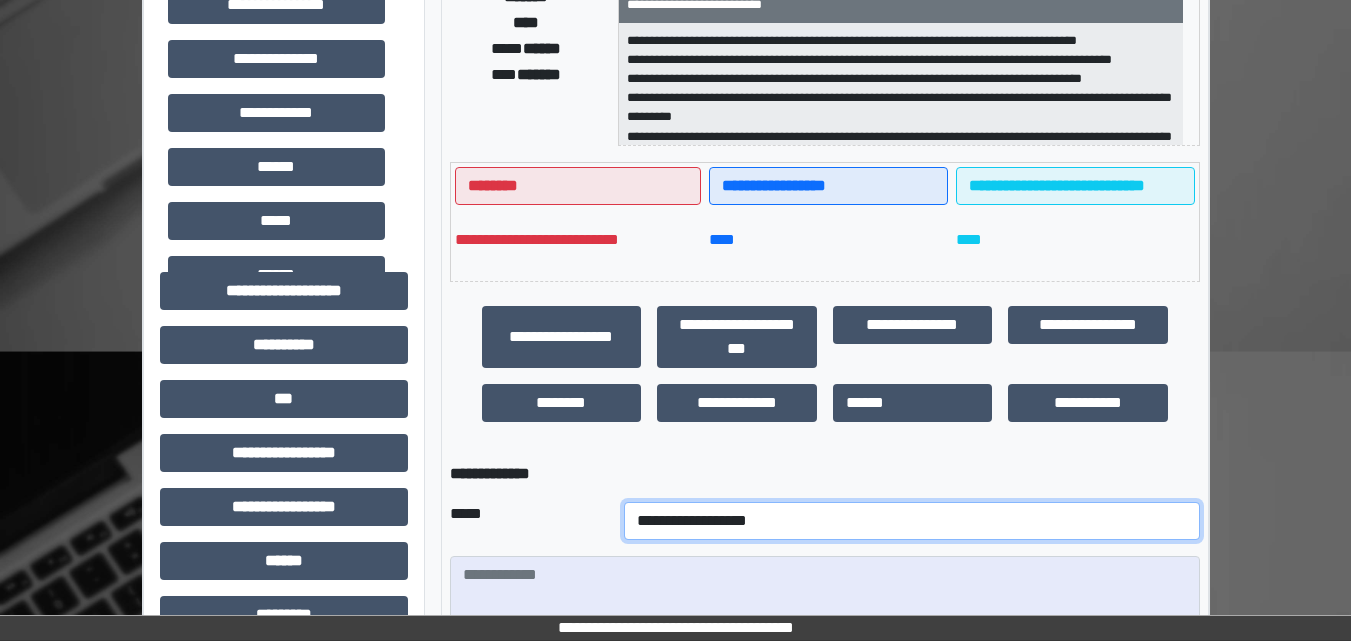 click on "**********" at bounding box center (912, 521) 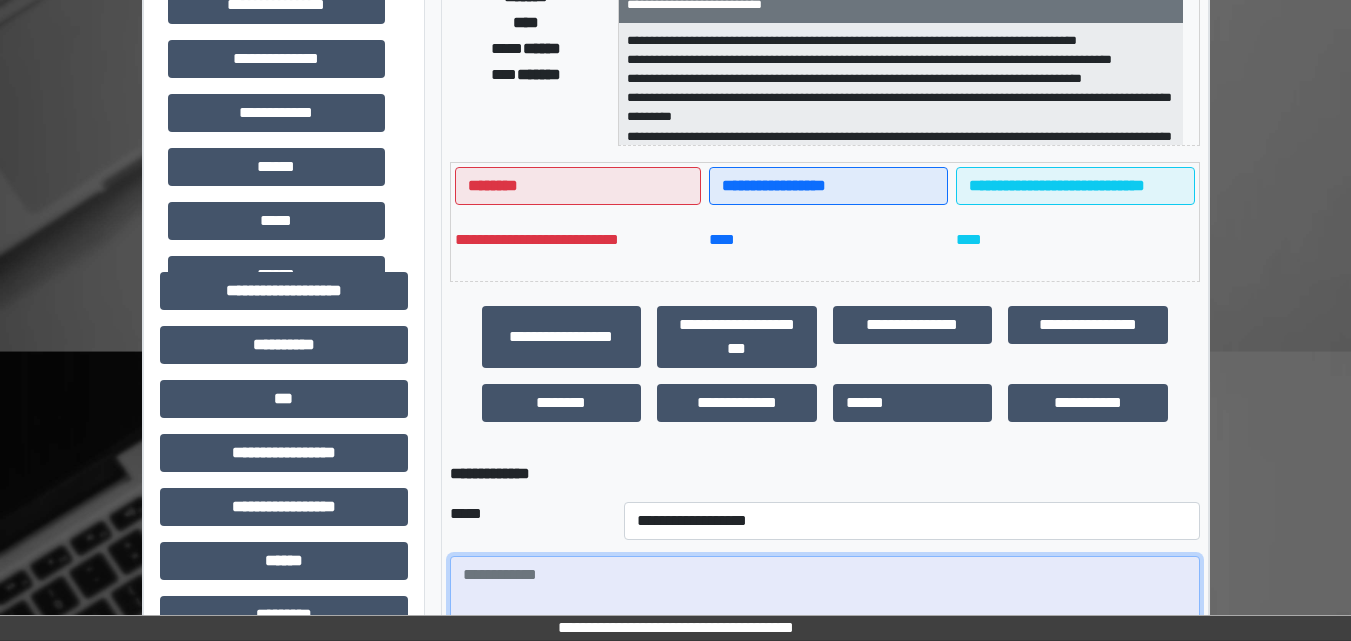 click at bounding box center [825, 611] 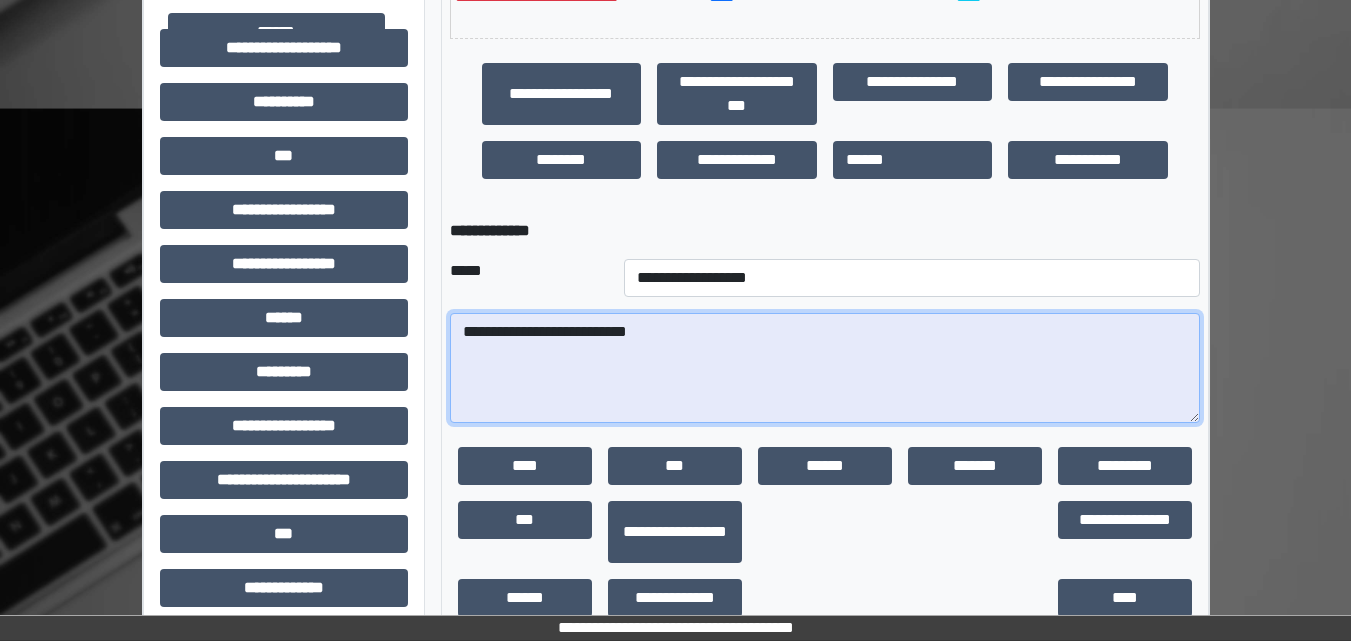scroll, scrollTop: 700, scrollLeft: 0, axis: vertical 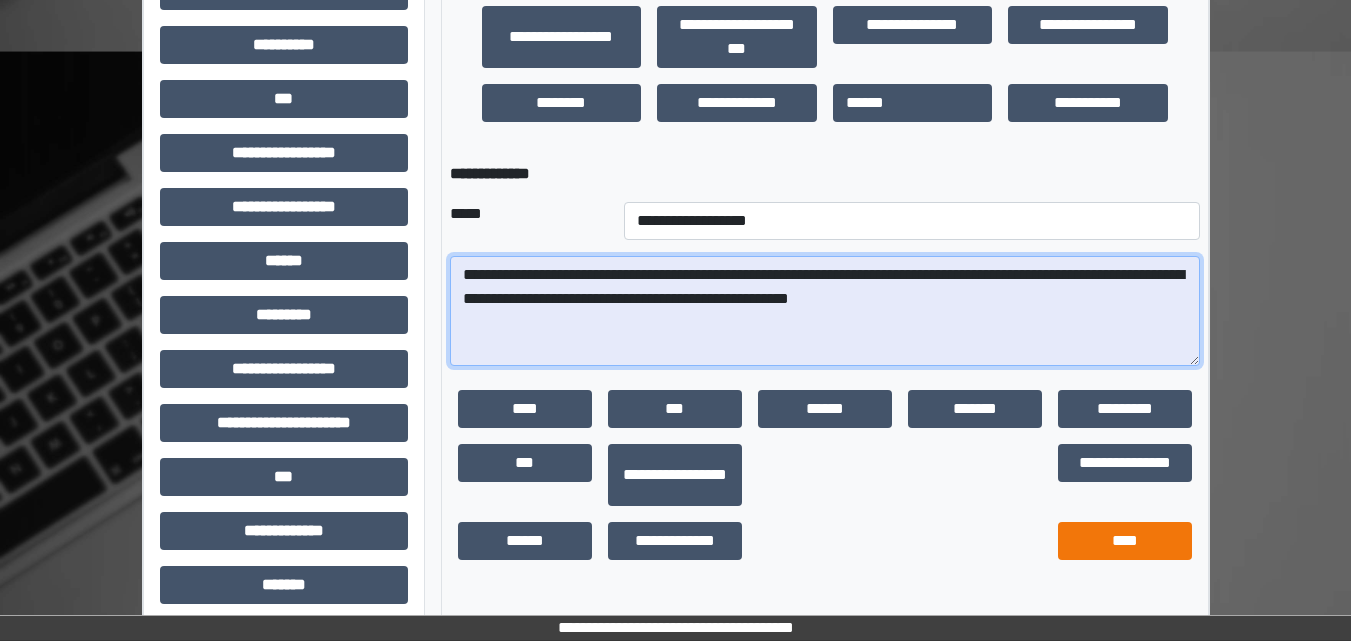 type on "**********" 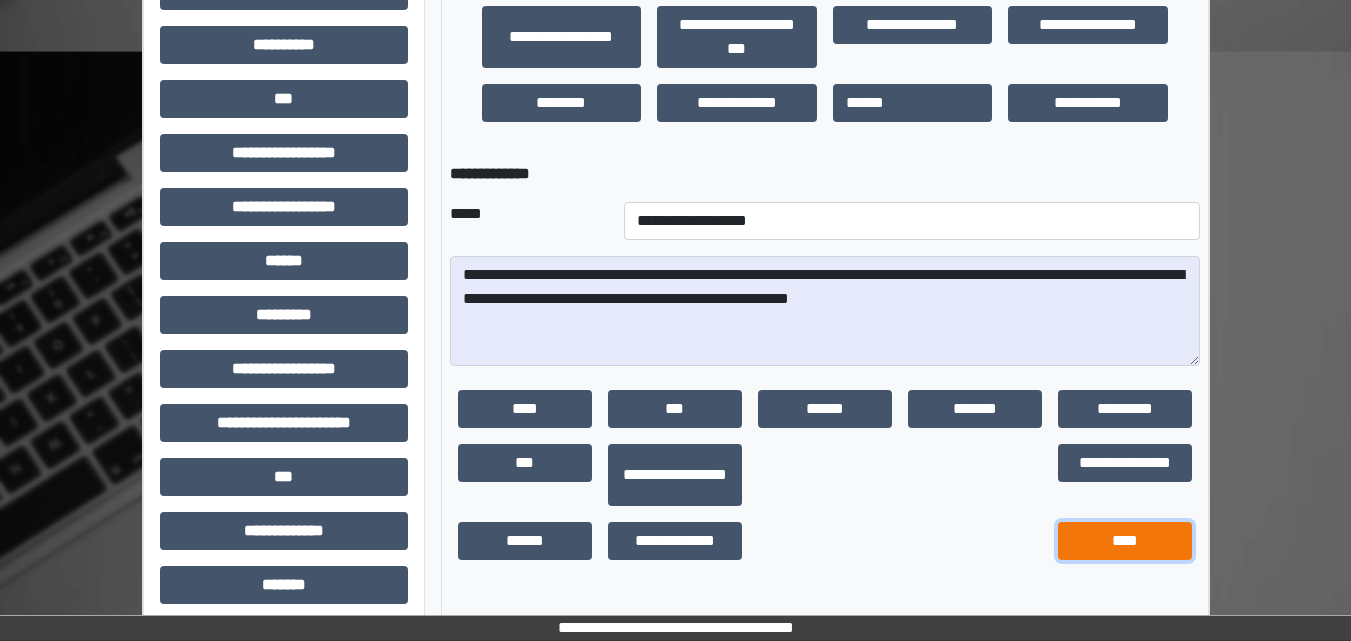 click on "****" at bounding box center [1125, 541] 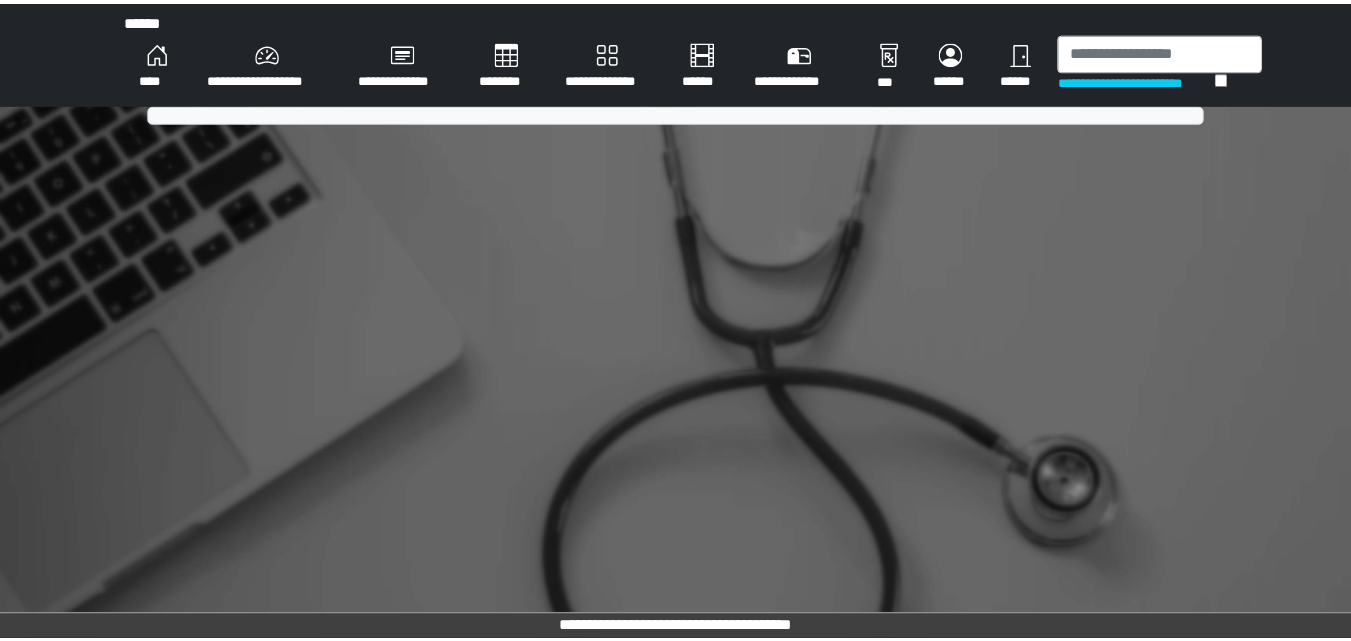 scroll, scrollTop: 0, scrollLeft: 0, axis: both 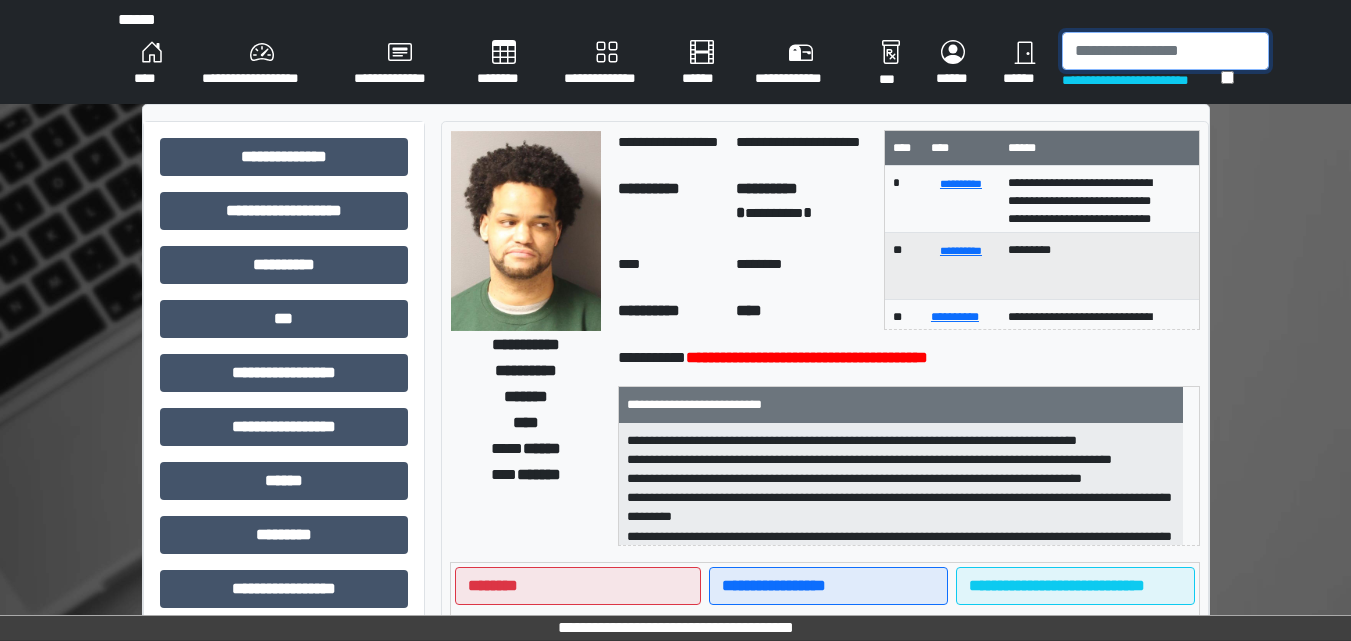 click at bounding box center (1165, 51) 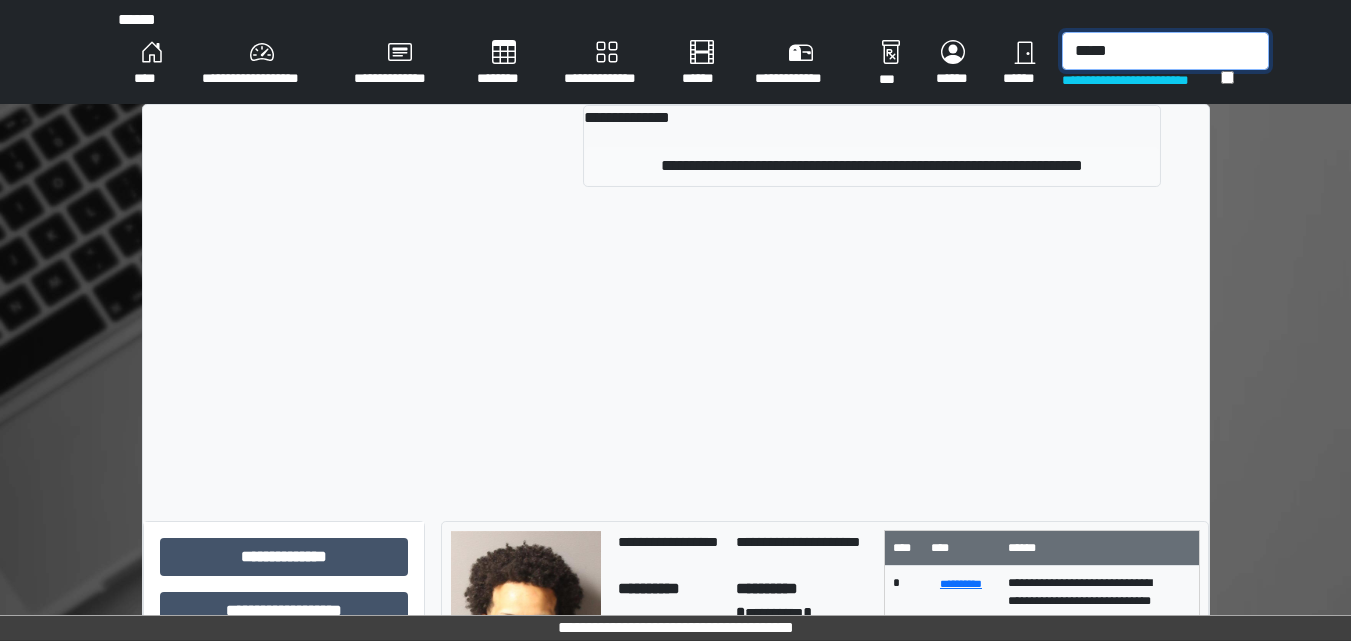 type on "*****" 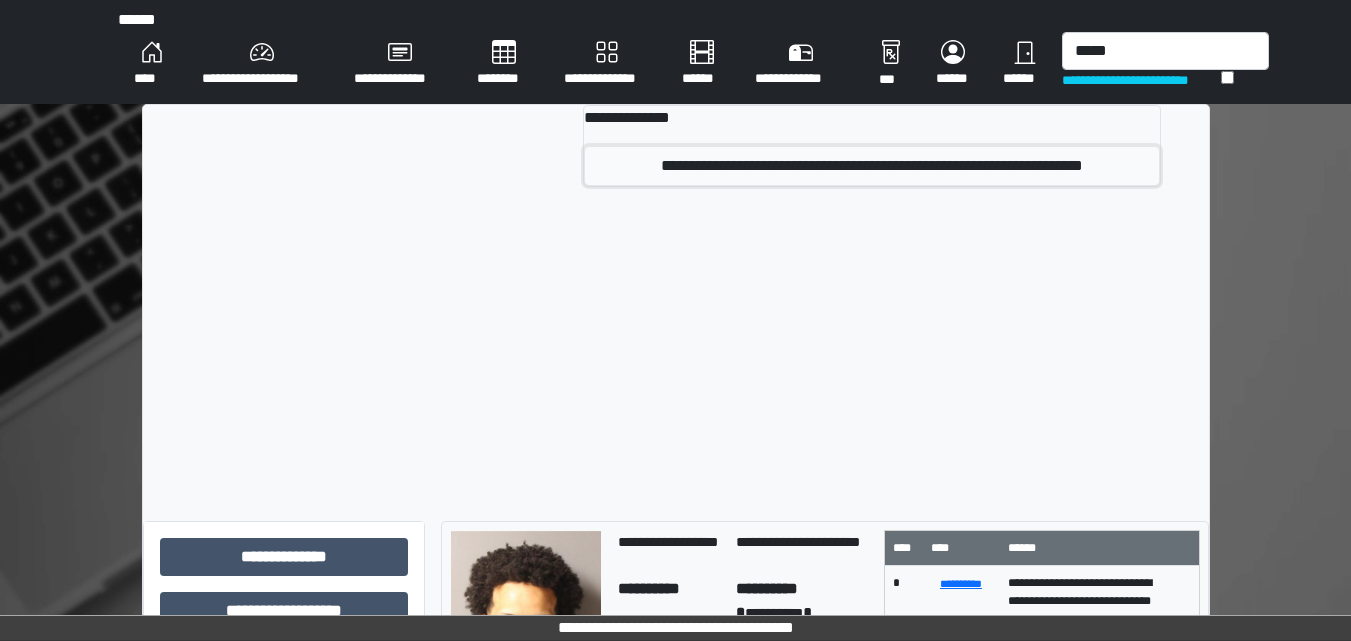 click on "**********" at bounding box center [871, 166] 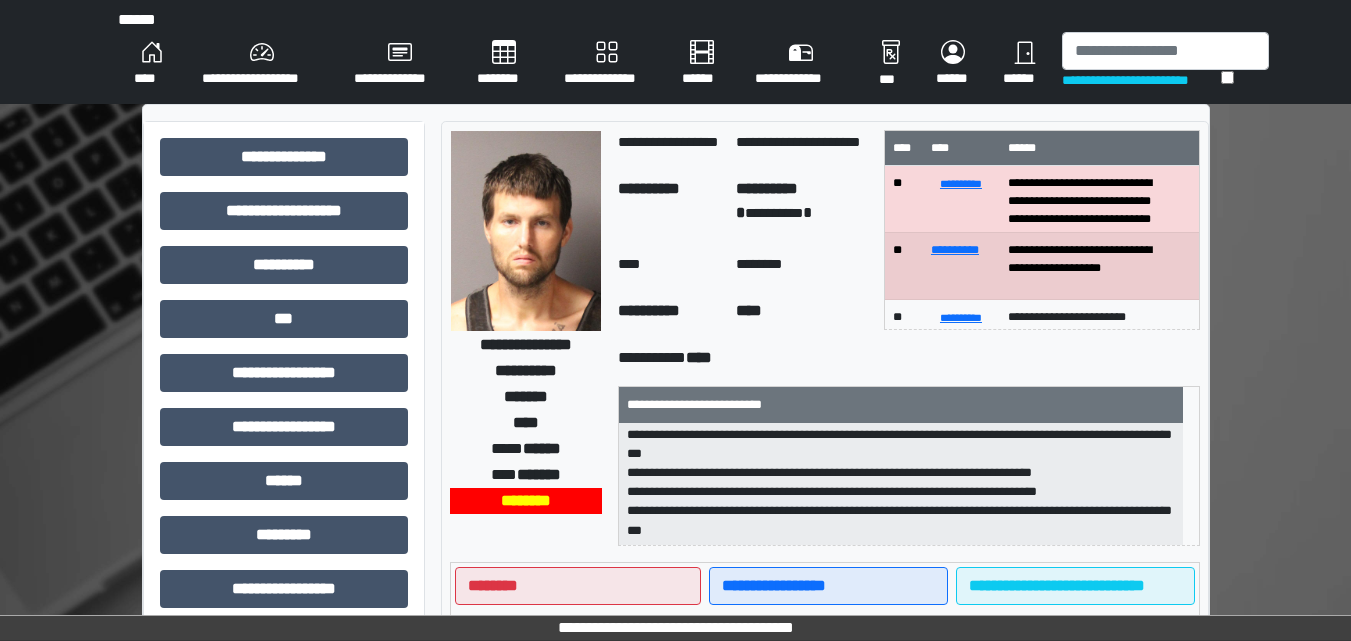 scroll, scrollTop: 240, scrollLeft: 0, axis: vertical 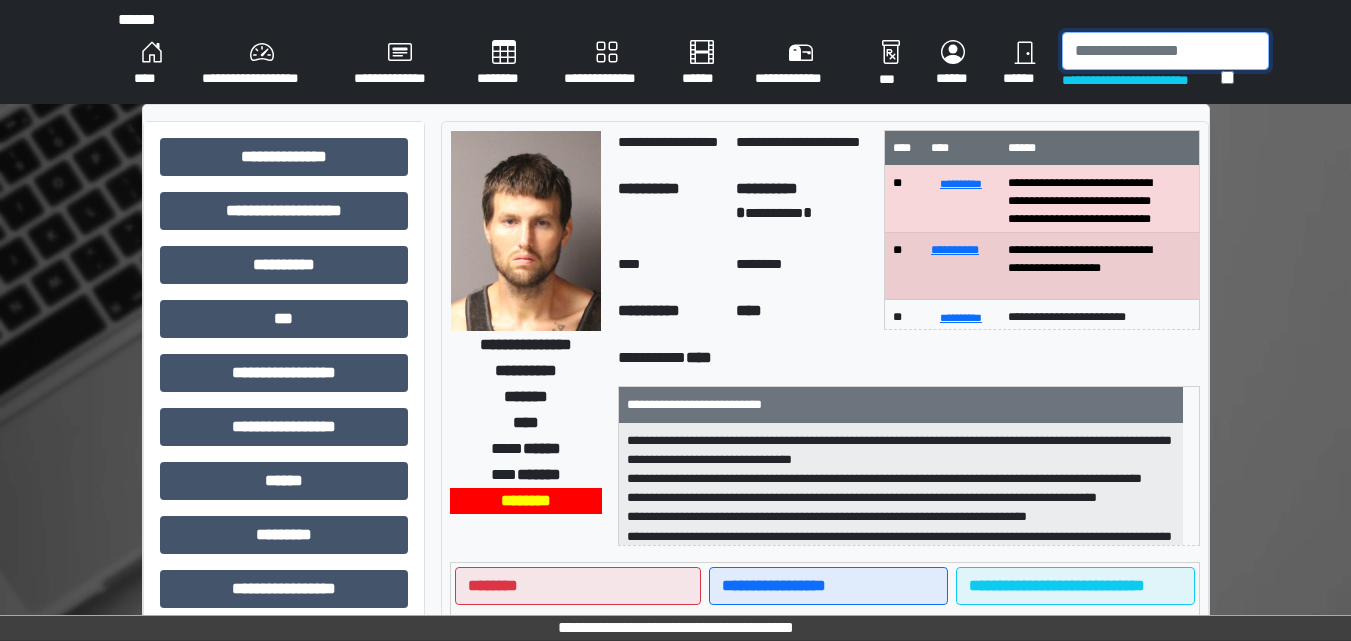 click at bounding box center [1165, 51] 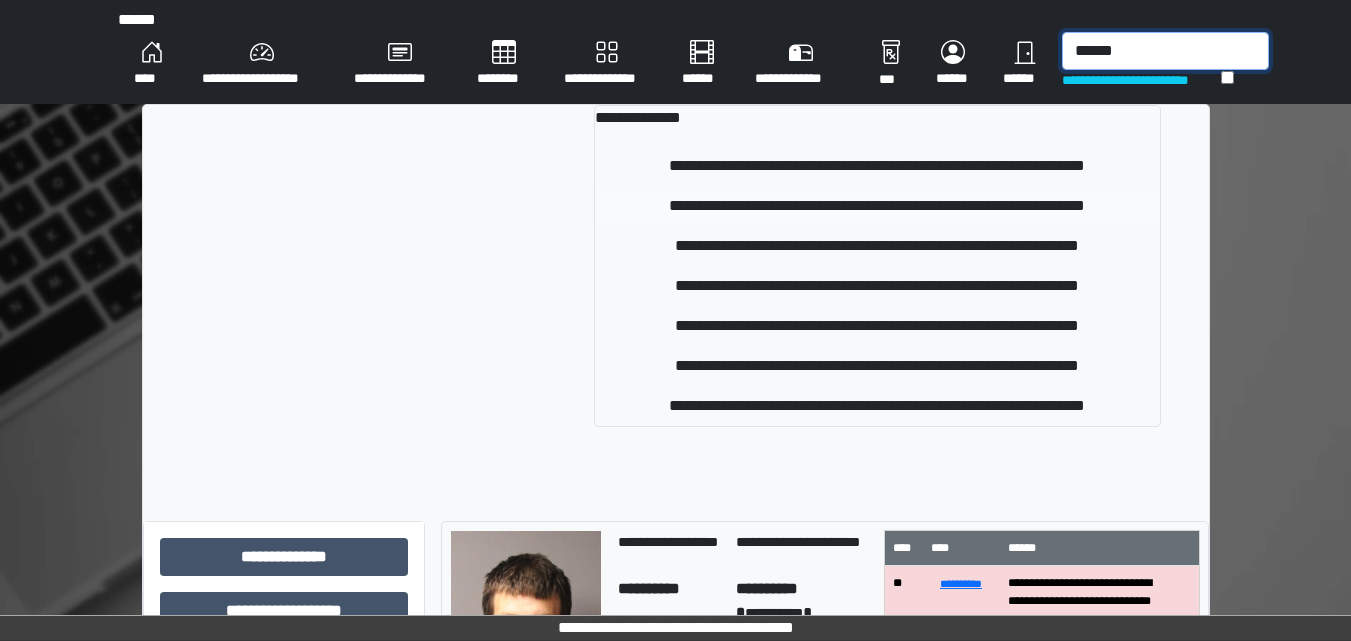 type on "******" 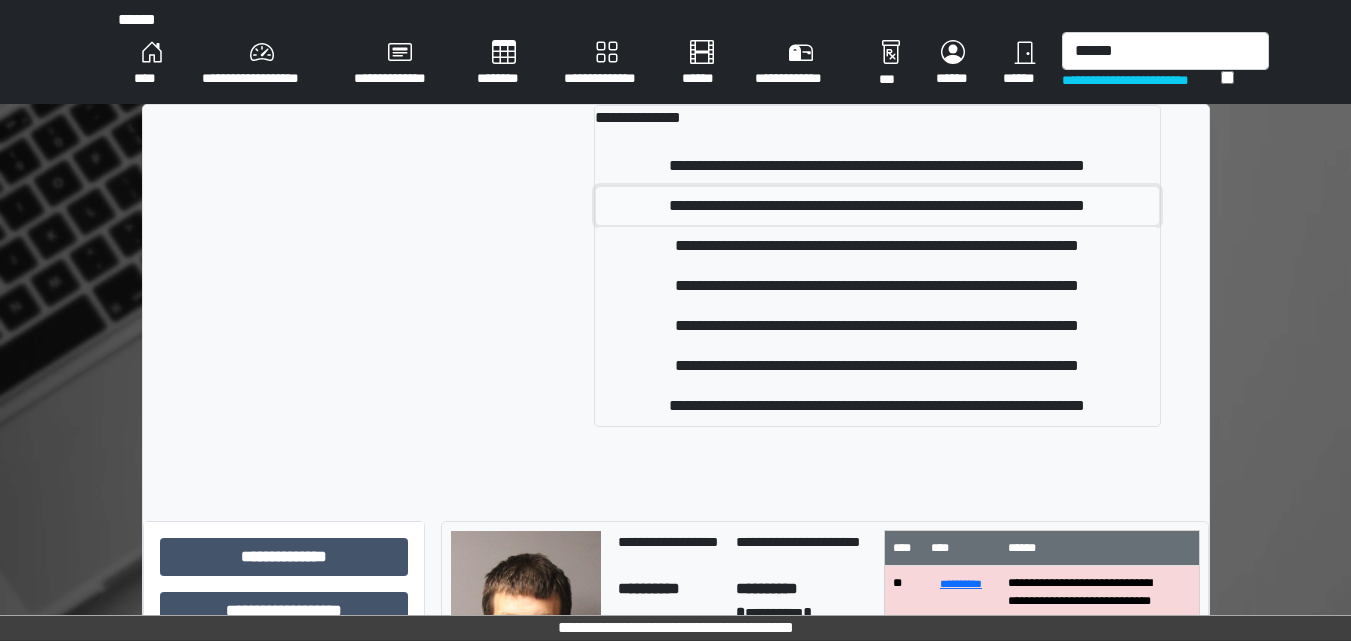 click on "**********" at bounding box center [877, 206] 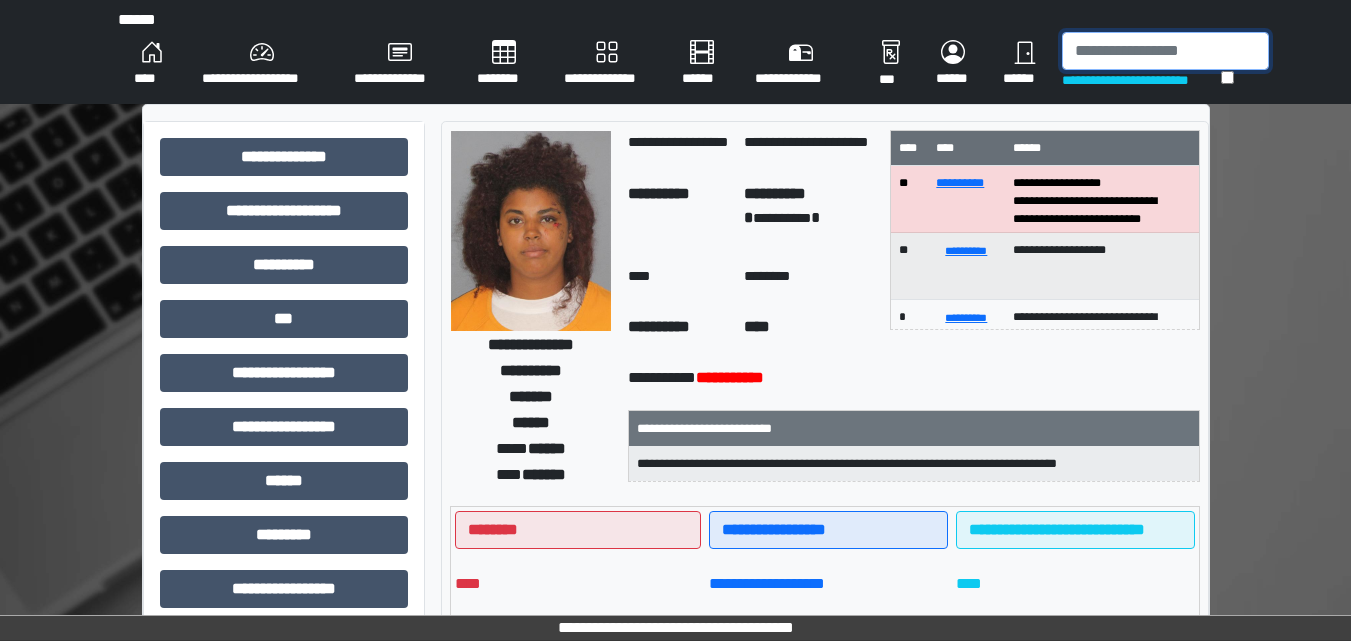 click at bounding box center [1165, 51] 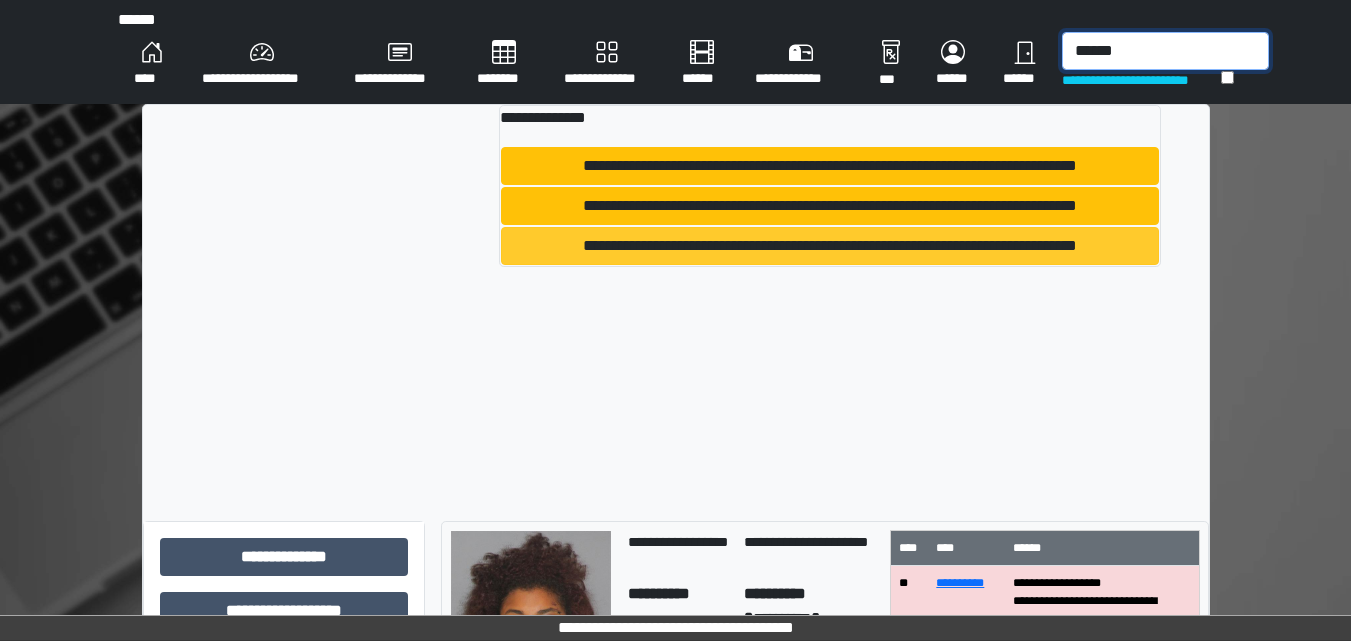 type on "******" 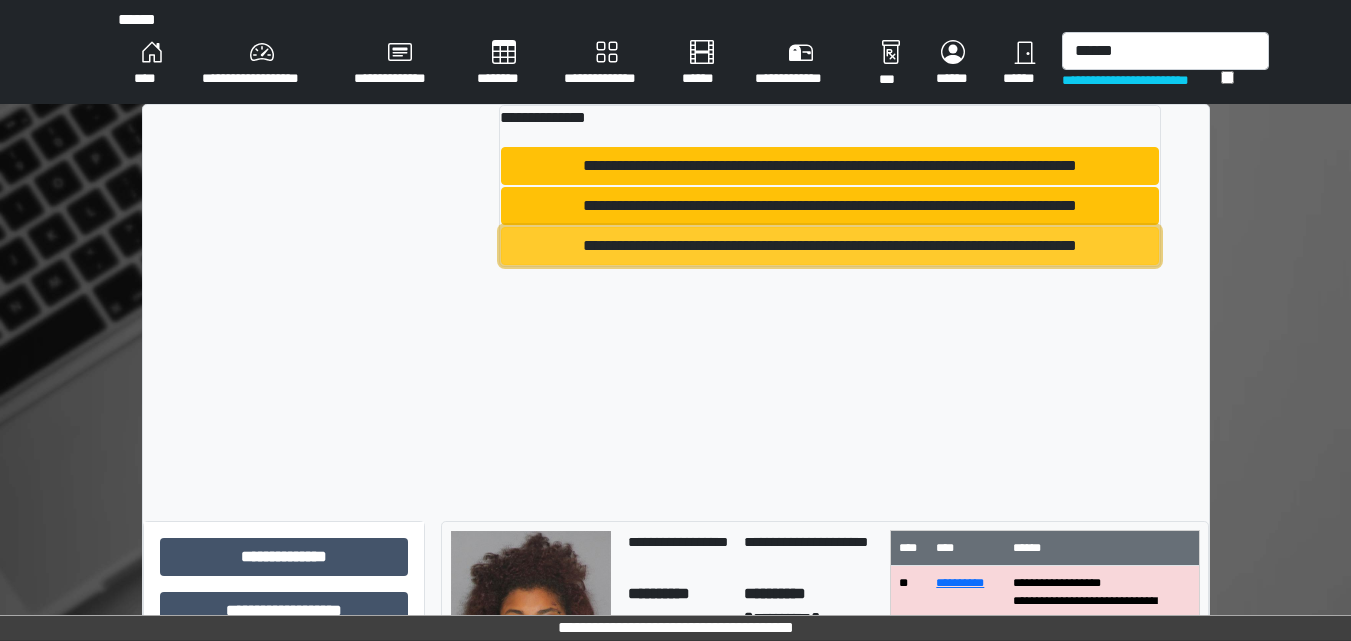 click on "**********" at bounding box center (829, 246) 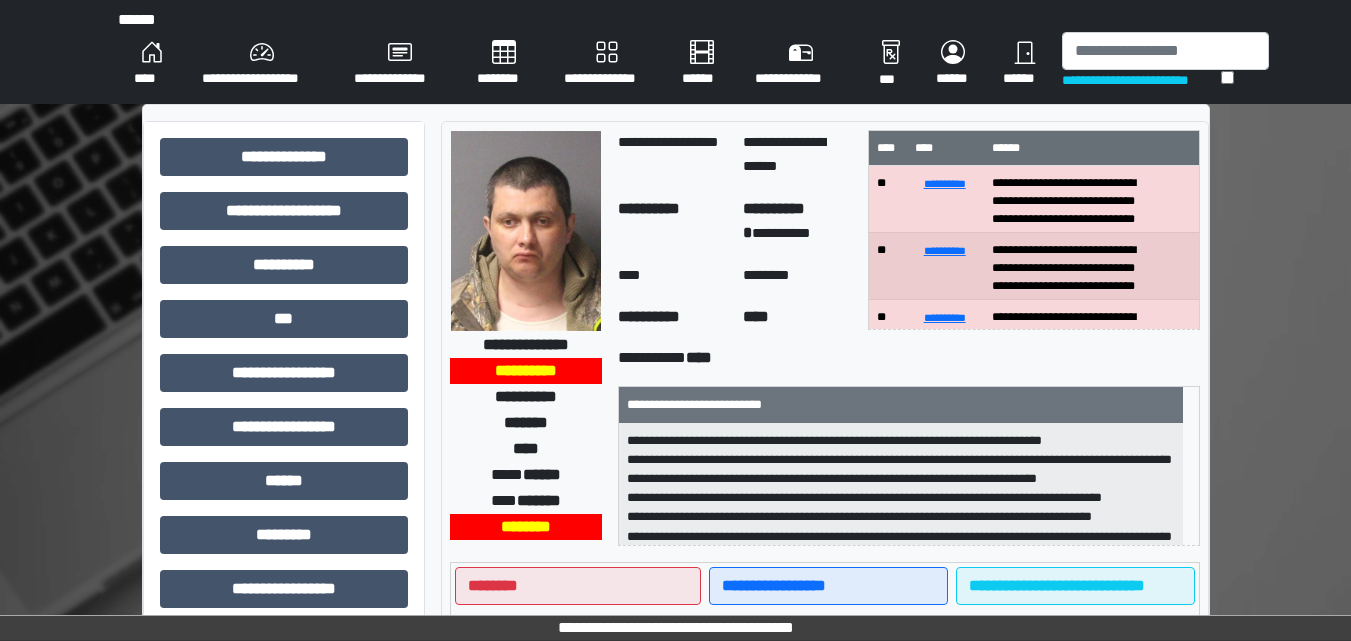 click on "****" at bounding box center (152, 64) 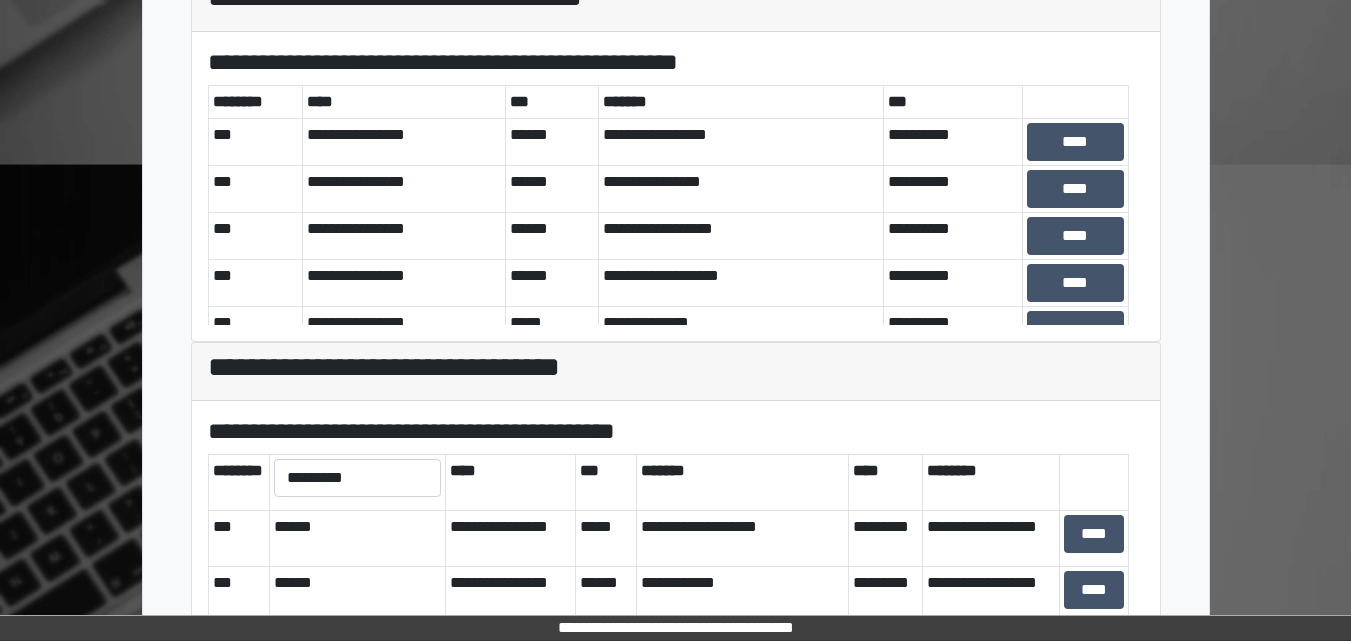 scroll, scrollTop: 698, scrollLeft: 0, axis: vertical 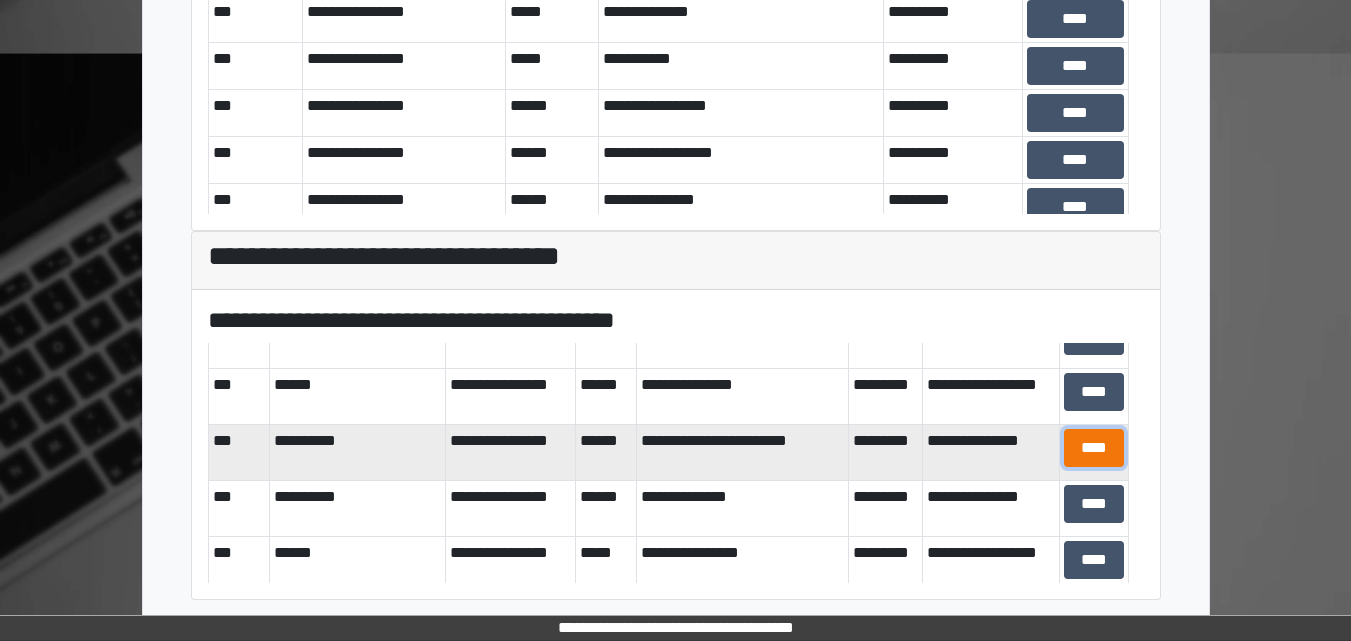 click on "****" at bounding box center [1094, 448] 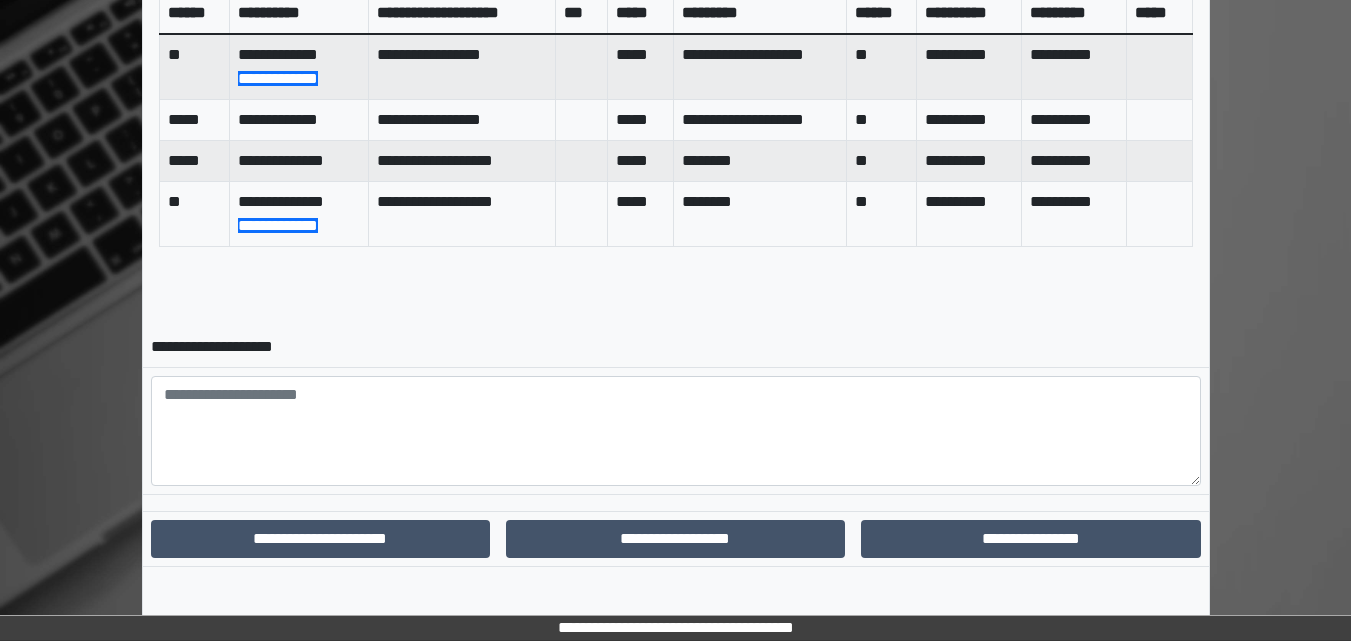 scroll, scrollTop: 917, scrollLeft: 0, axis: vertical 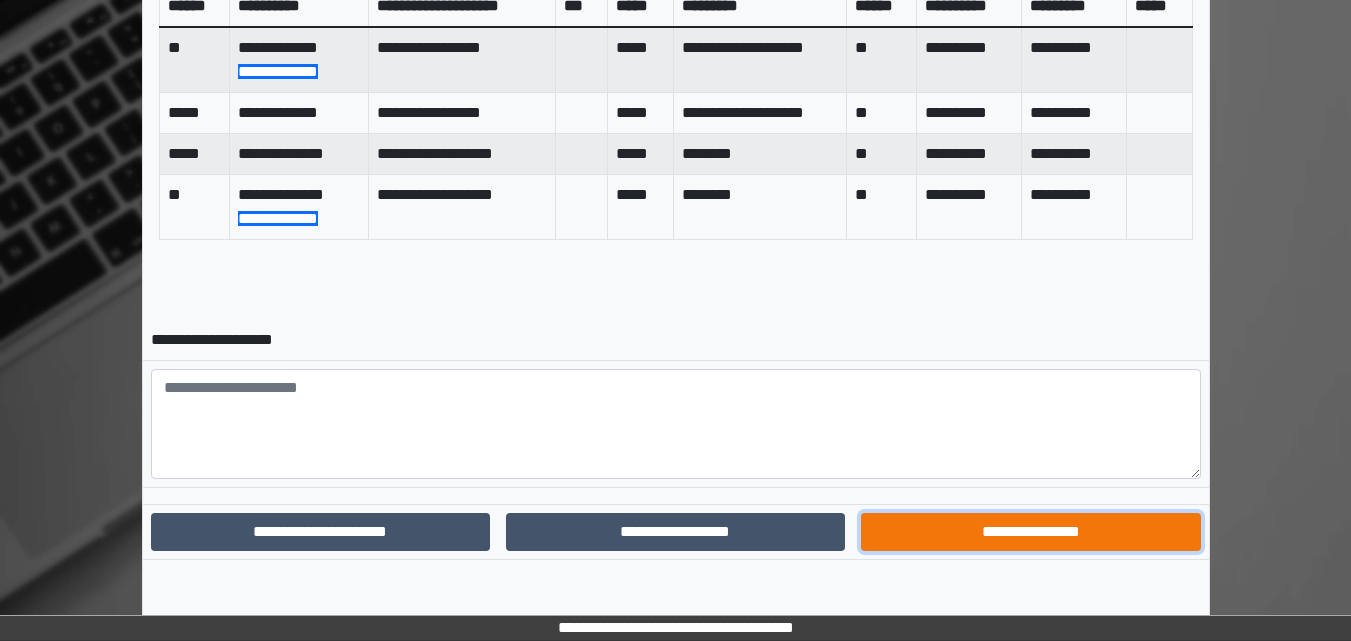 click on "**********" at bounding box center [1030, 532] 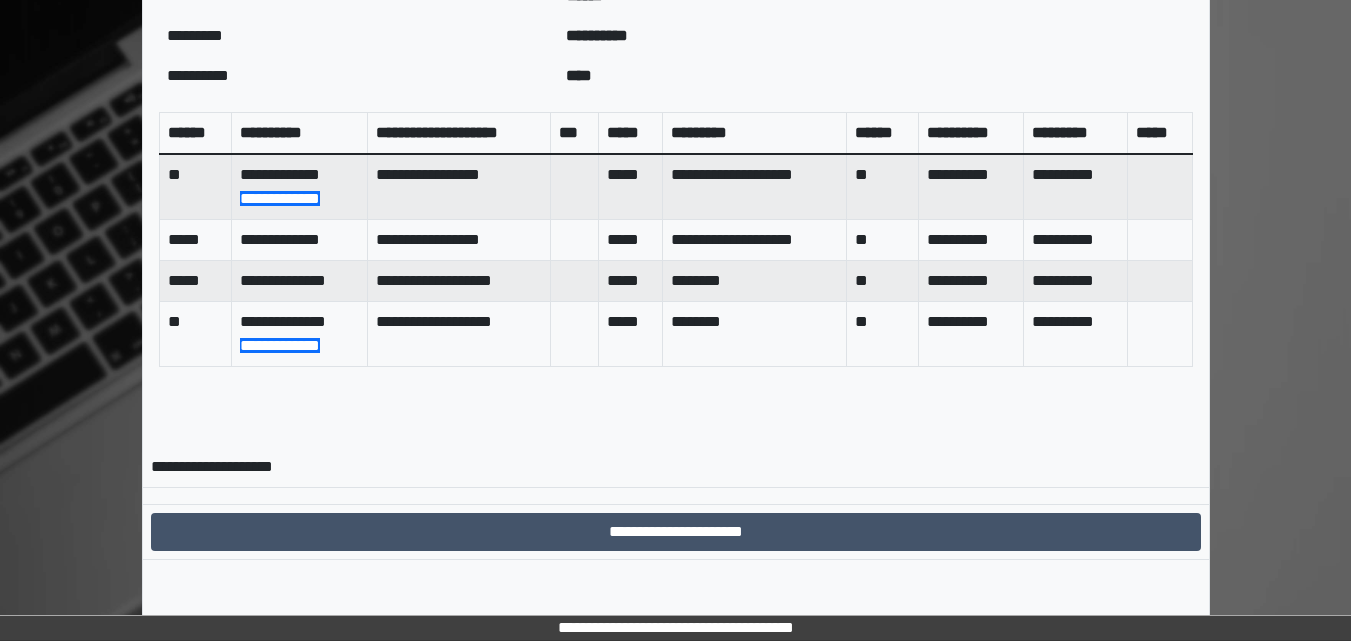 scroll, scrollTop: 814, scrollLeft: 0, axis: vertical 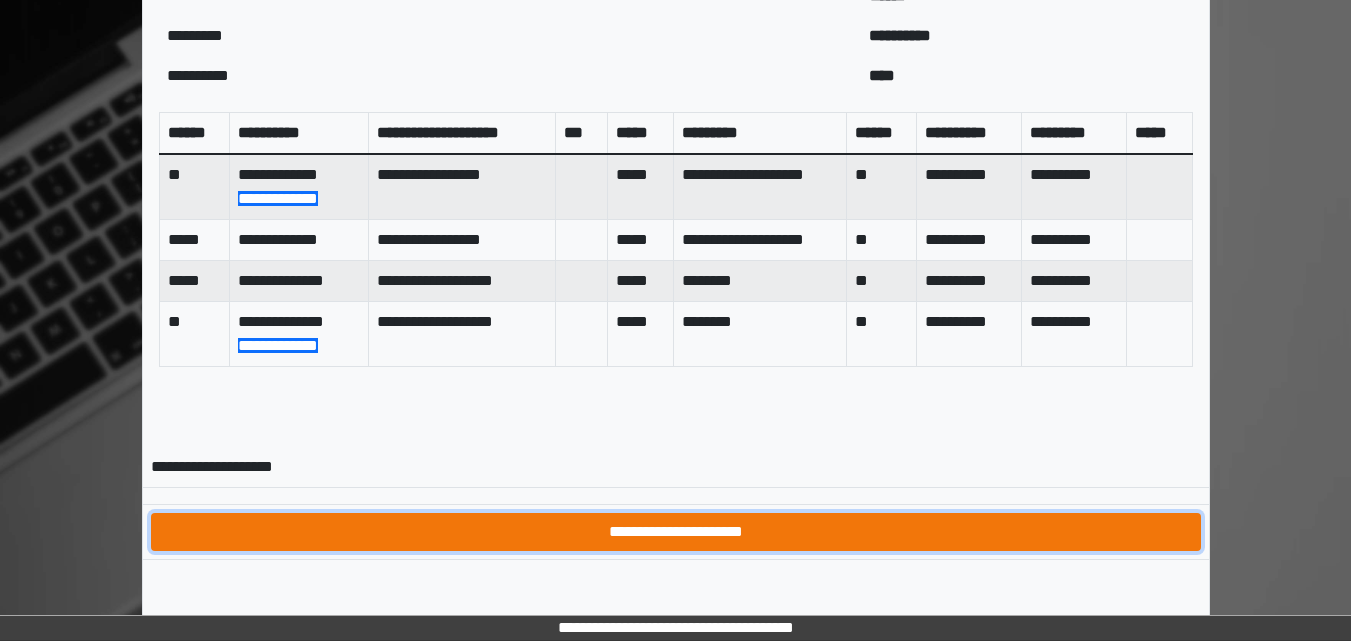 click on "**********" at bounding box center [676, 532] 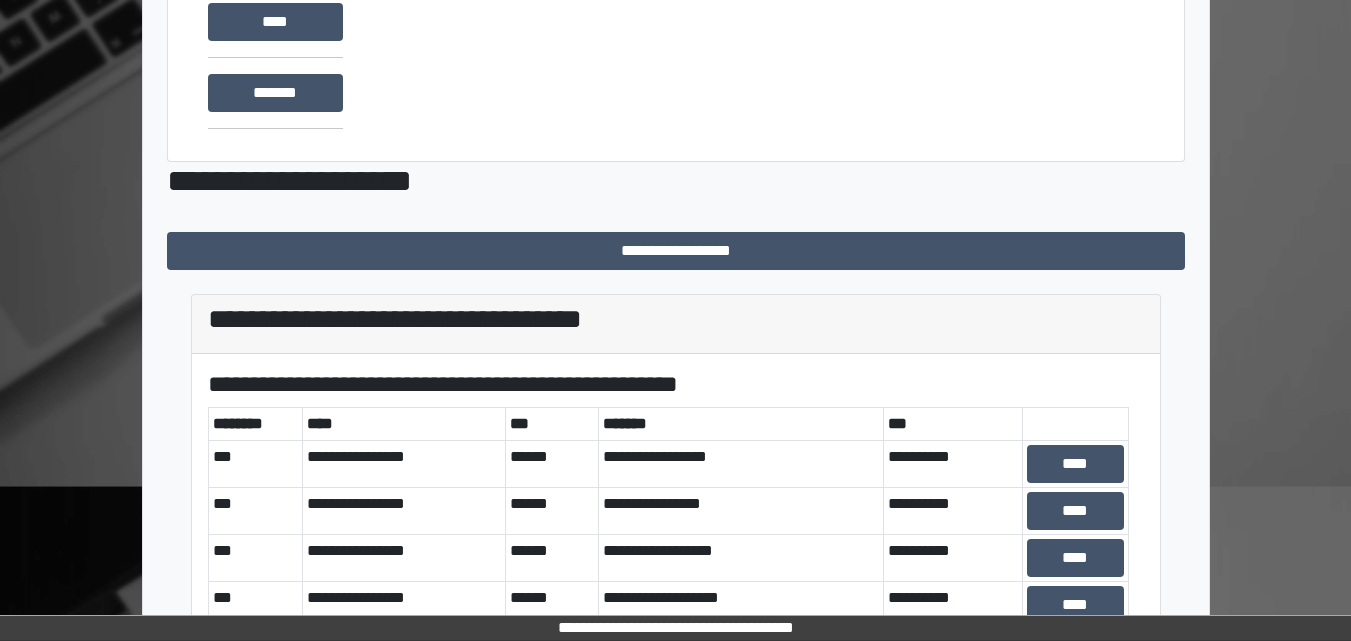 scroll, scrollTop: 300, scrollLeft: 0, axis: vertical 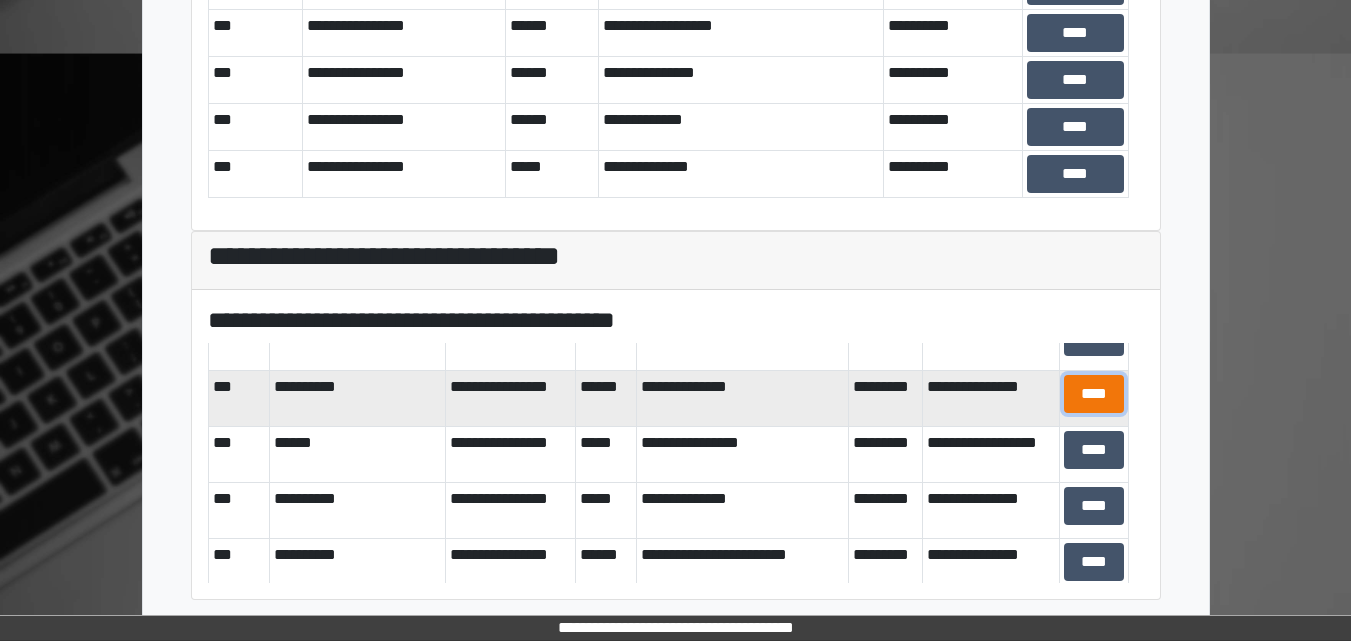 click on "****" at bounding box center [1094, 394] 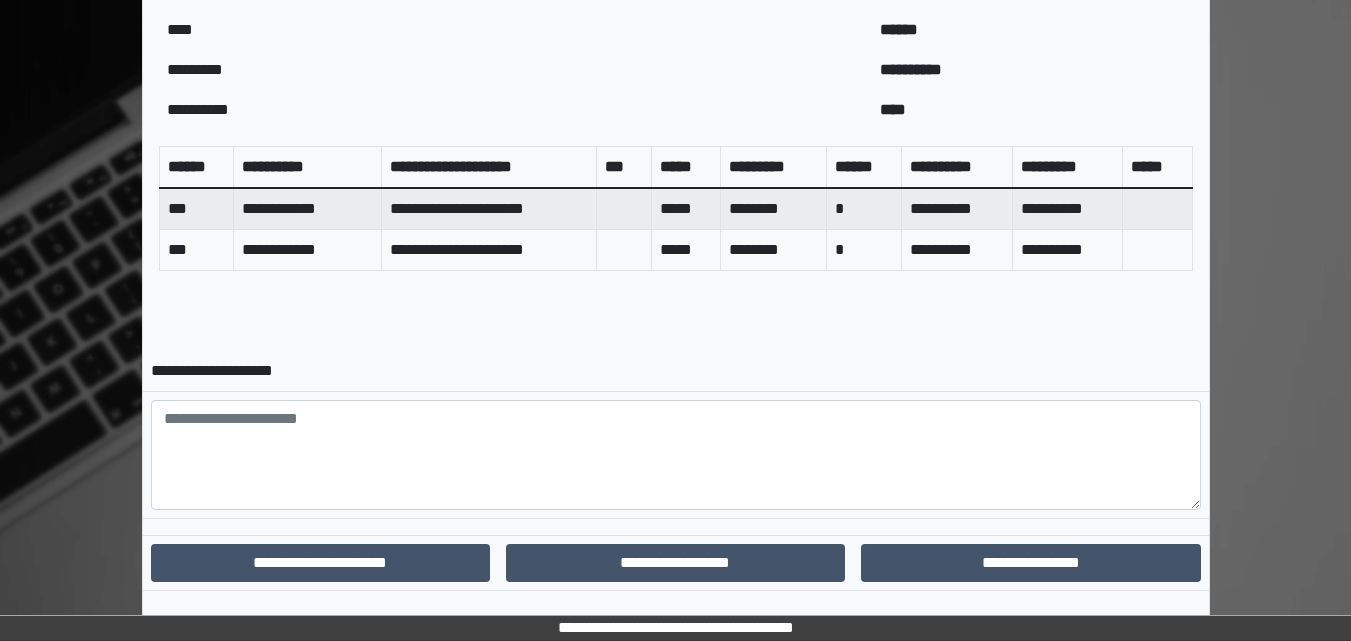 scroll, scrollTop: 787, scrollLeft: 0, axis: vertical 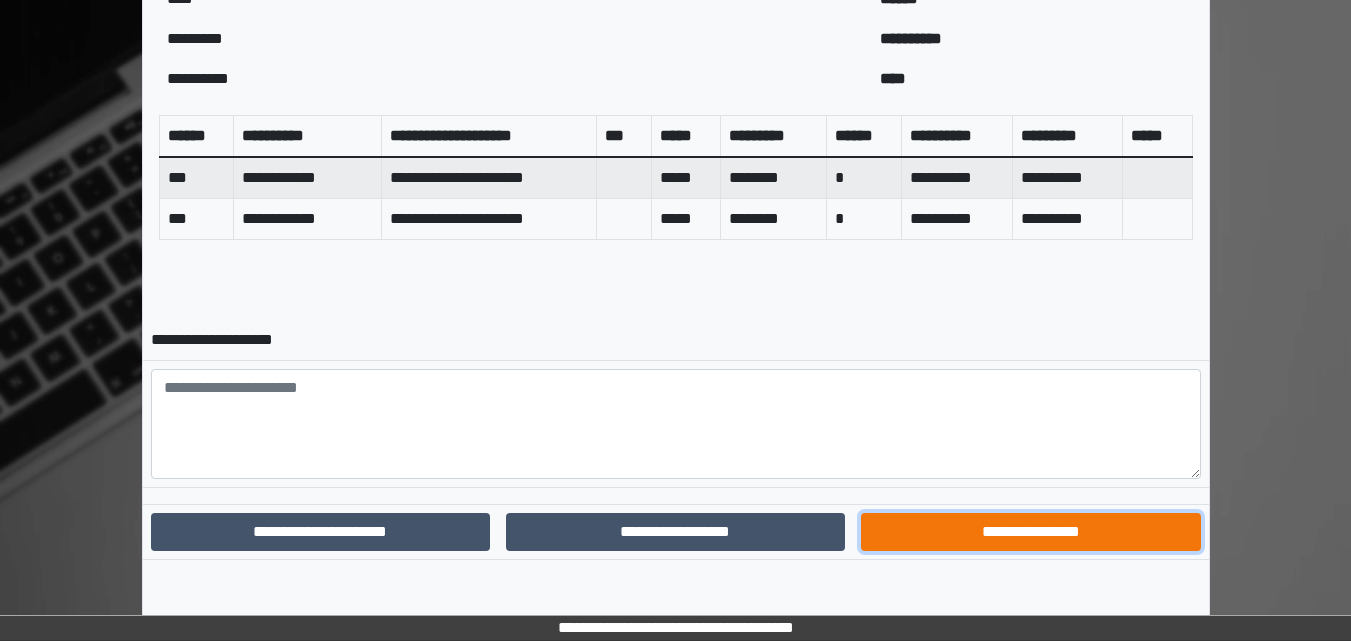 click on "**********" at bounding box center (1030, 532) 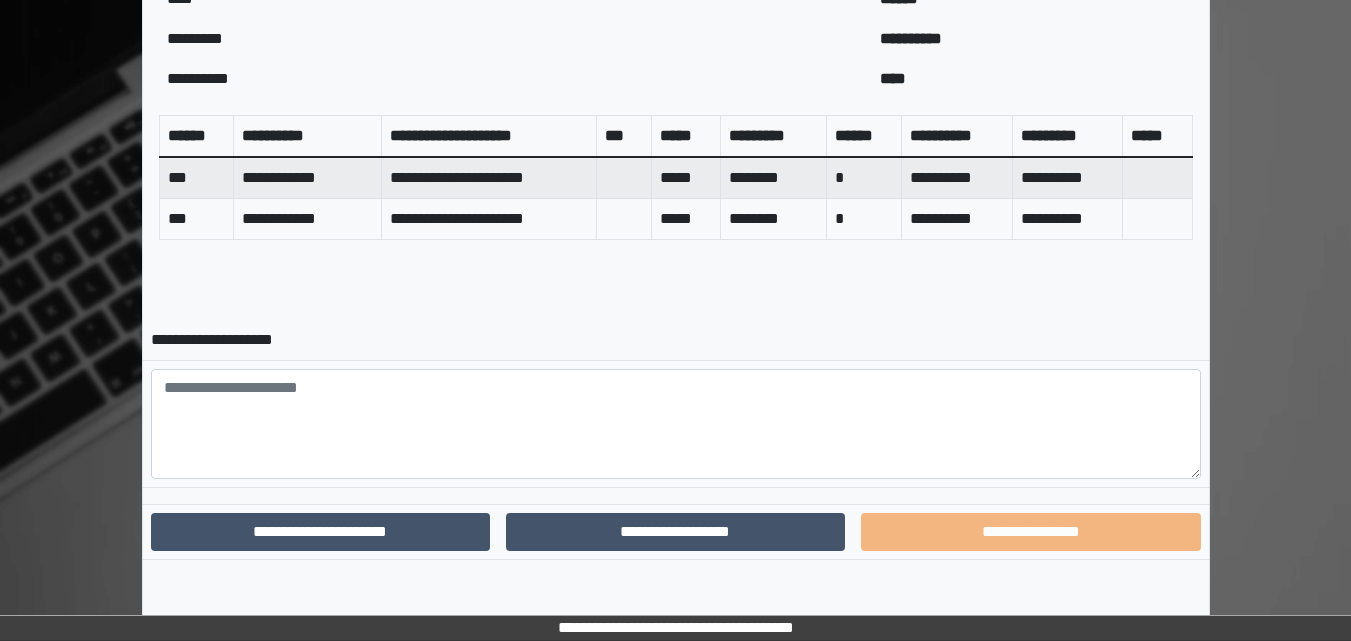 scroll, scrollTop: 684, scrollLeft: 0, axis: vertical 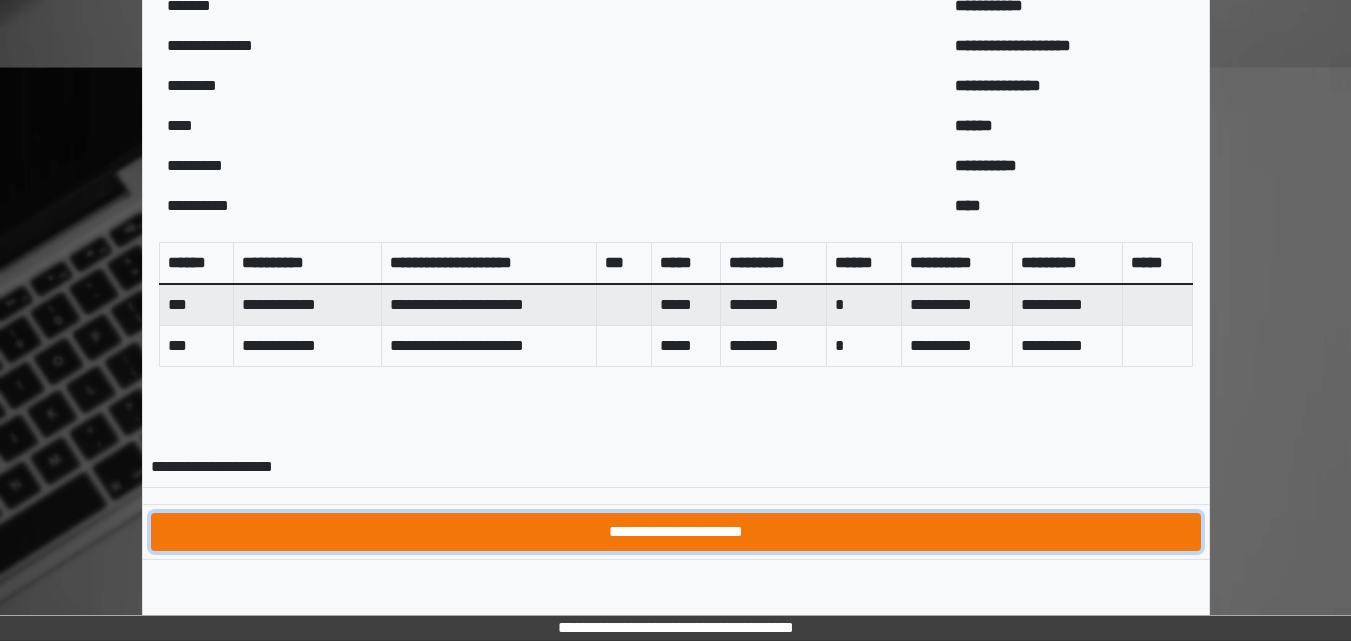 click on "**********" at bounding box center (676, 532) 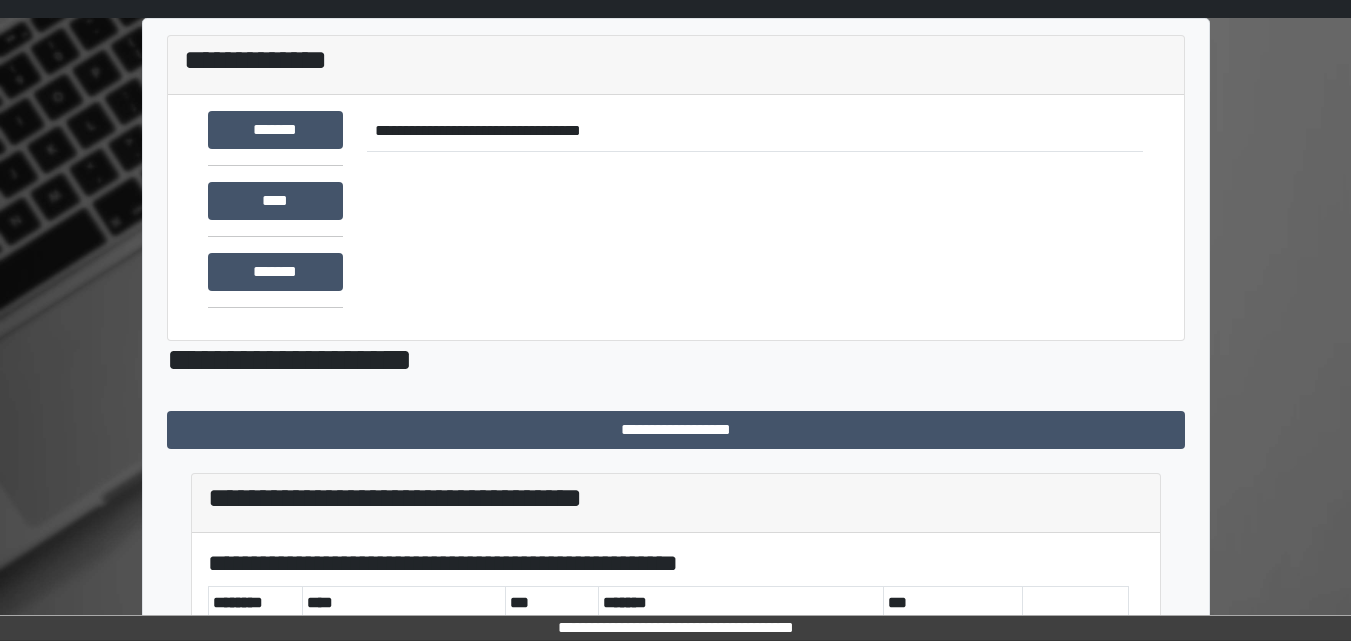 scroll, scrollTop: 300, scrollLeft: 0, axis: vertical 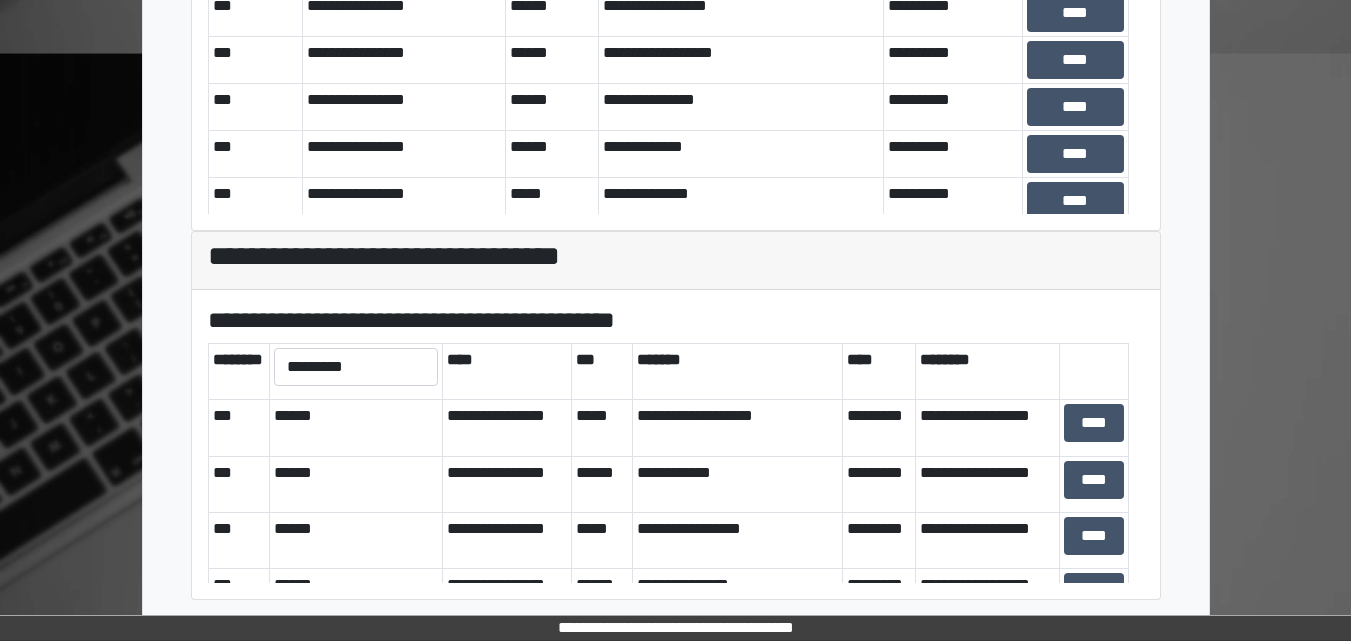 drag, startPoint x: 1357, startPoint y: 630, endPoint x: 713, endPoint y: 325, distance: 712.5735 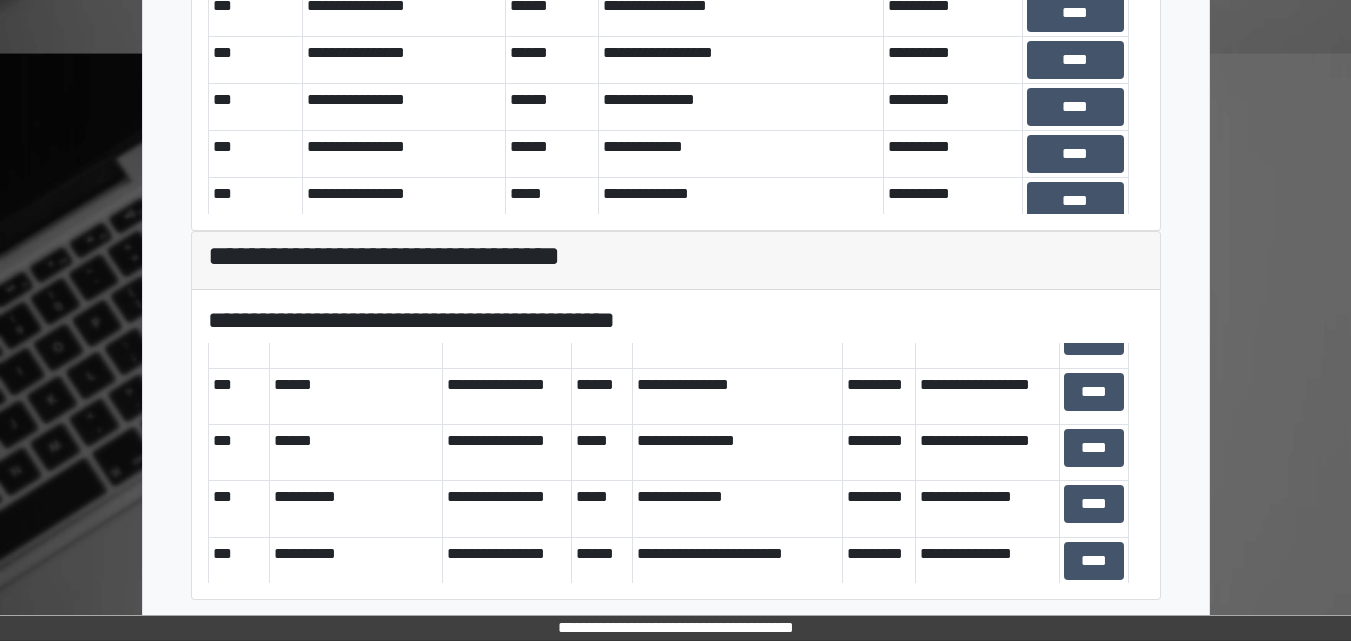 scroll, scrollTop: 240, scrollLeft: 0, axis: vertical 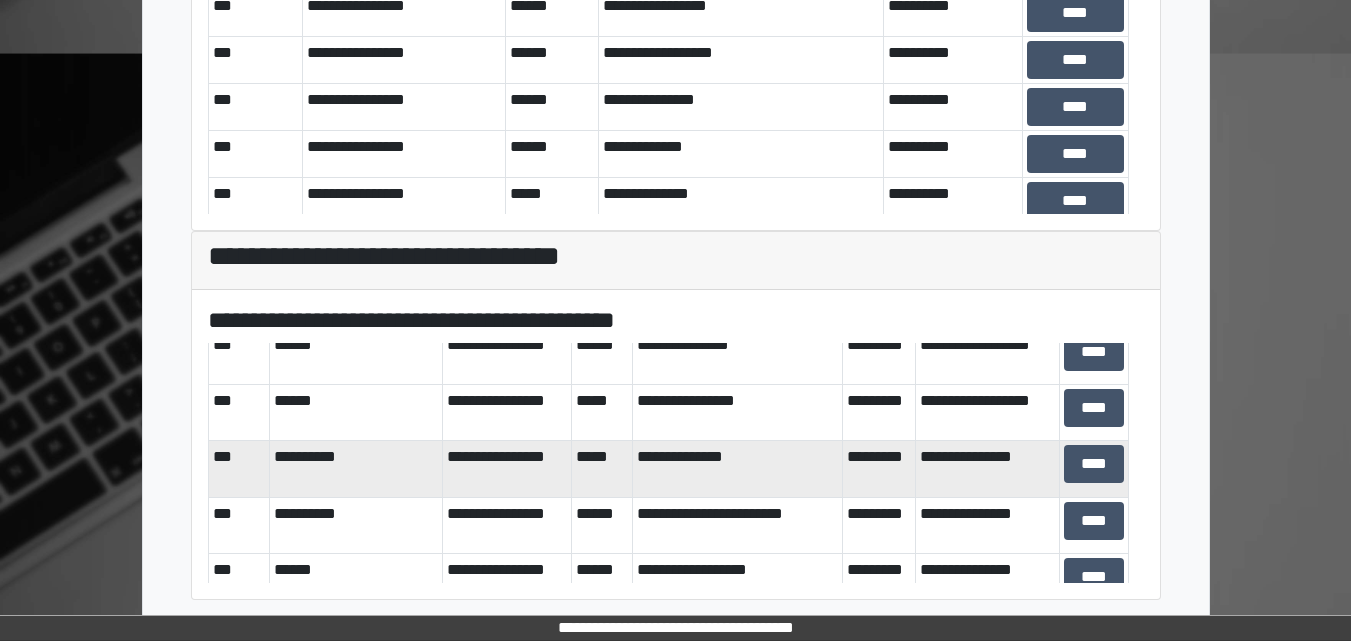 drag, startPoint x: 1135, startPoint y: 573, endPoint x: 595, endPoint y: 465, distance: 550.6941 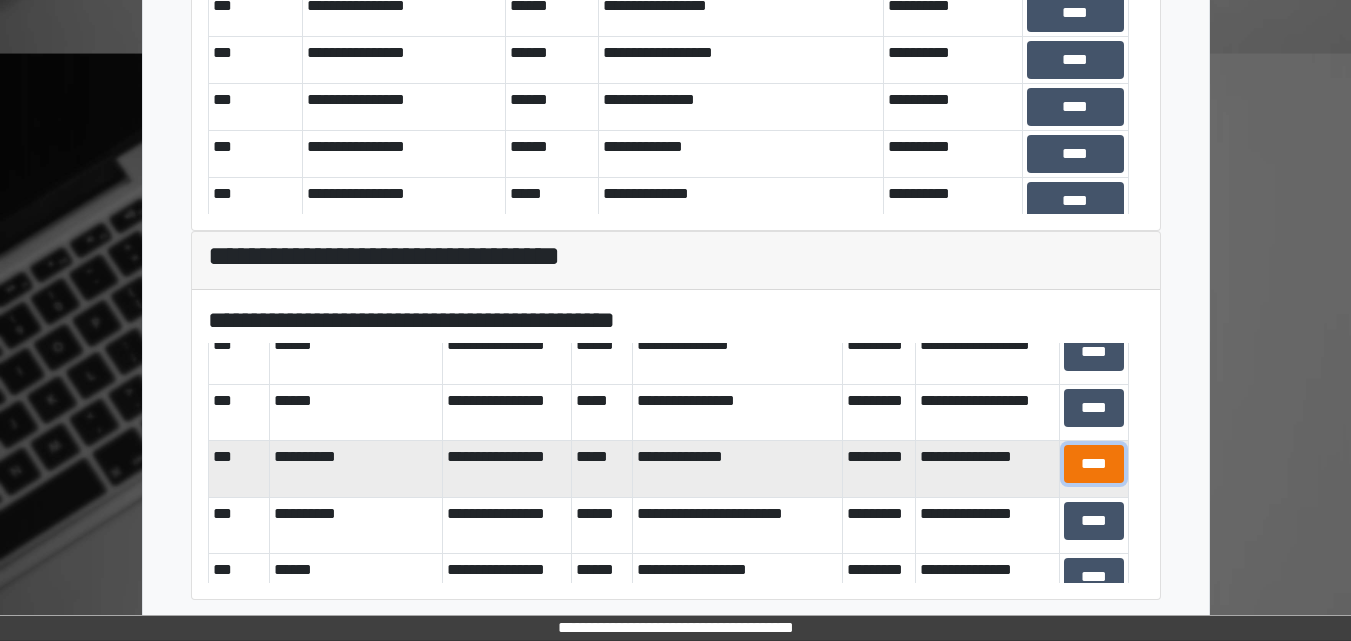 click on "****" at bounding box center [1094, 464] 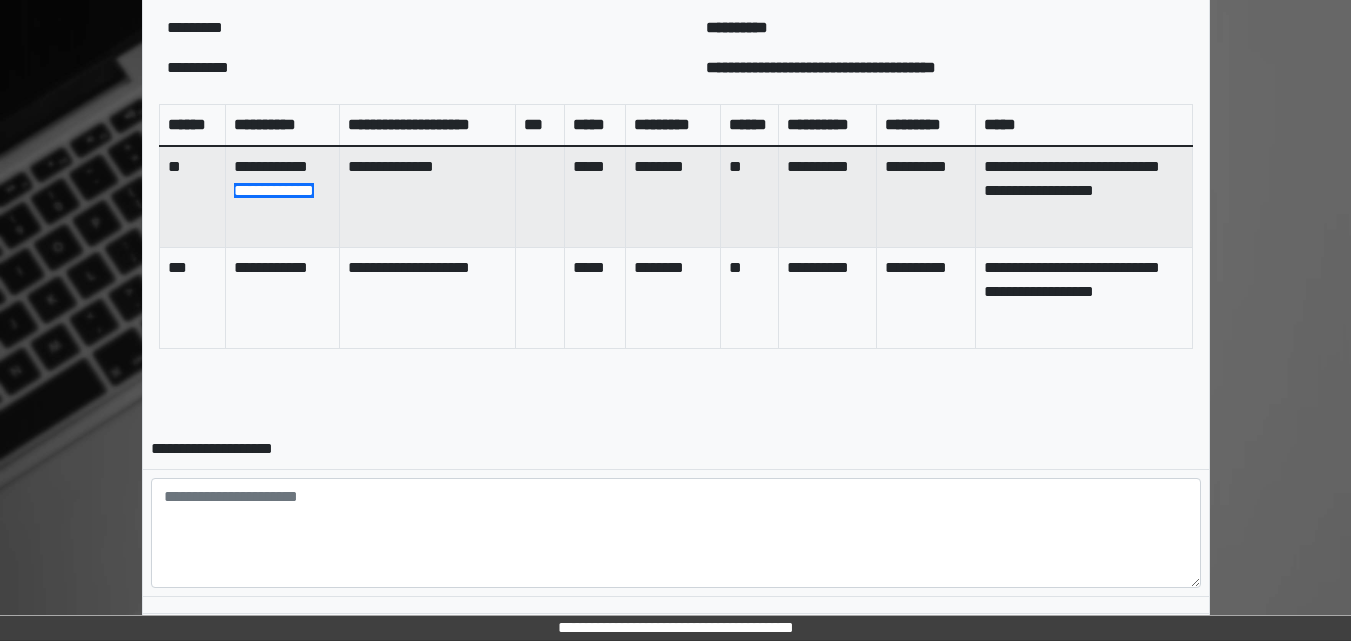 scroll, scrollTop: 898, scrollLeft: 0, axis: vertical 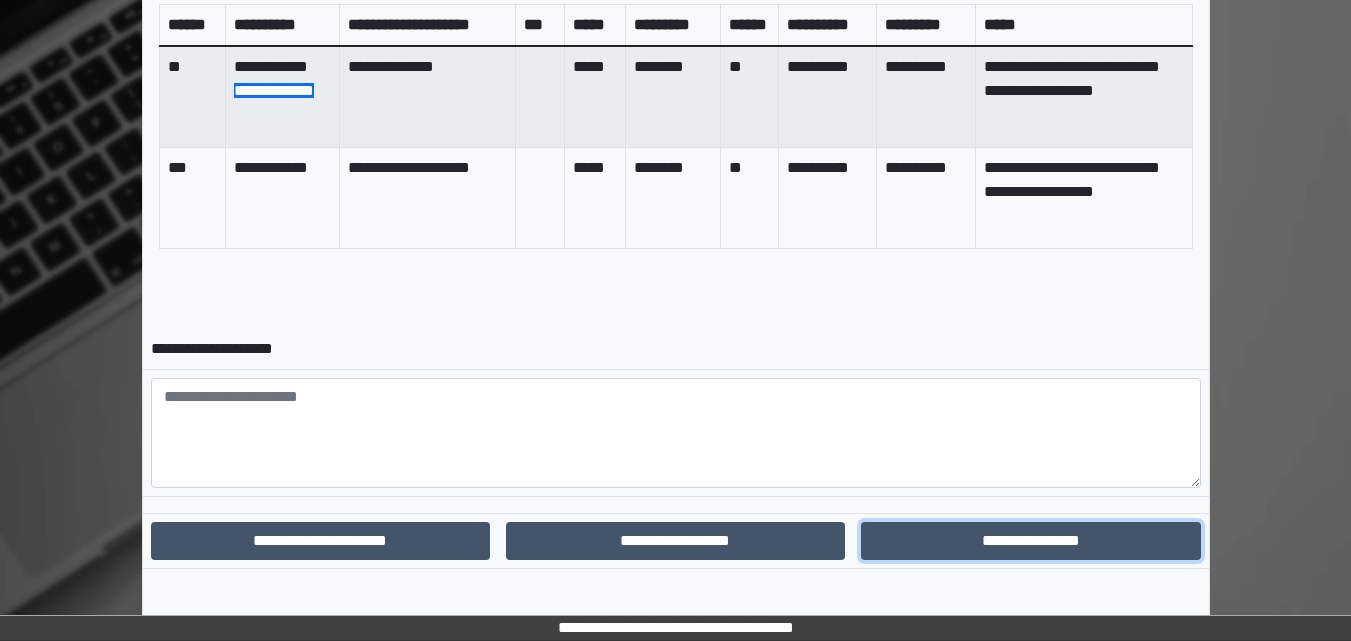 click on "**********" at bounding box center [1030, 541] 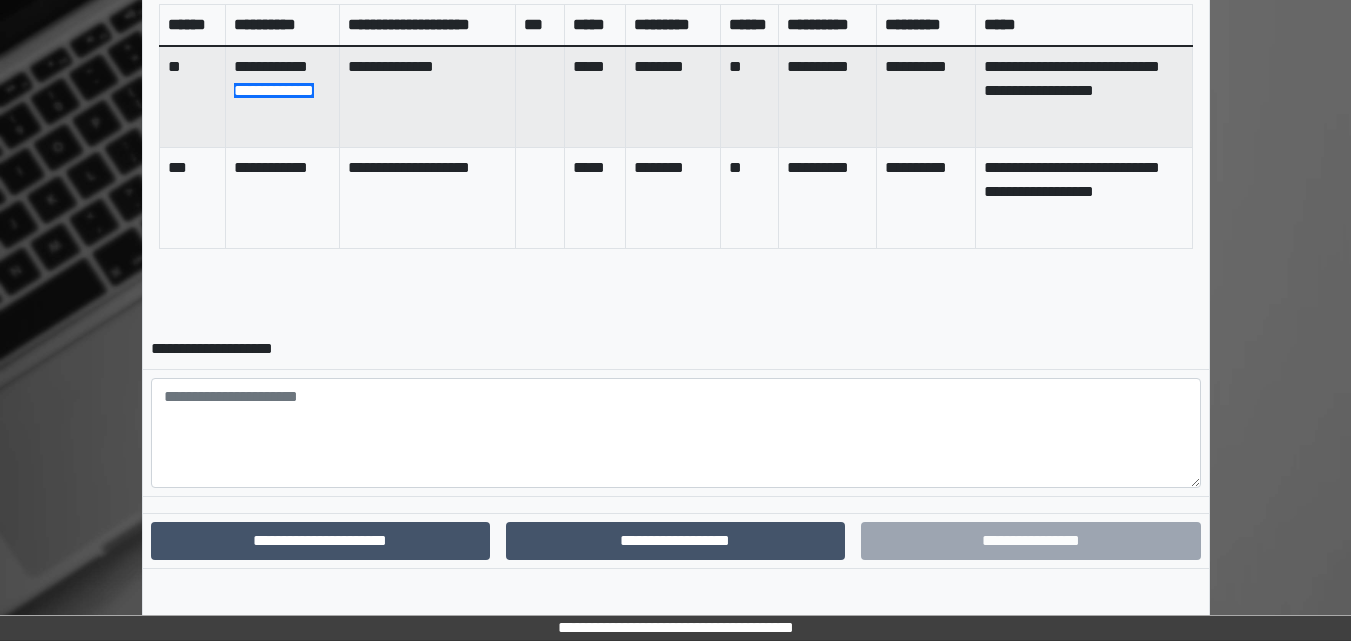 scroll, scrollTop: 804, scrollLeft: 0, axis: vertical 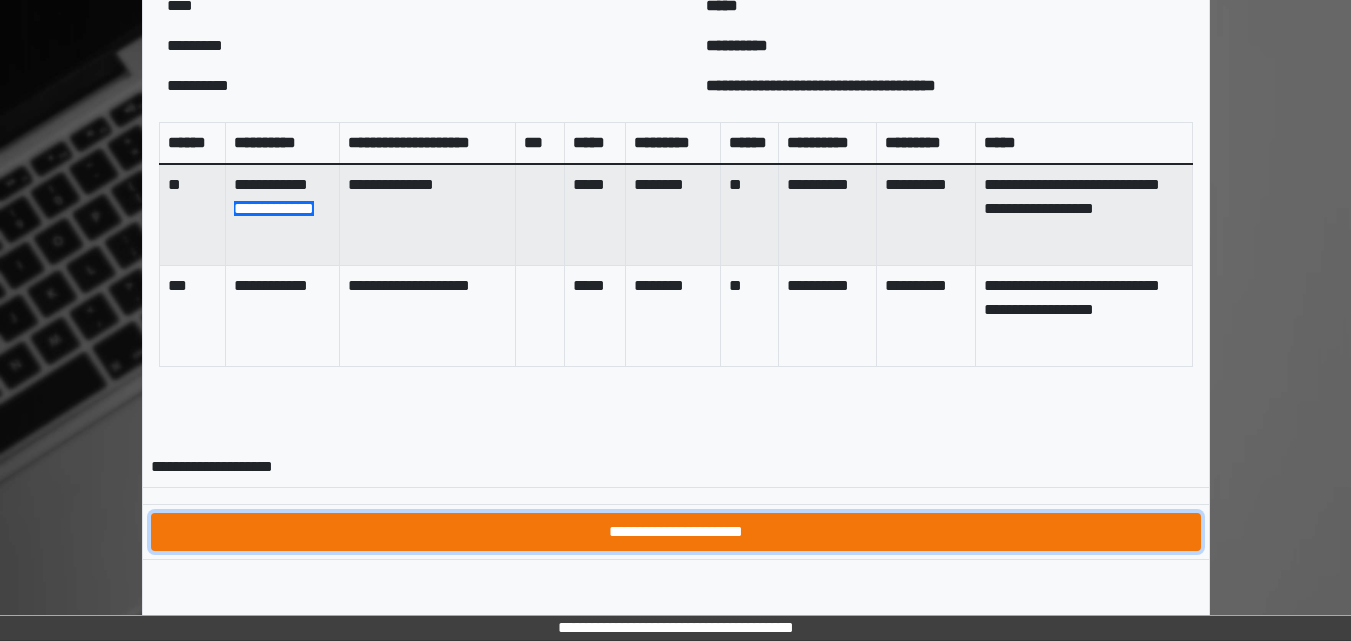click on "**********" at bounding box center (676, 532) 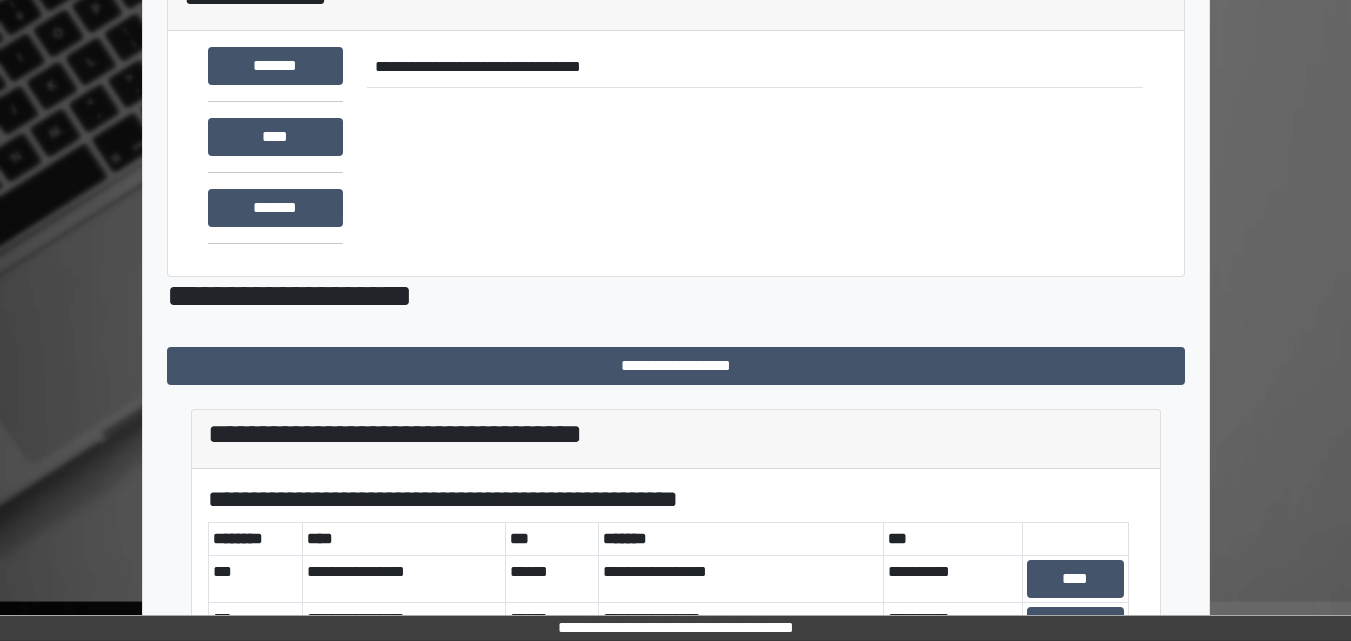 scroll, scrollTop: 200, scrollLeft: 0, axis: vertical 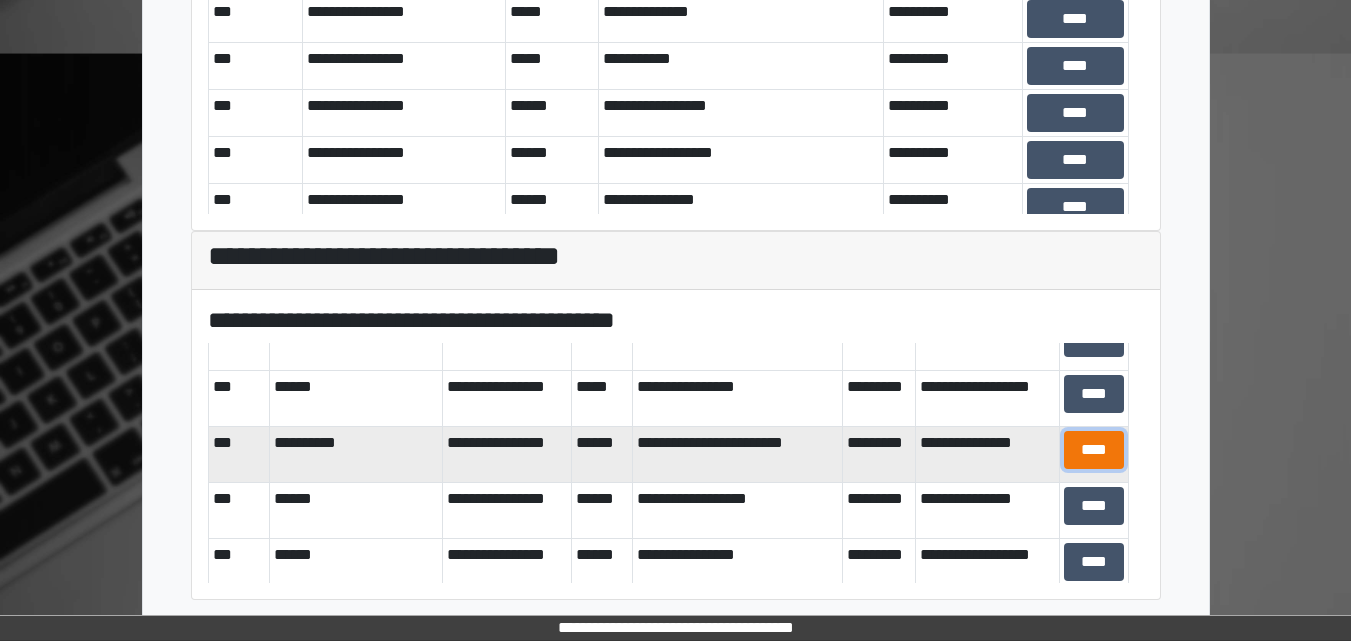 click on "****" at bounding box center [1094, 450] 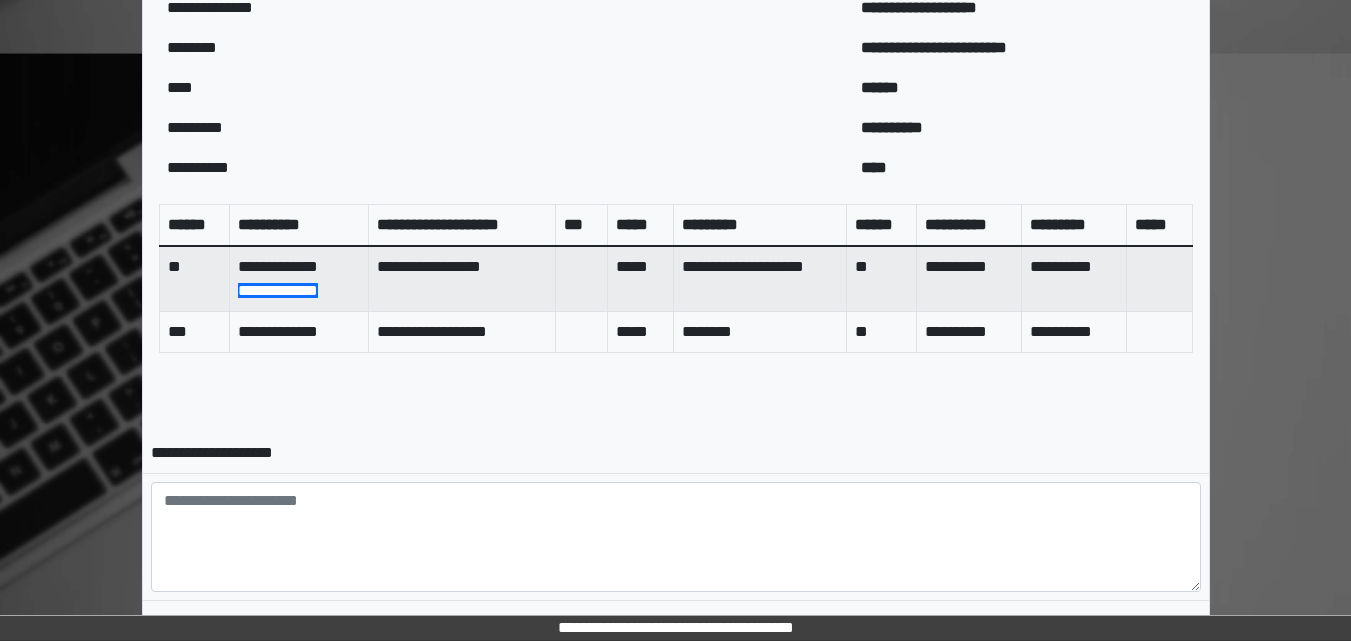 scroll, scrollTop: 798, scrollLeft: 0, axis: vertical 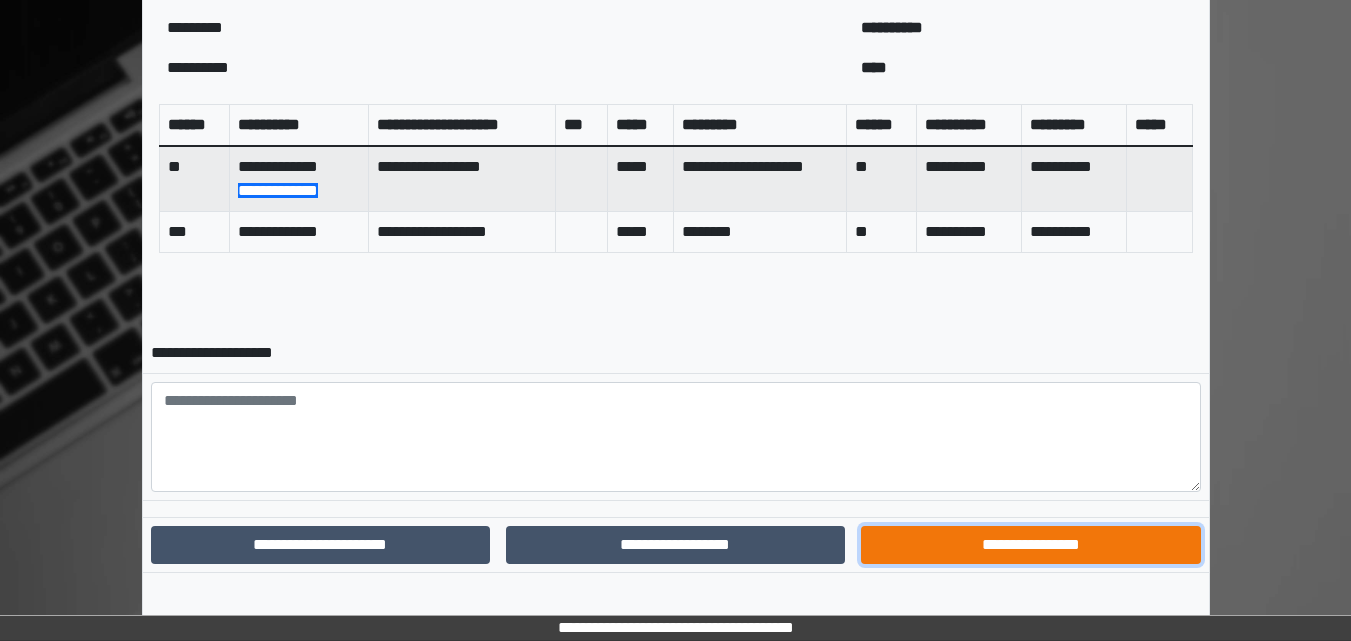 click on "**********" at bounding box center (1030, 545) 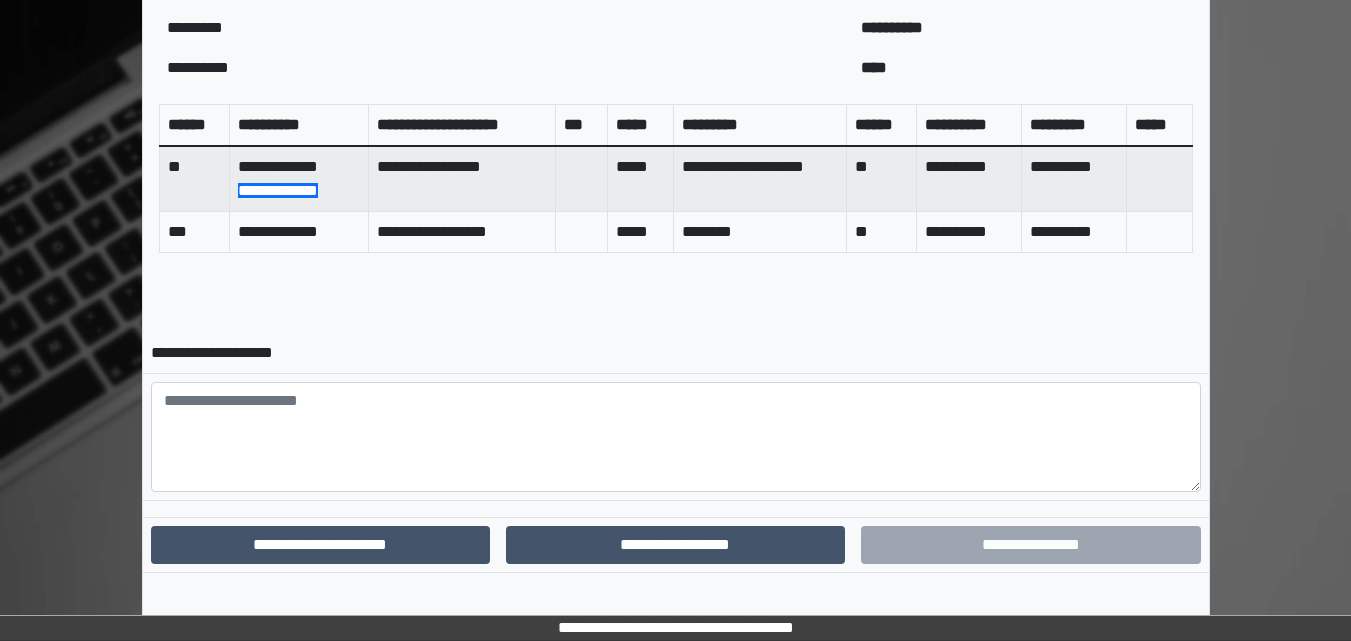 scroll, scrollTop: 708, scrollLeft: 0, axis: vertical 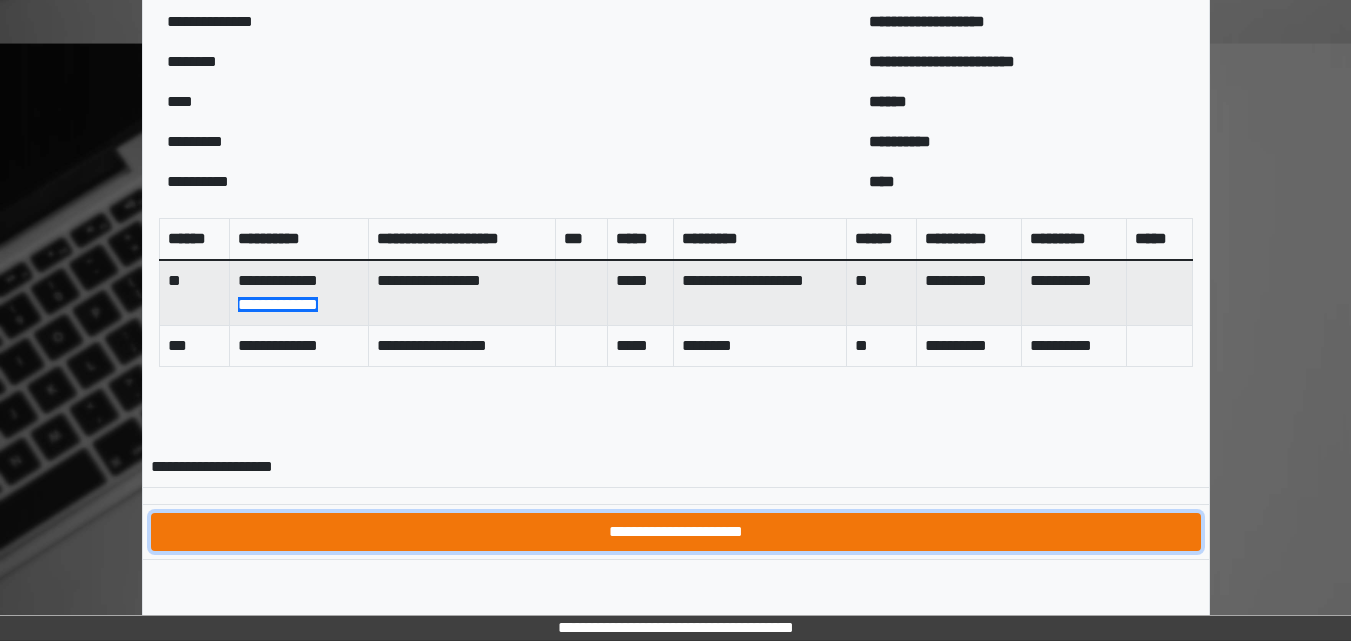 click on "**********" at bounding box center [676, 532] 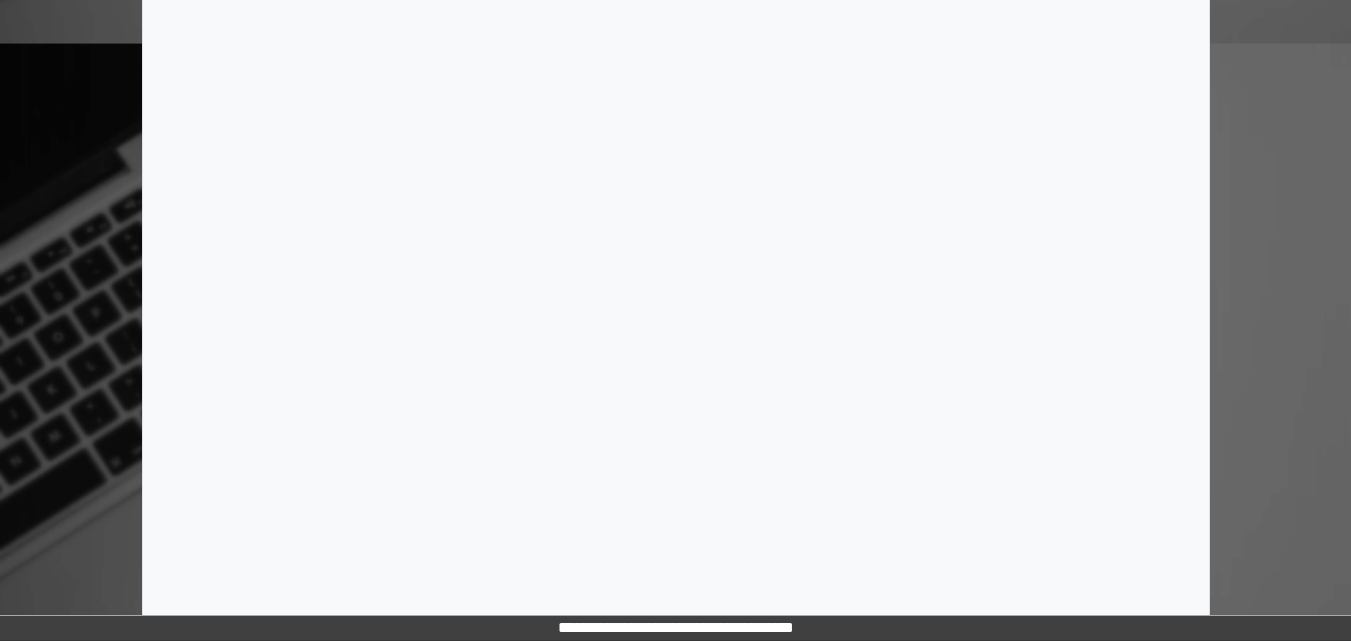scroll, scrollTop: 0, scrollLeft: 0, axis: both 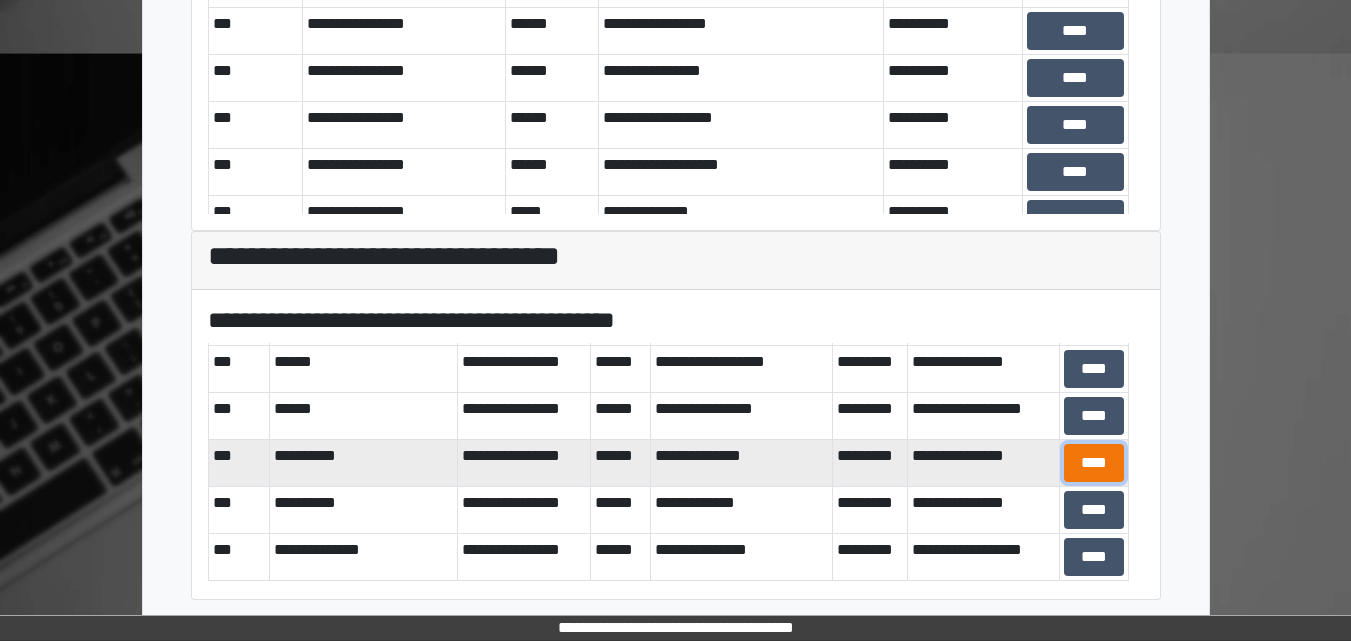 click on "****" at bounding box center [1094, 463] 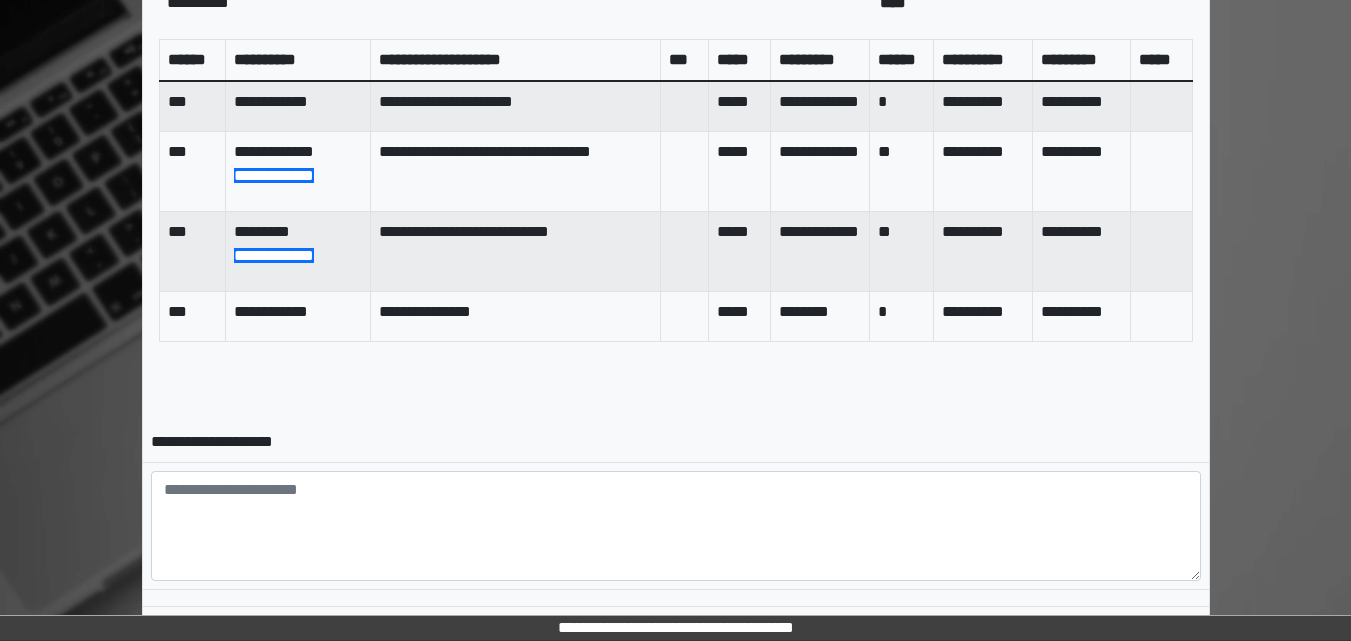scroll, scrollTop: 898, scrollLeft: 0, axis: vertical 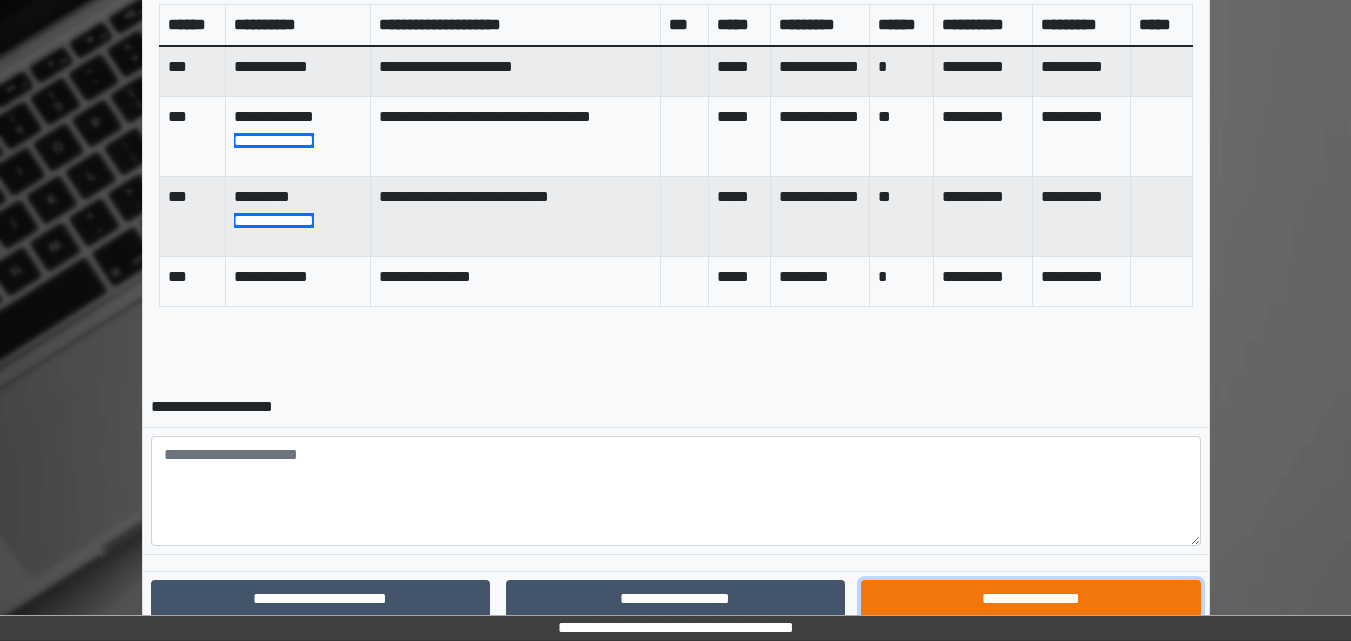 click on "**********" at bounding box center (1030, 599) 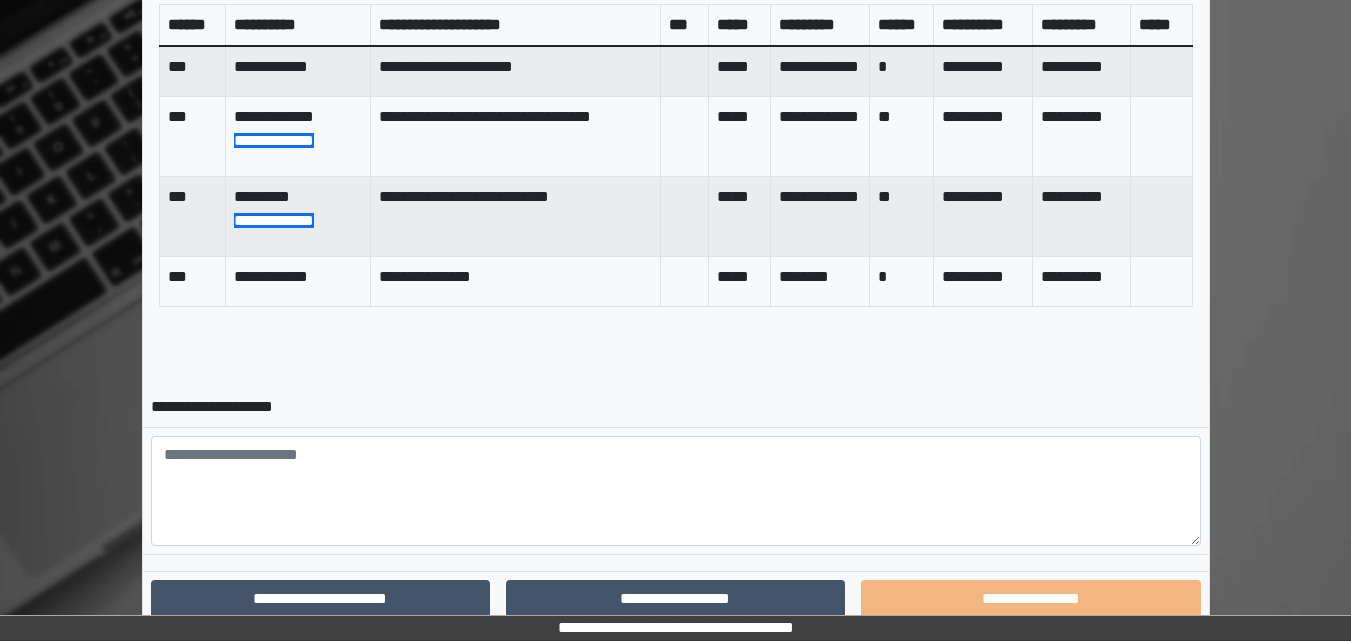 scroll, scrollTop: 862, scrollLeft: 0, axis: vertical 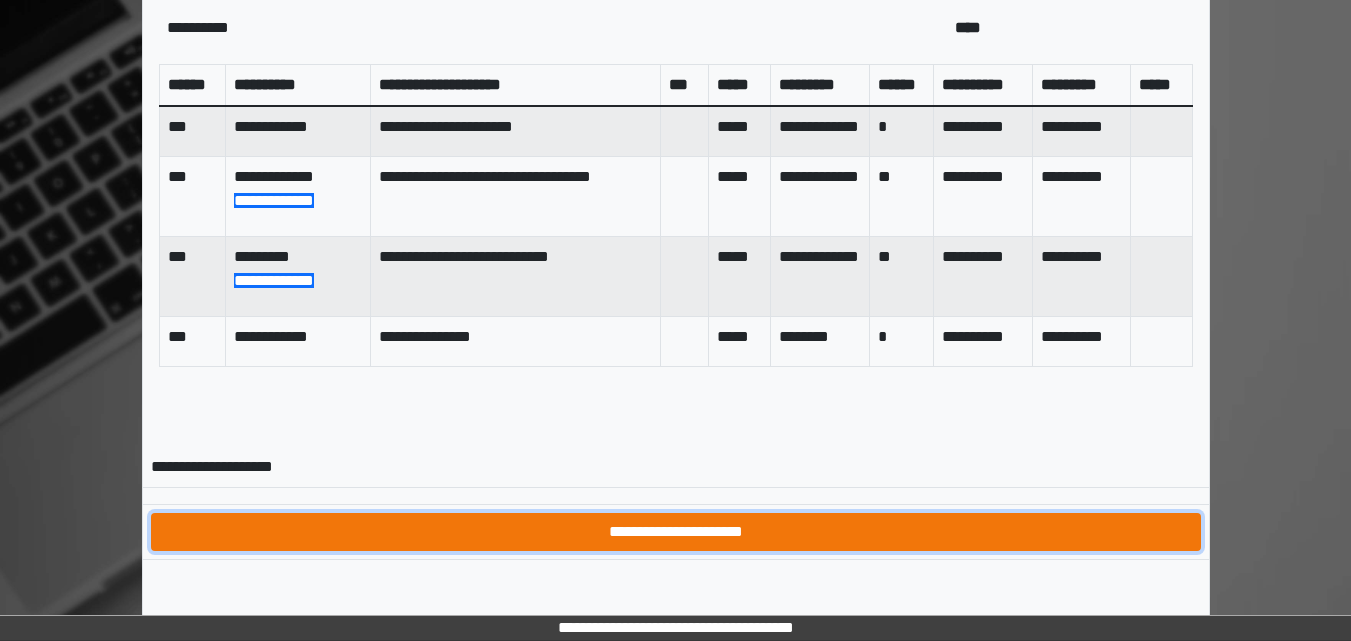 click on "**********" at bounding box center [676, 532] 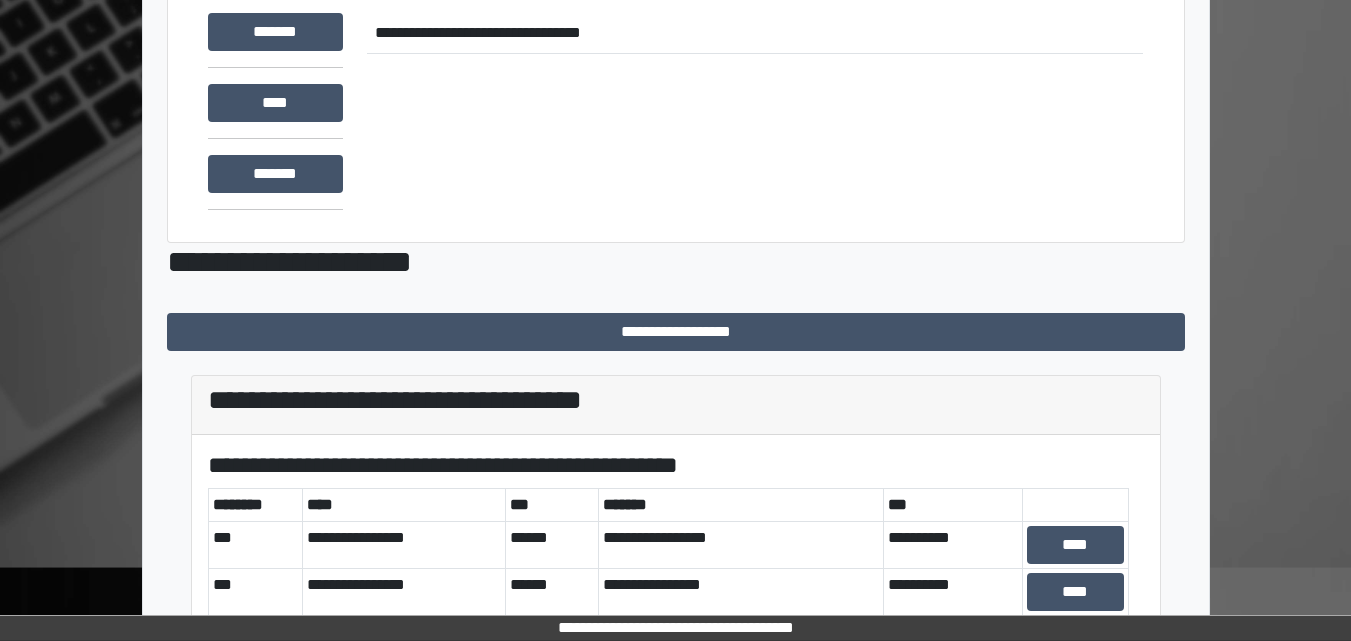 scroll, scrollTop: 200, scrollLeft: 0, axis: vertical 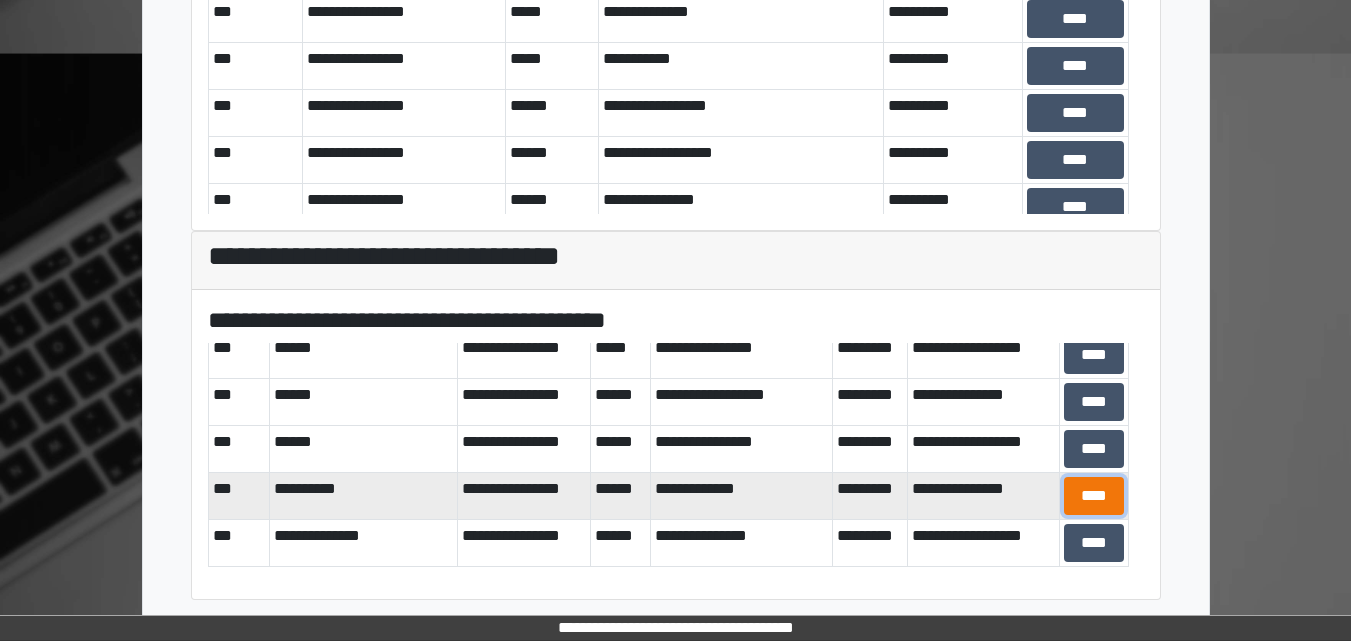 click on "****" at bounding box center [1094, 496] 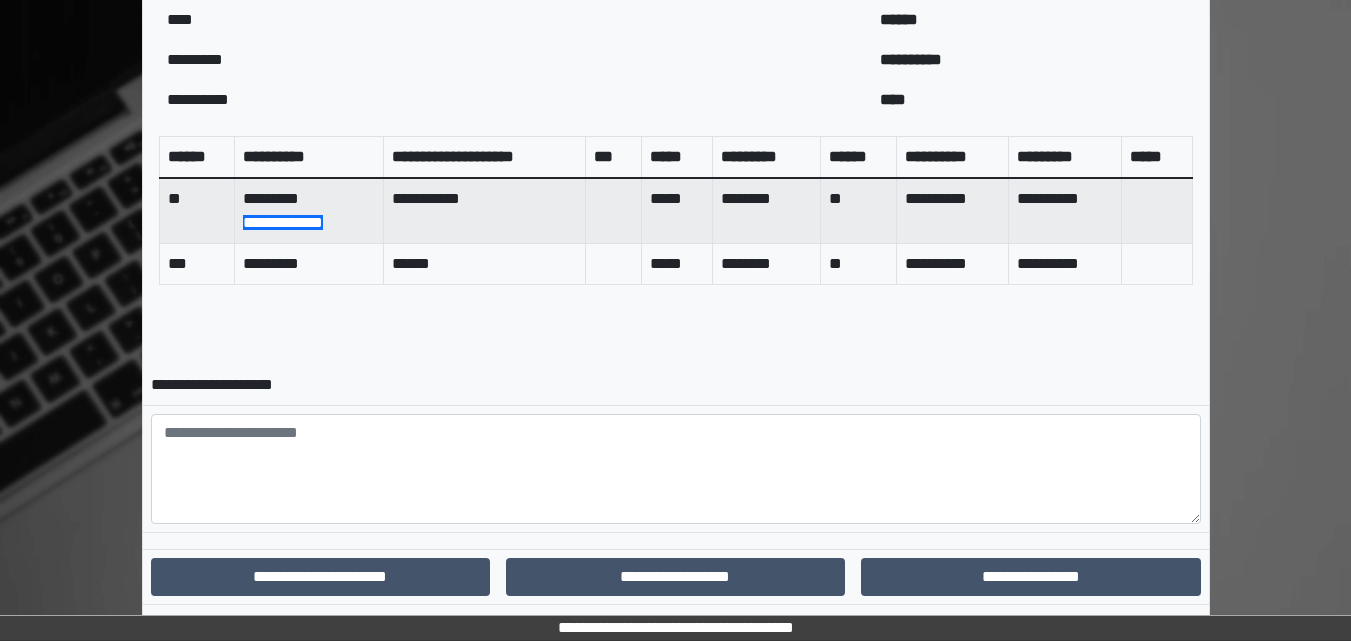scroll, scrollTop: 798, scrollLeft: 0, axis: vertical 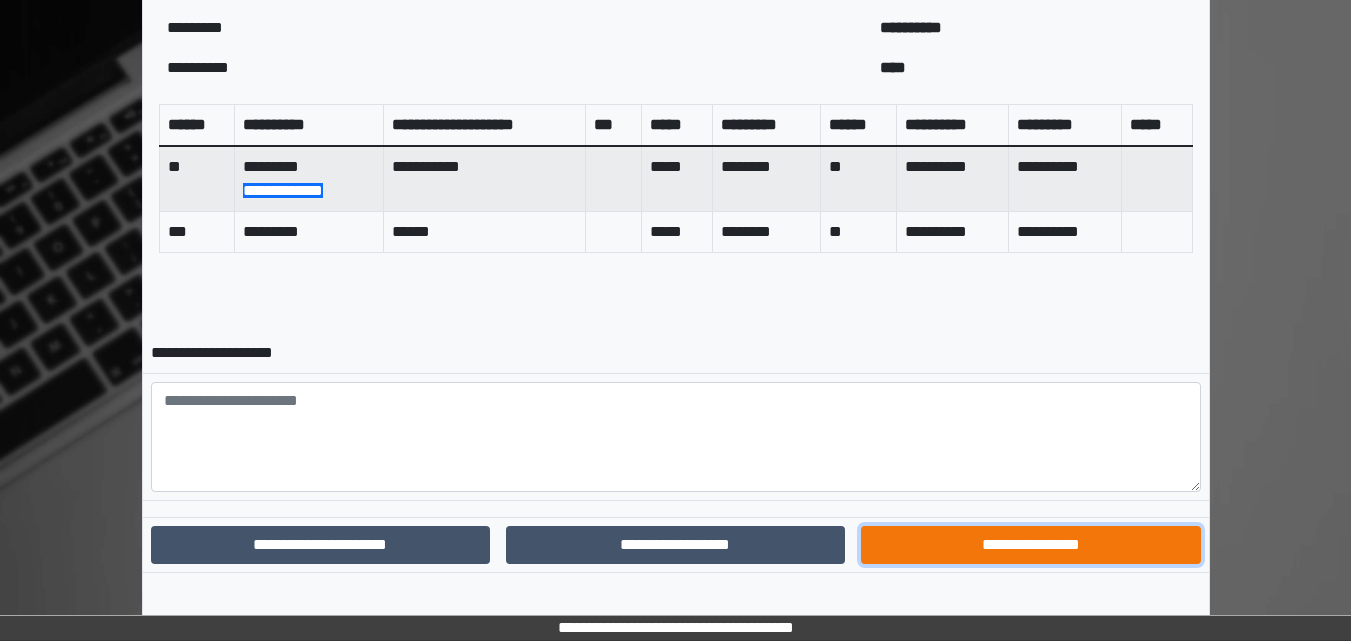 click on "**********" at bounding box center [1030, 545] 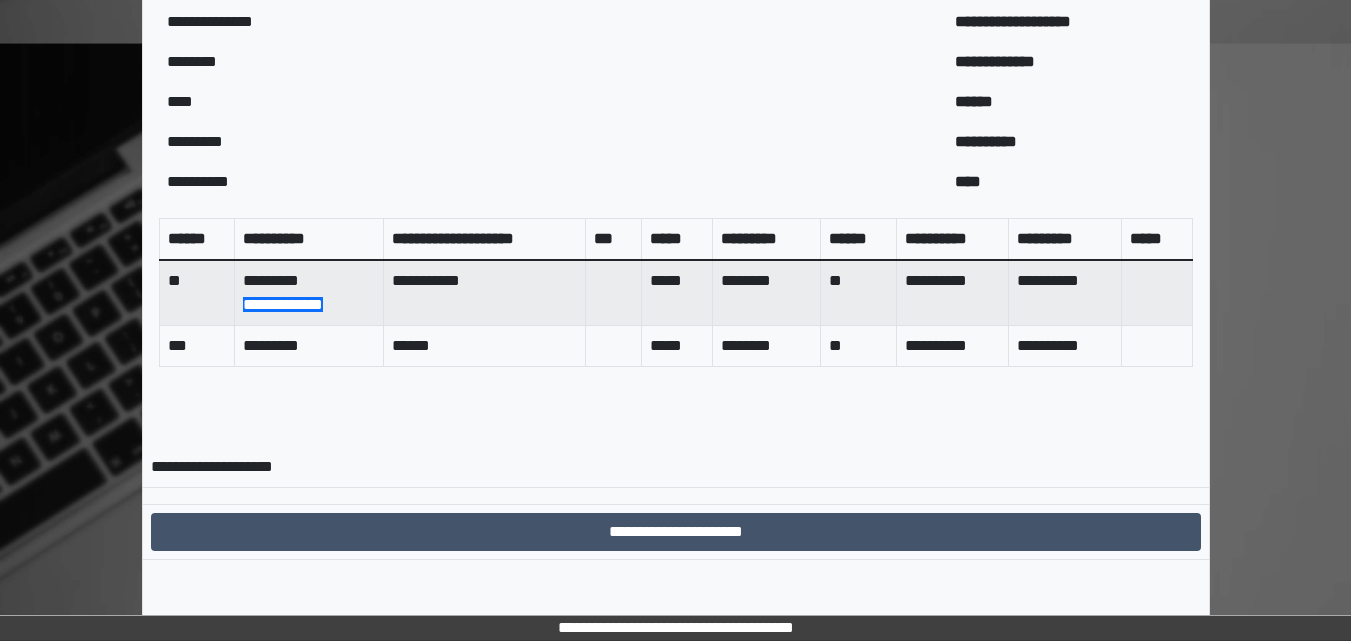 scroll, scrollTop: 708, scrollLeft: 0, axis: vertical 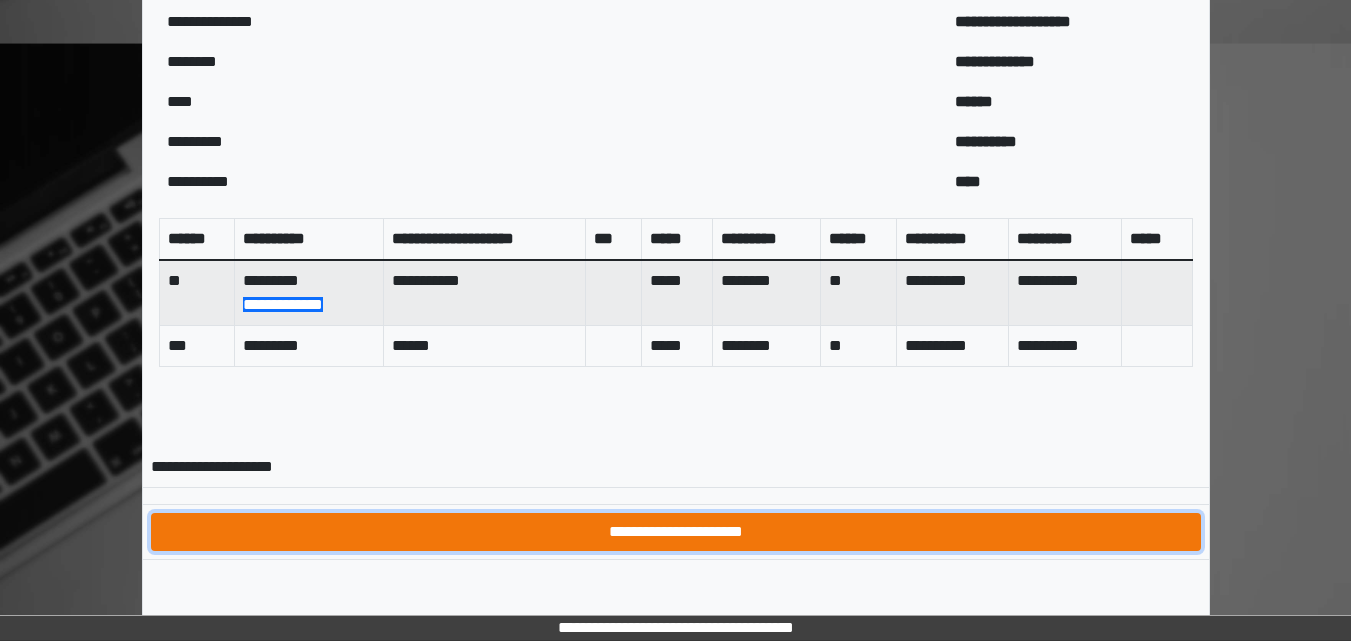 click on "**********" at bounding box center [676, 532] 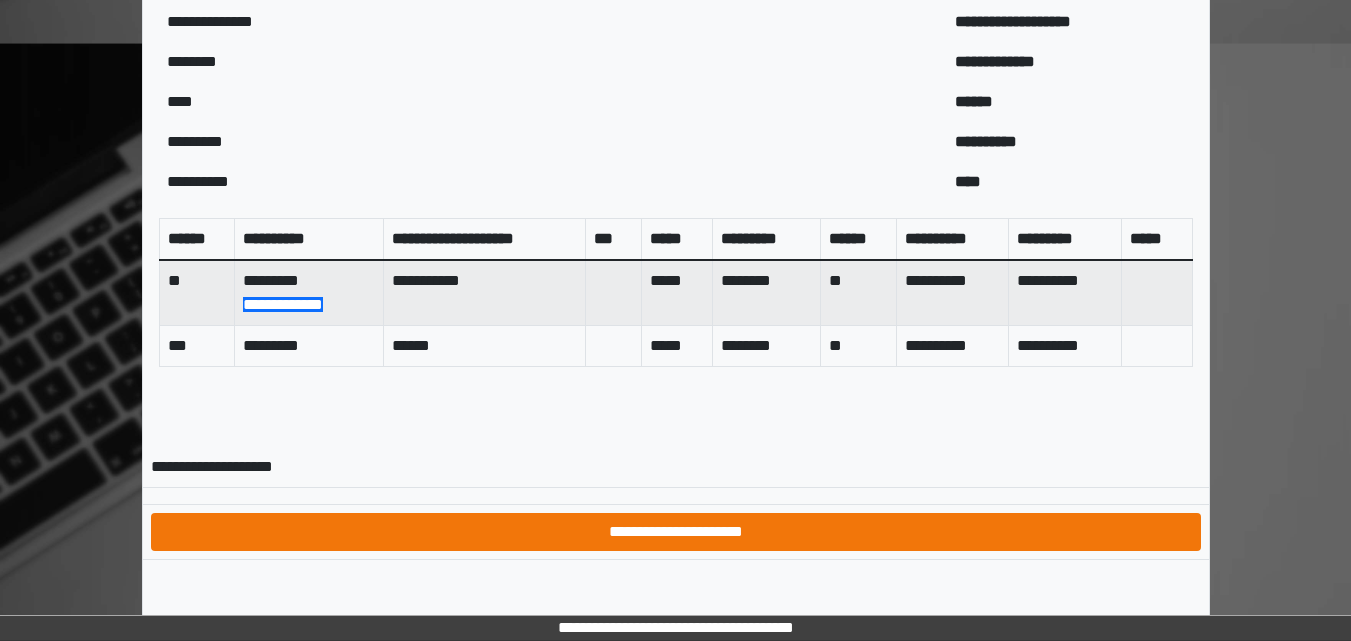 scroll, scrollTop: 0, scrollLeft: 0, axis: both 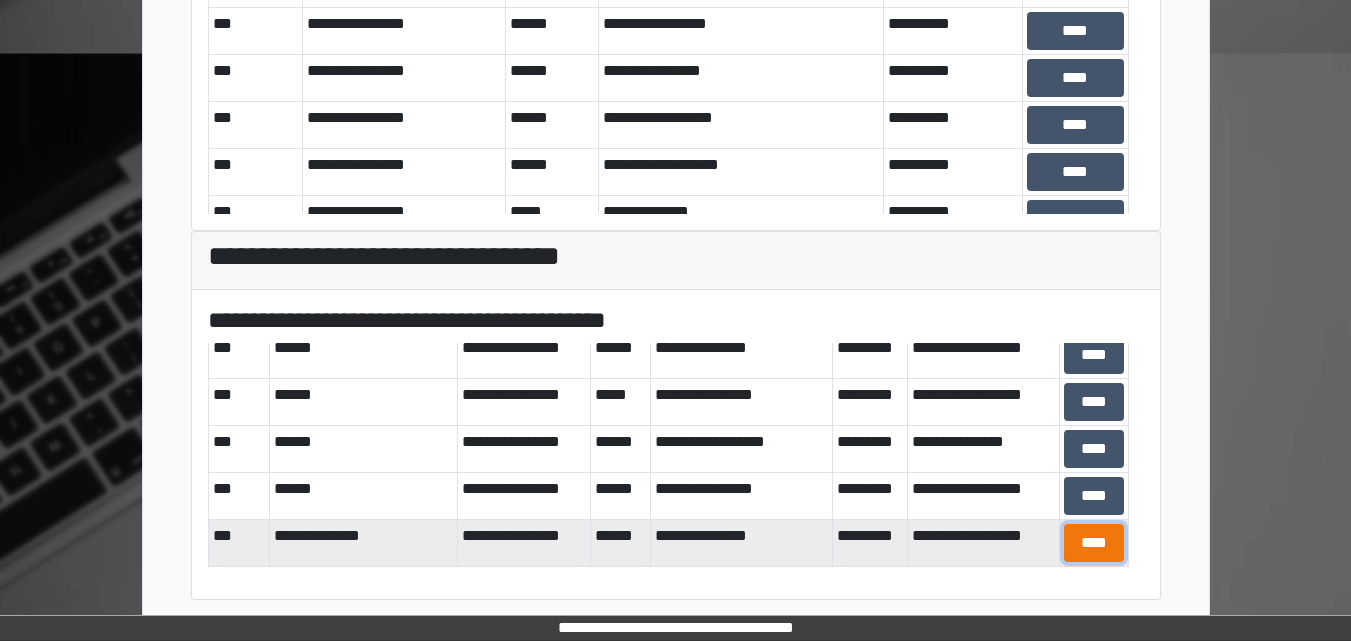 click on "****" at bounding box center (1094, 543) 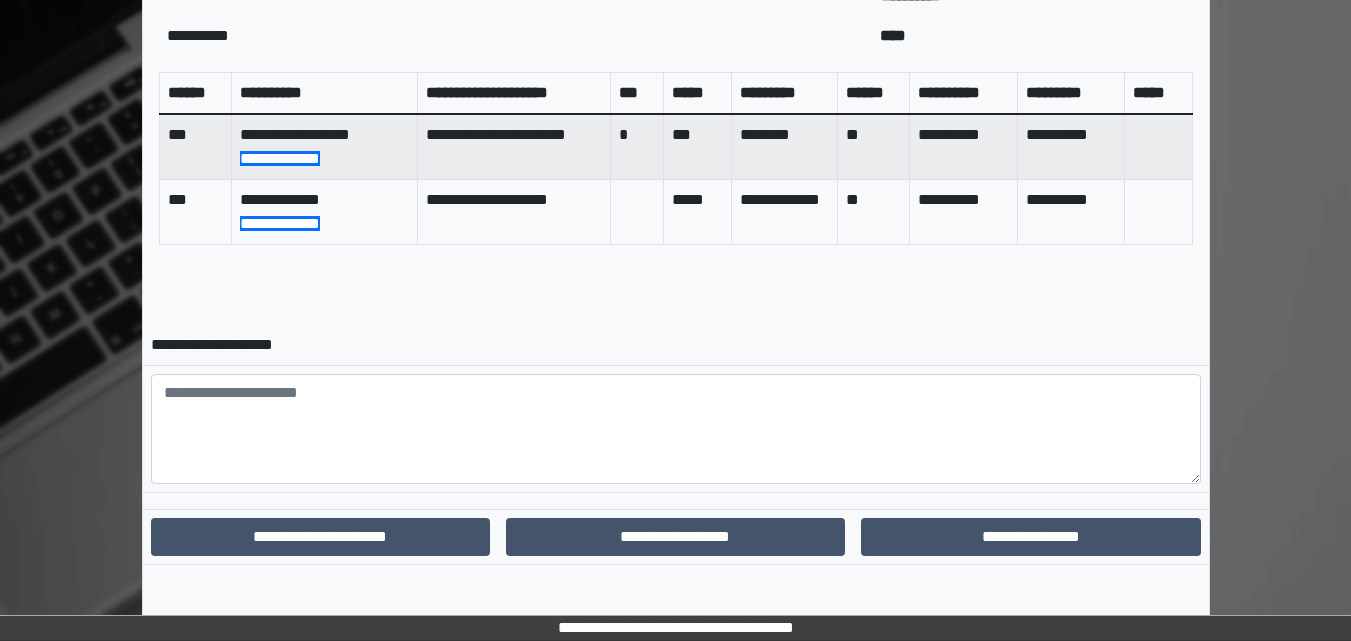 scroll, scrollTop: 835, scrollLeft: 0, axis: vertical 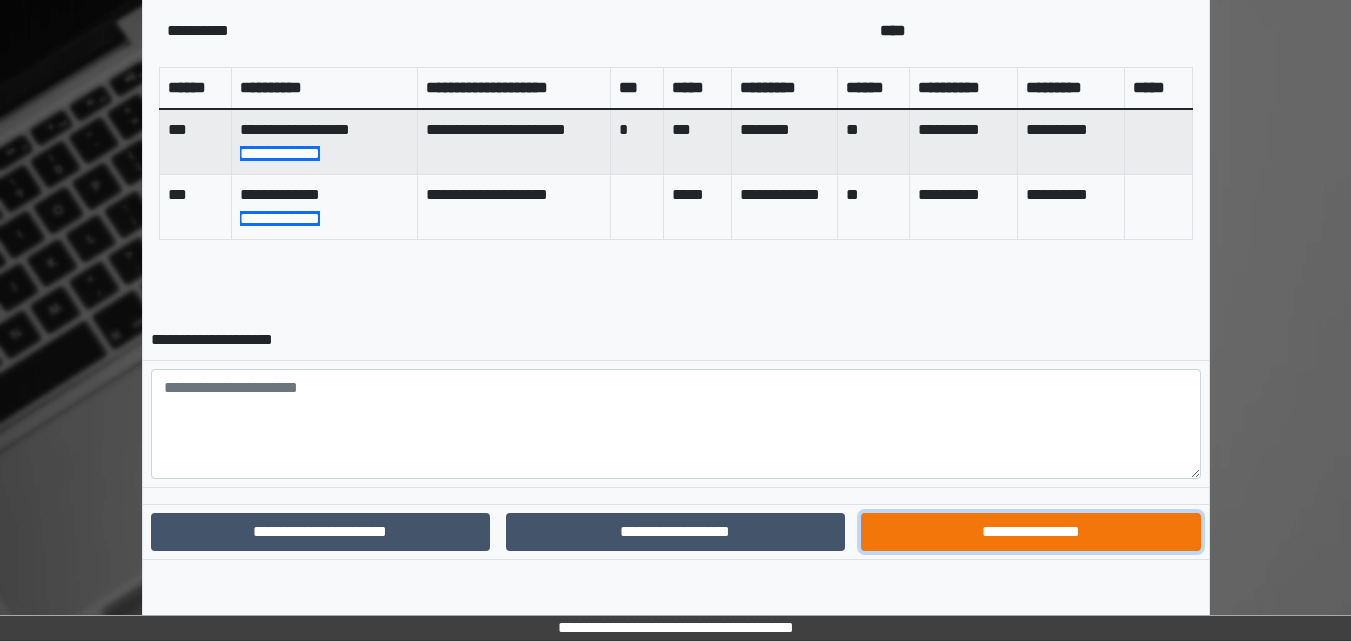 click on "**********" at bounding box center (1030, 532) 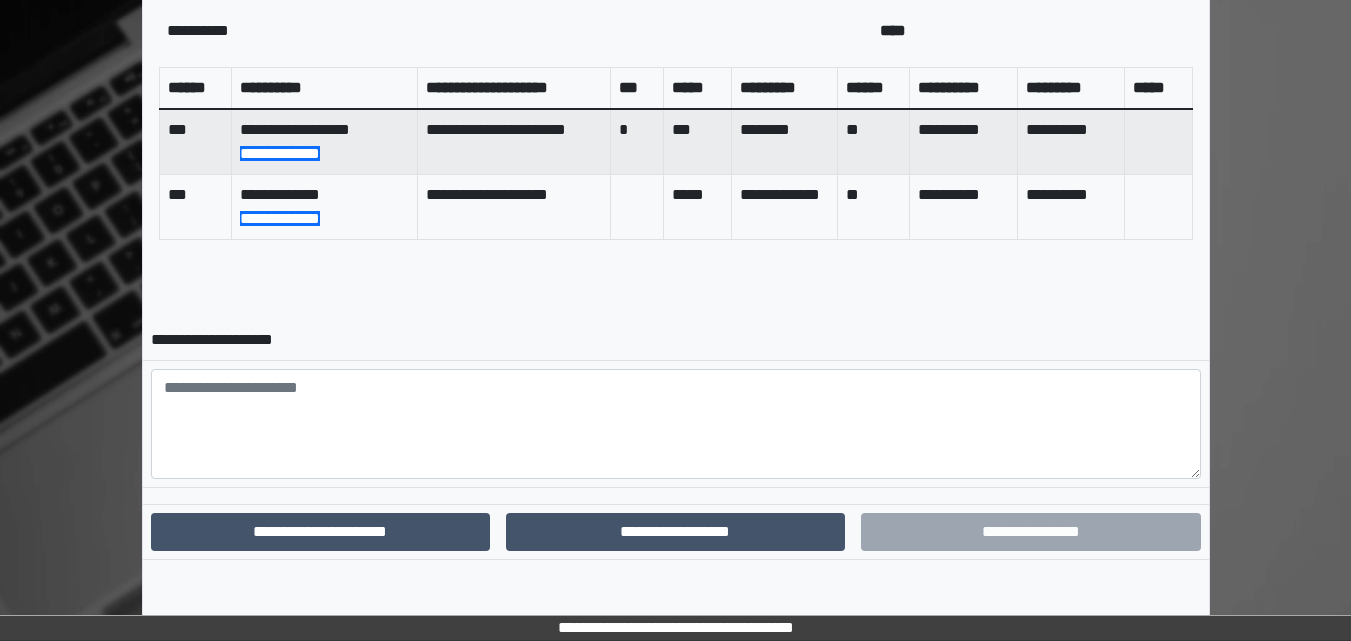 scroll, scrollTop: 732, scrollLeft: 0, axis: vertical 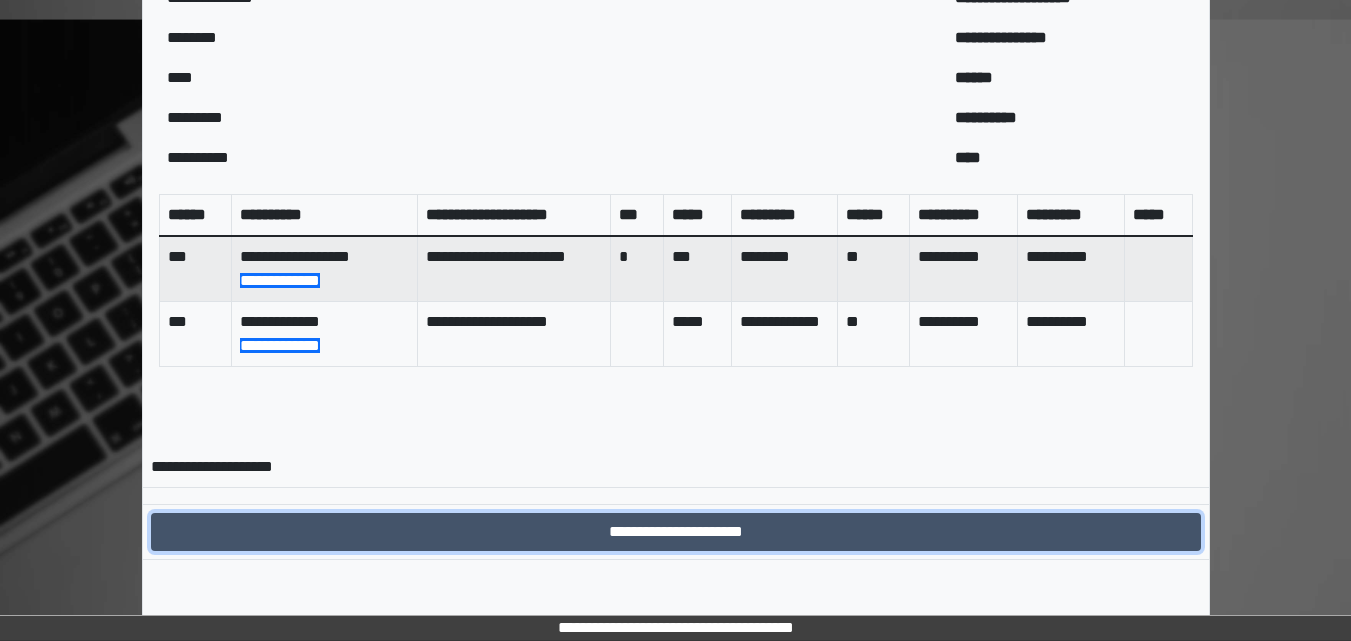 click on "**********" at bounding box center [676, 532] 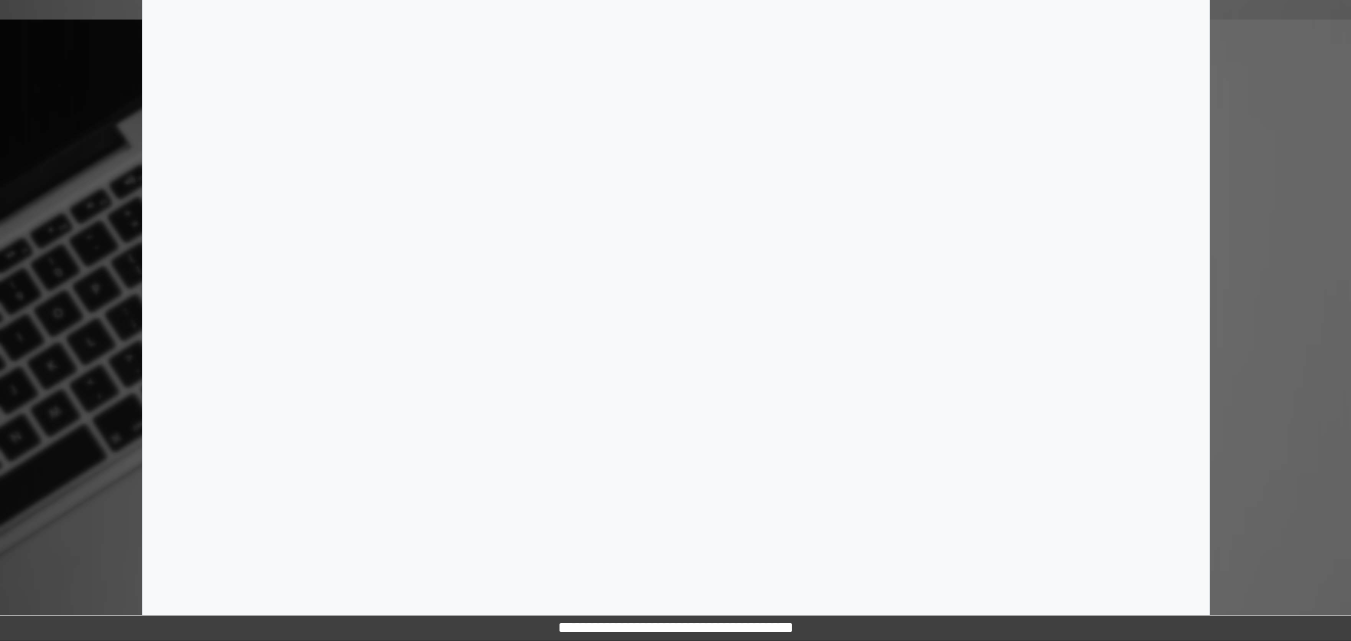 scroll, scrollTop: 0, scrollLeft: 0, axis: both 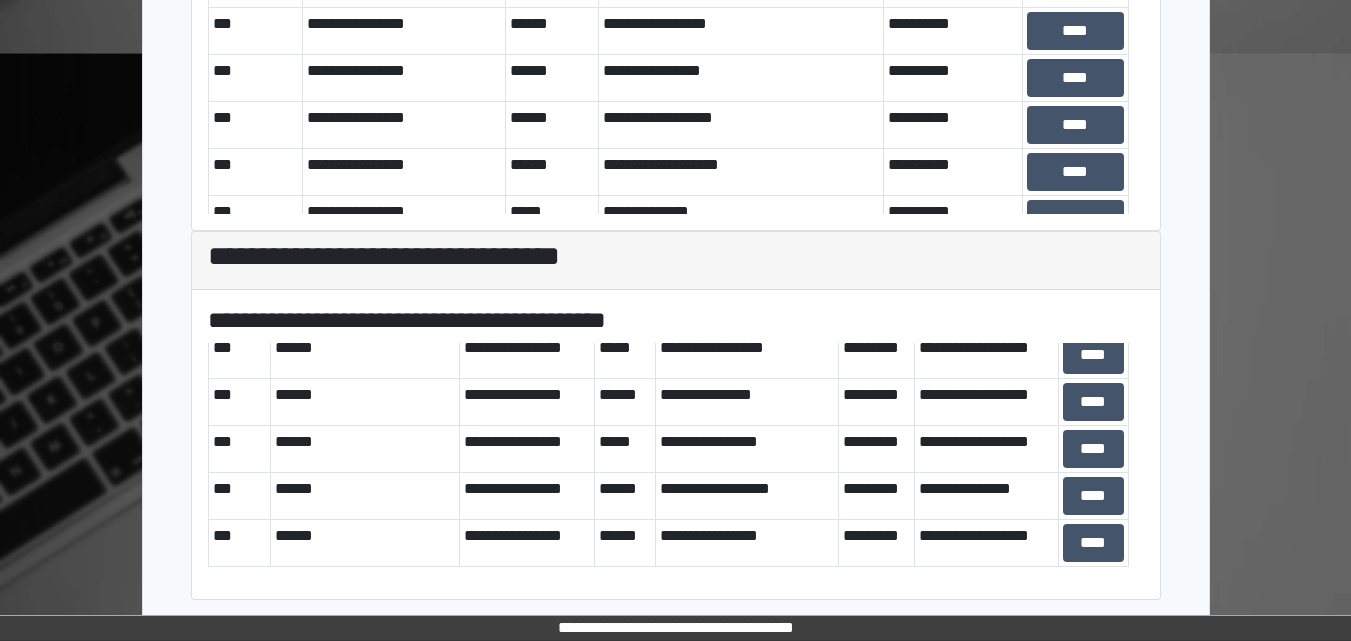 click on "**********" at bounding box center [675, 23] 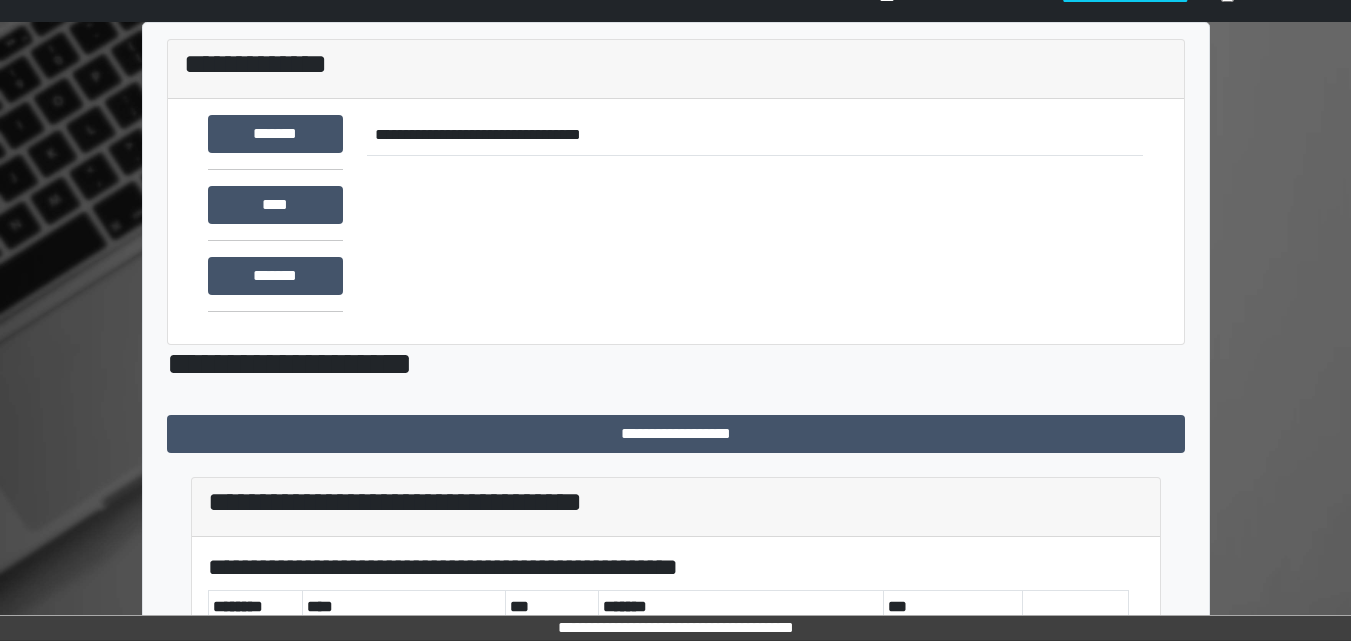 scroll, scrollTop: 0, scrollLeft: 0, axis: both 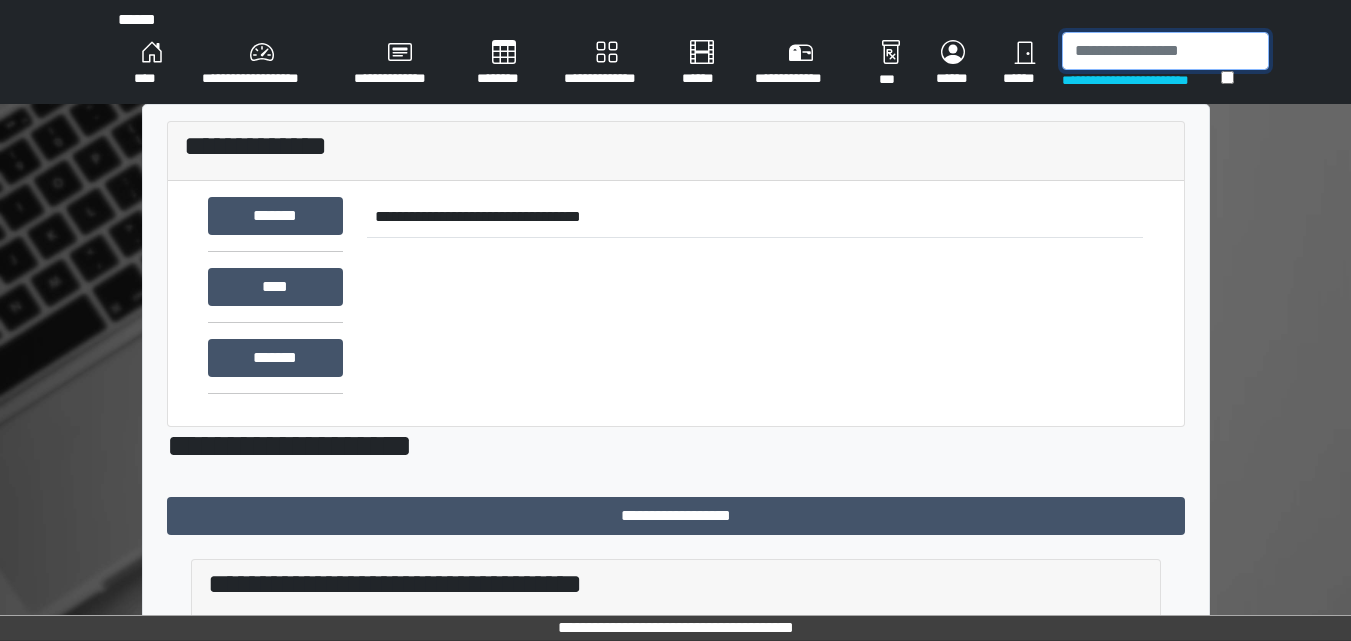 click at bounding box center [1165, 51] 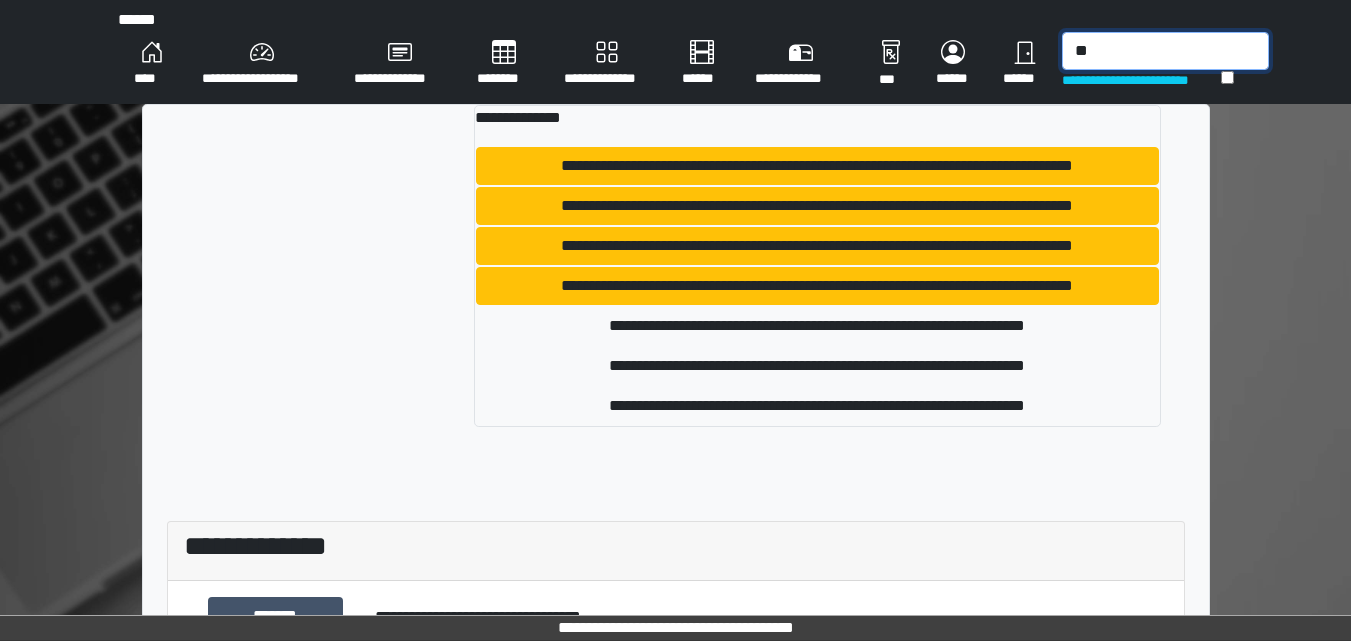 type on "*" 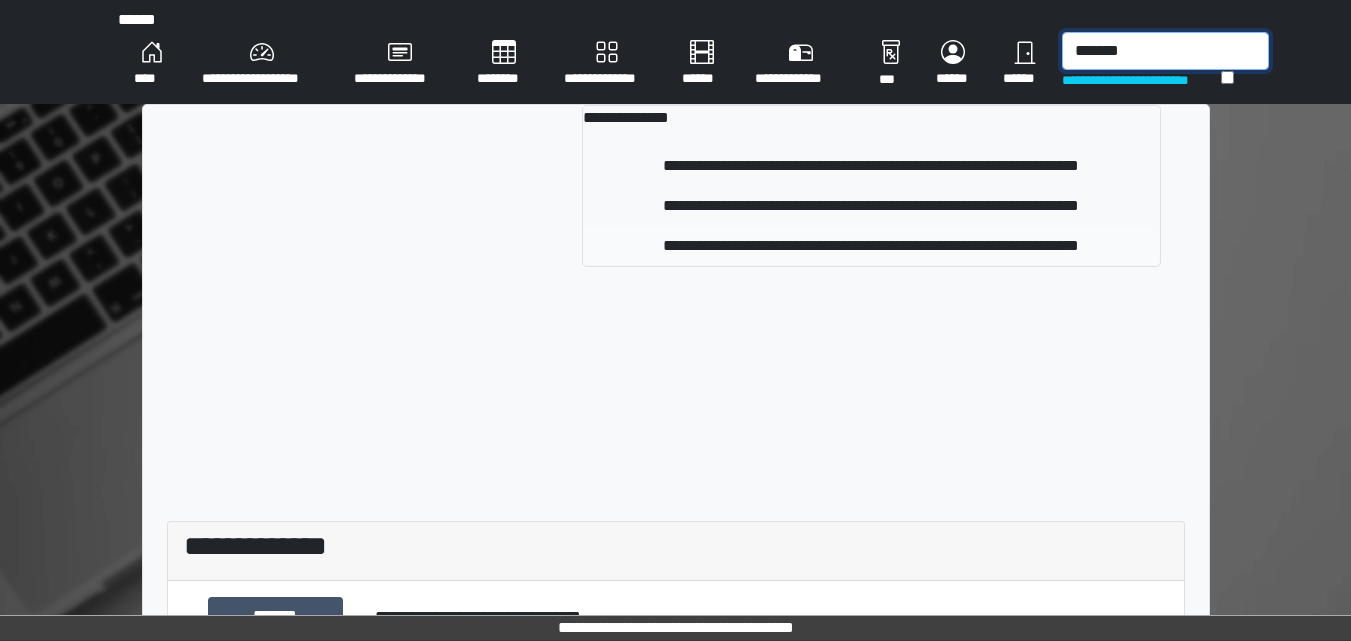 type on "*******" 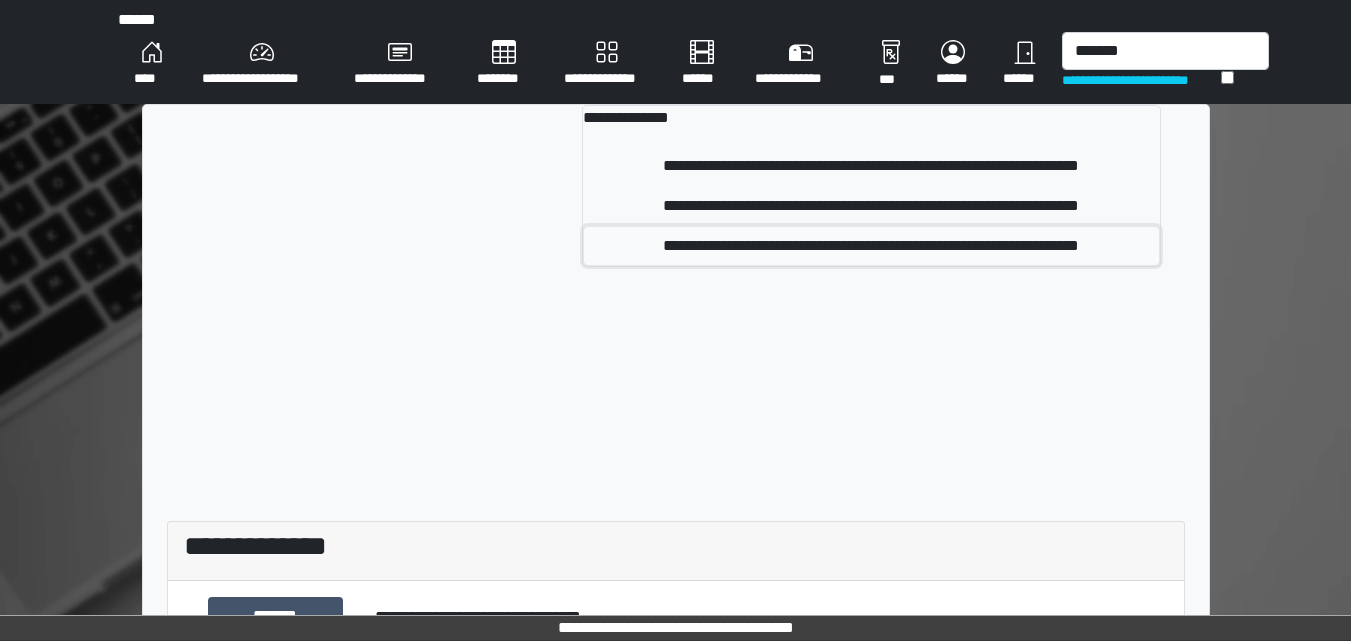 click on "**********" at bounding box center (871, 246) 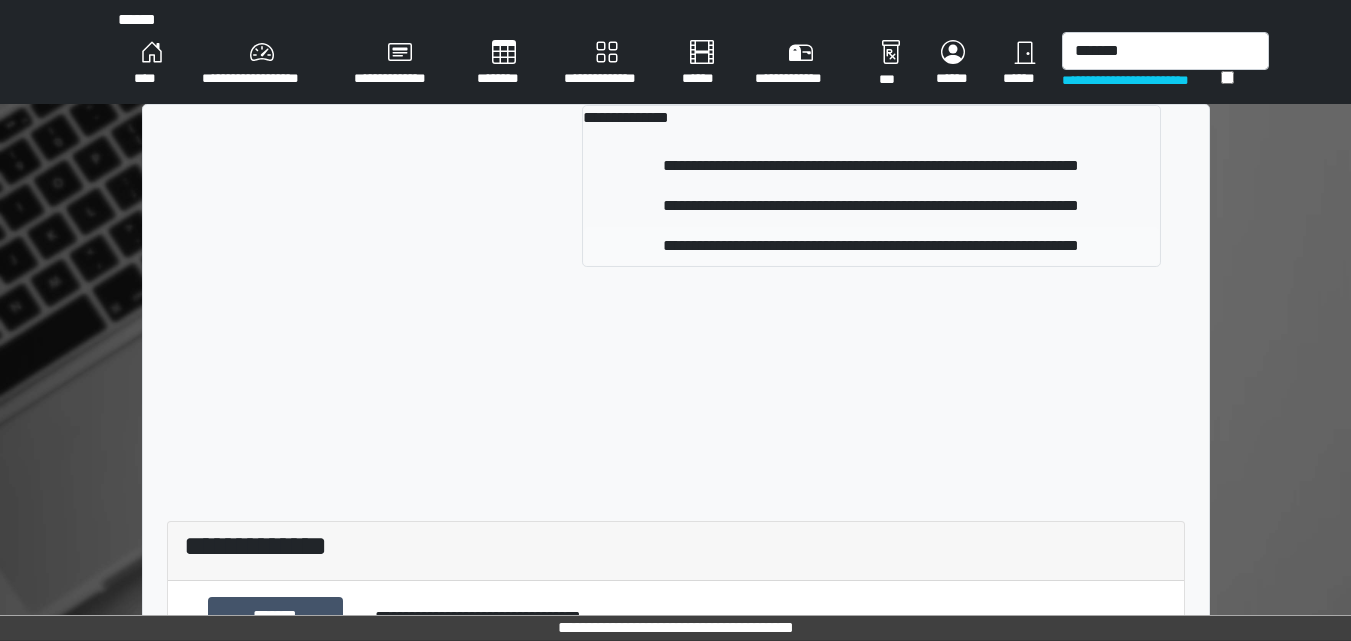 type 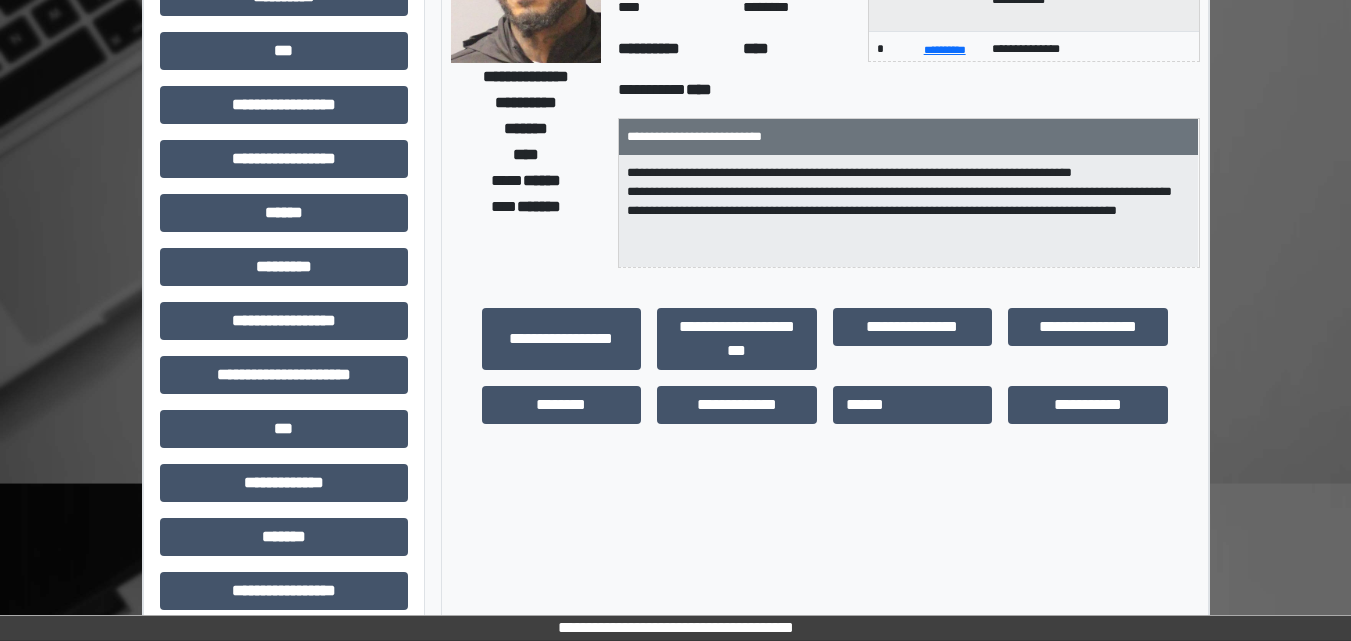 scroll, scrollTop: 300, scrollLeft: 0, axis: vertical 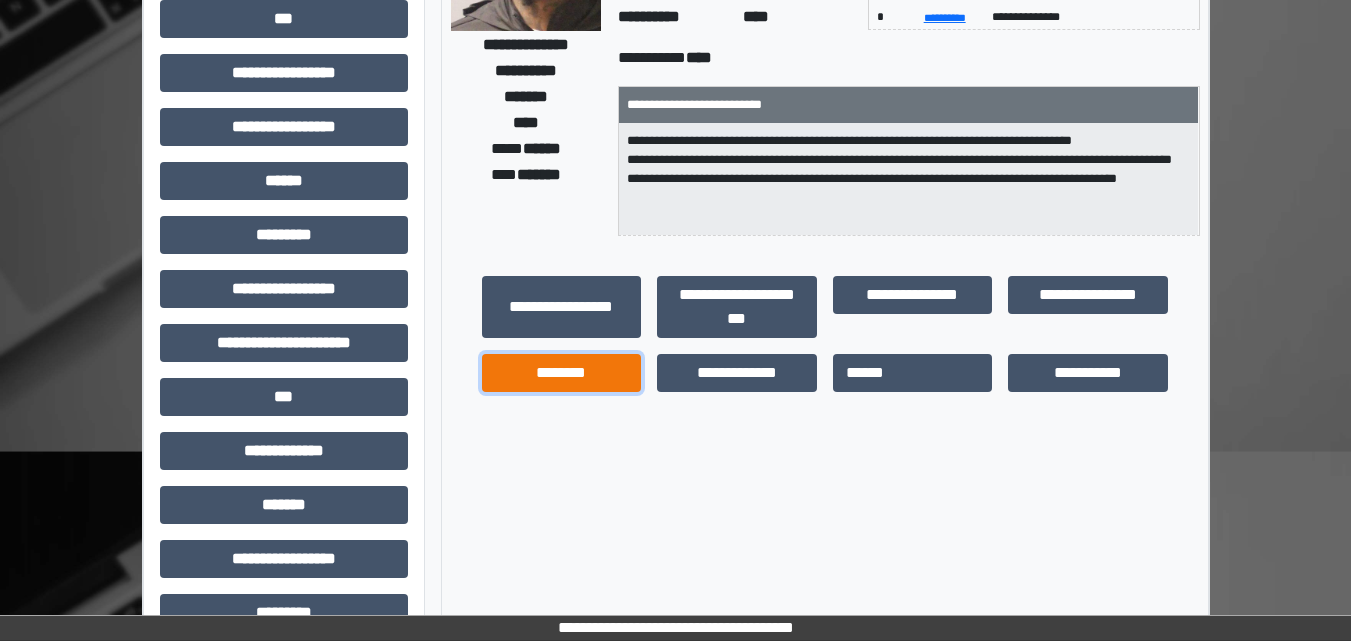 click on "********" at bounding box center [562, 373] 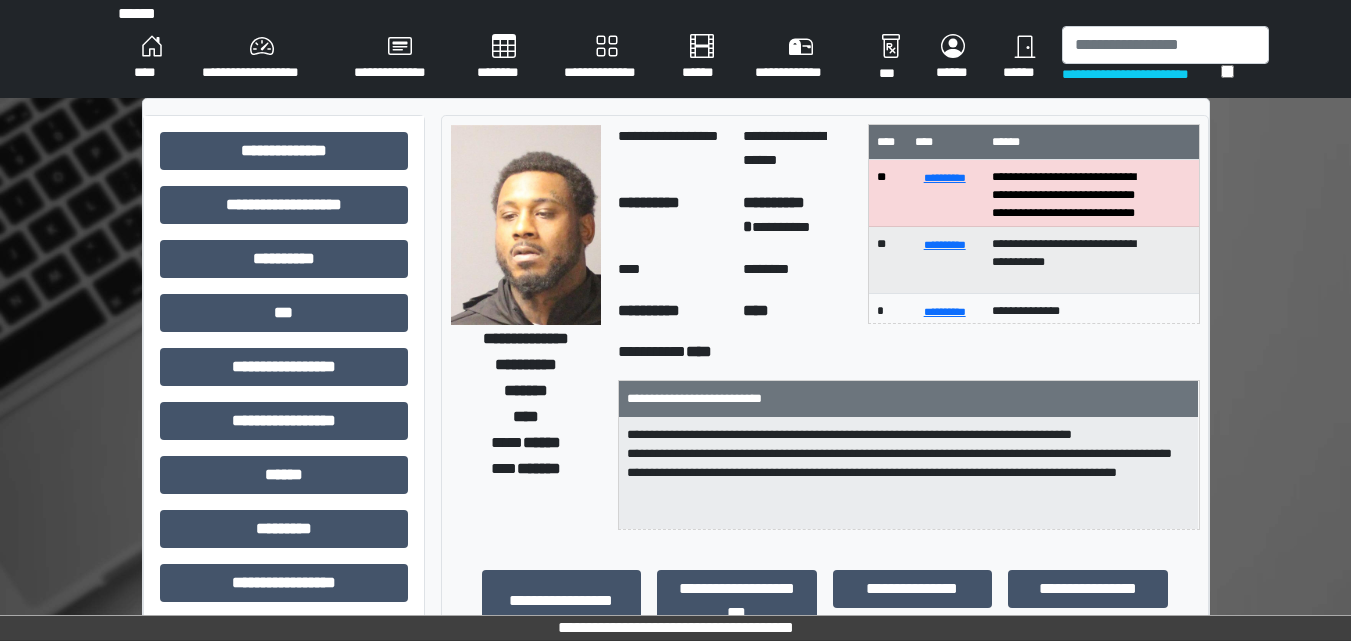 scroll, scrollTop: 0, scrollLeft: 0, axis: both 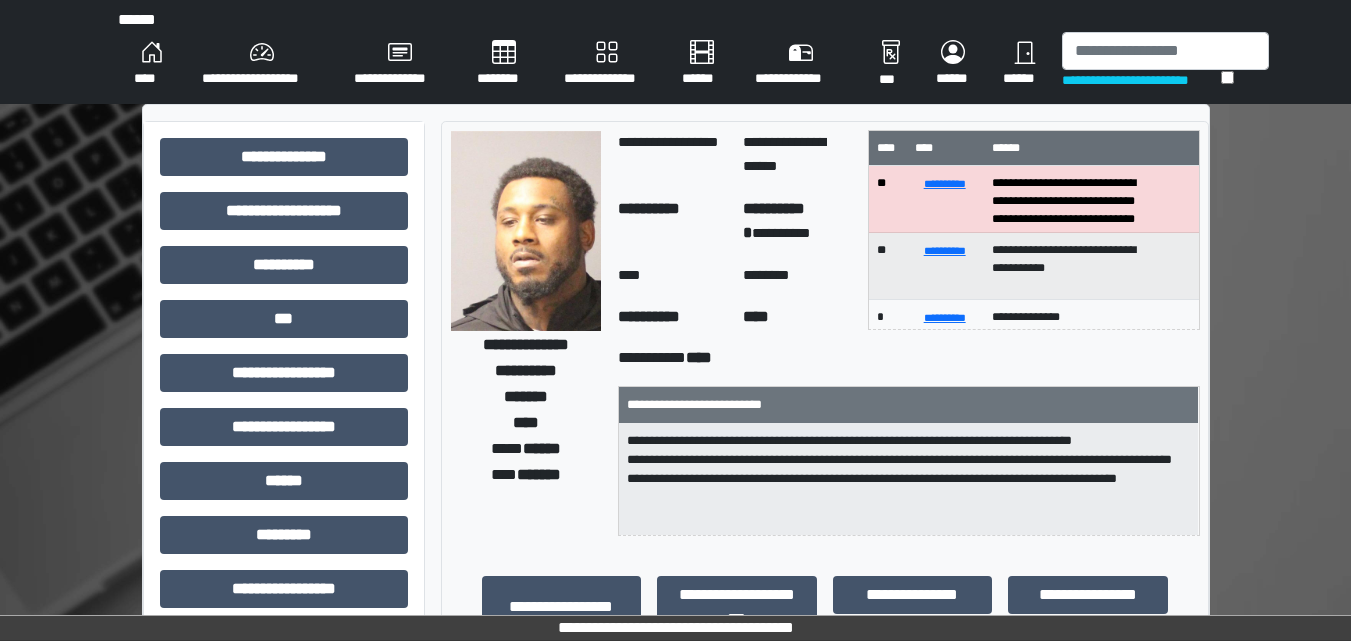 click on "****" at bounding box center (152, 64) 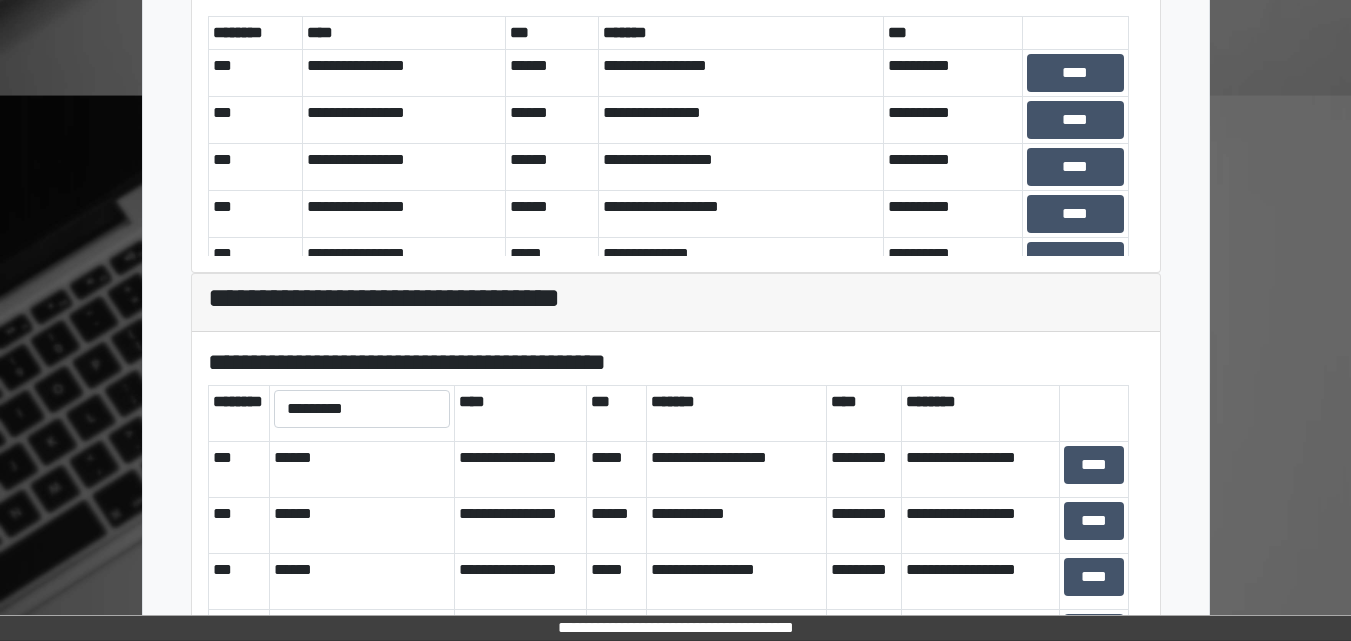 scroll, scrollTop: 698, scrollLeft: 0, axis: vertical 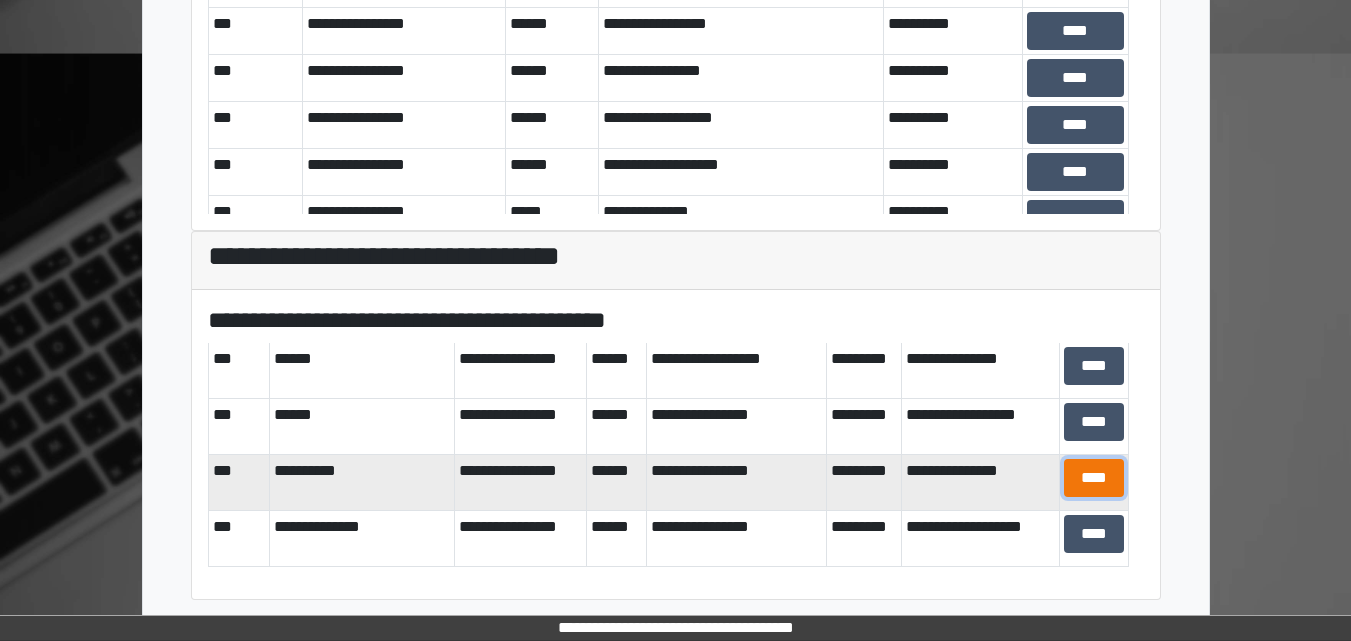 click on "****" at bounding box center (1094, 478) 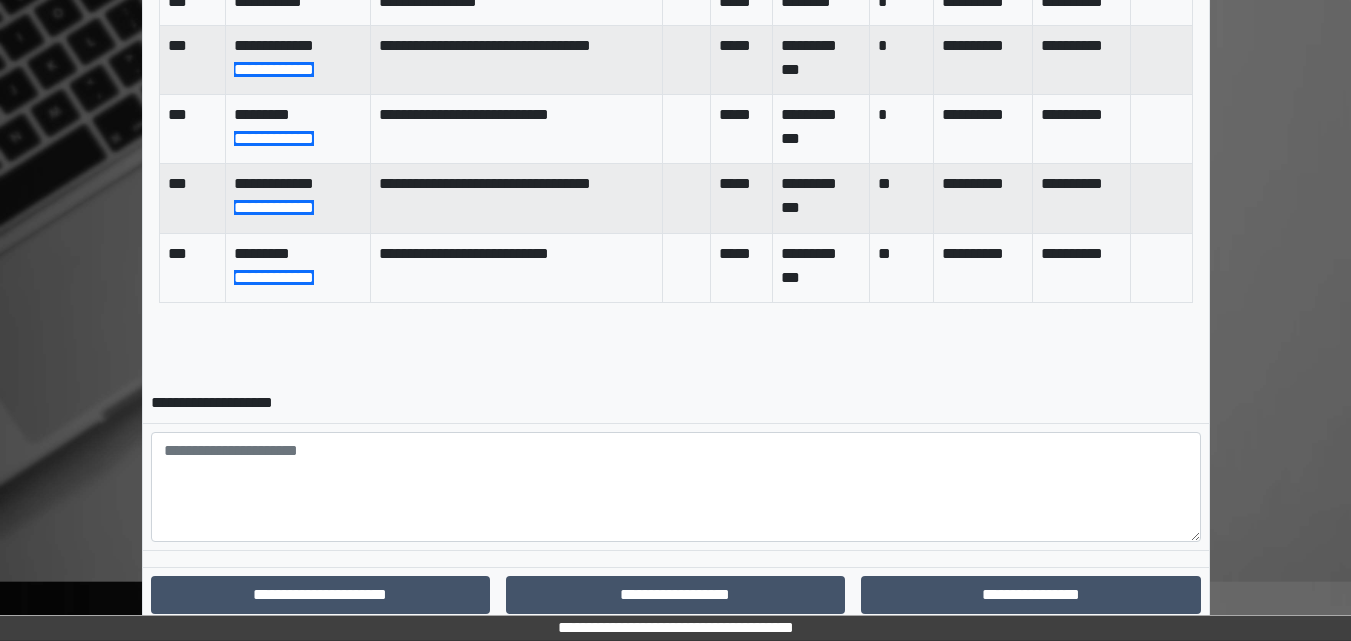 scroll, scrollTop: 1066, scrollLeft: 0, axis: vertical 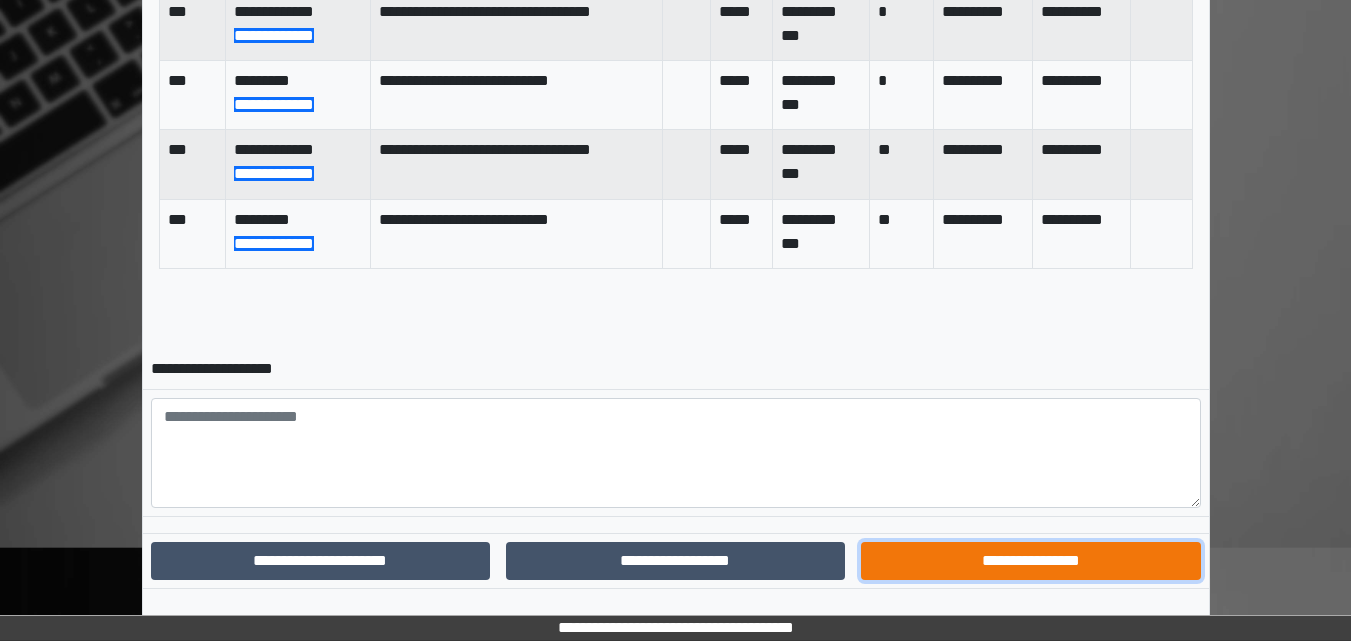 click on "**********" at bounding box center (1030, 561) 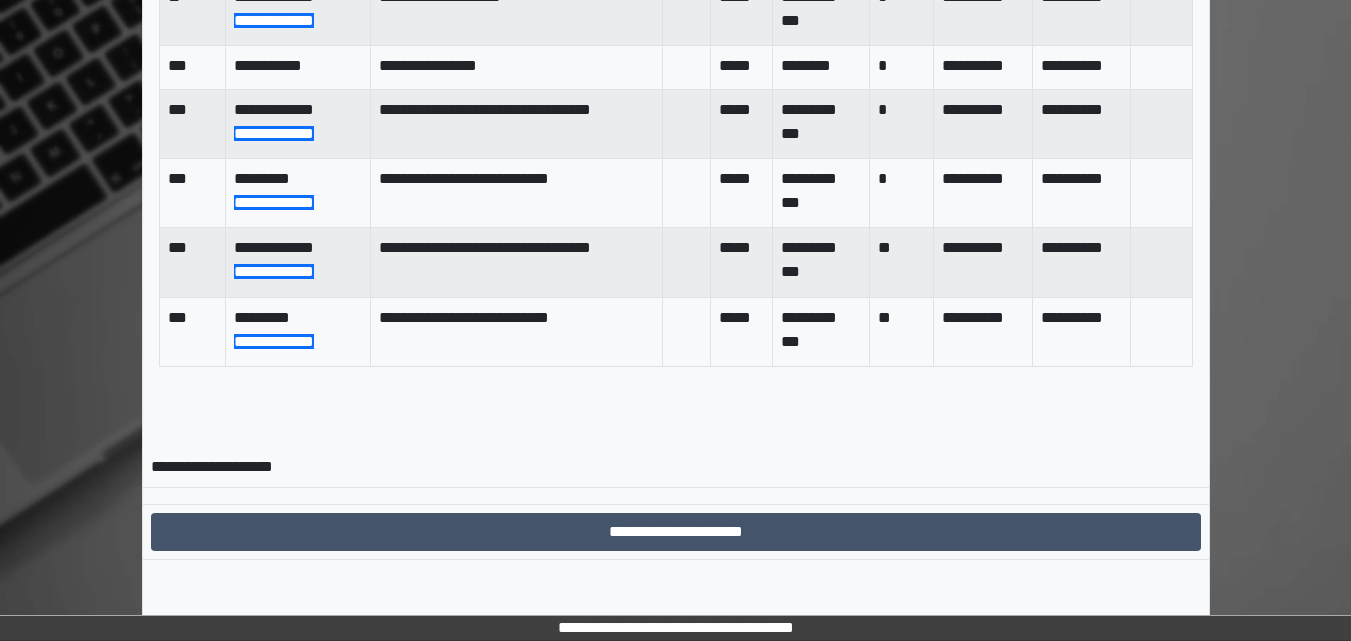 scroll, scrollTop: 992, scrollLeft: 0, axis: vertical 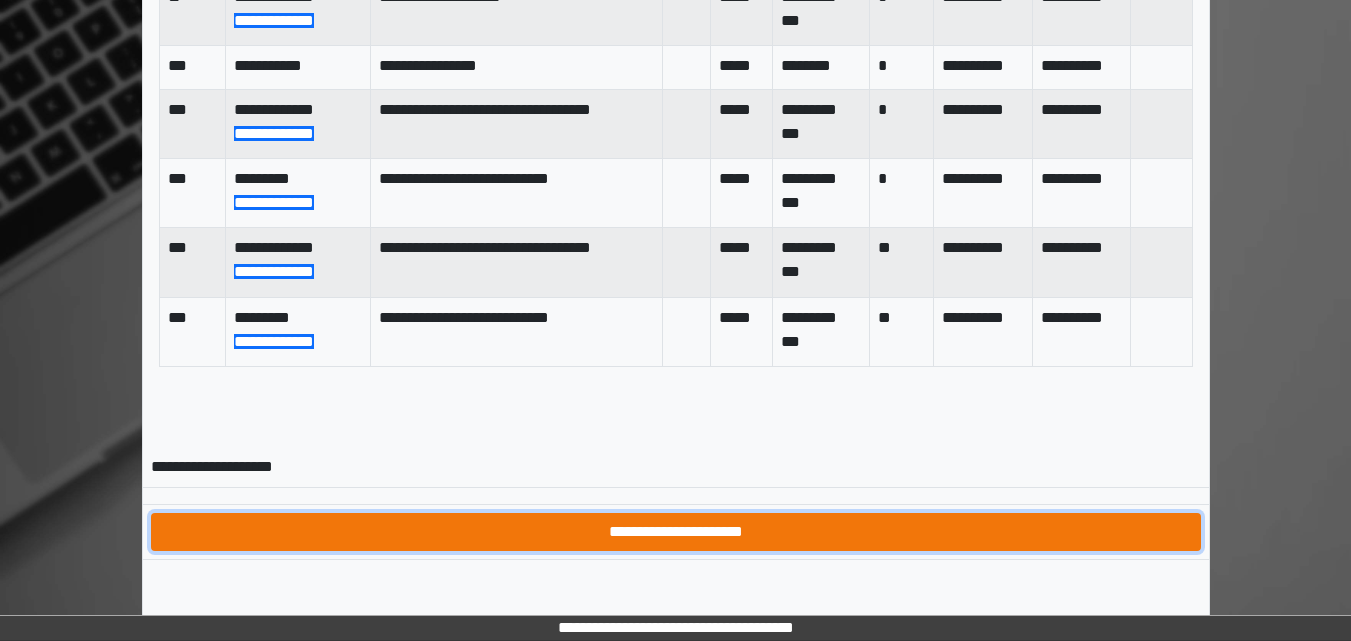 click on "**********" at bounding box center (676, 532) 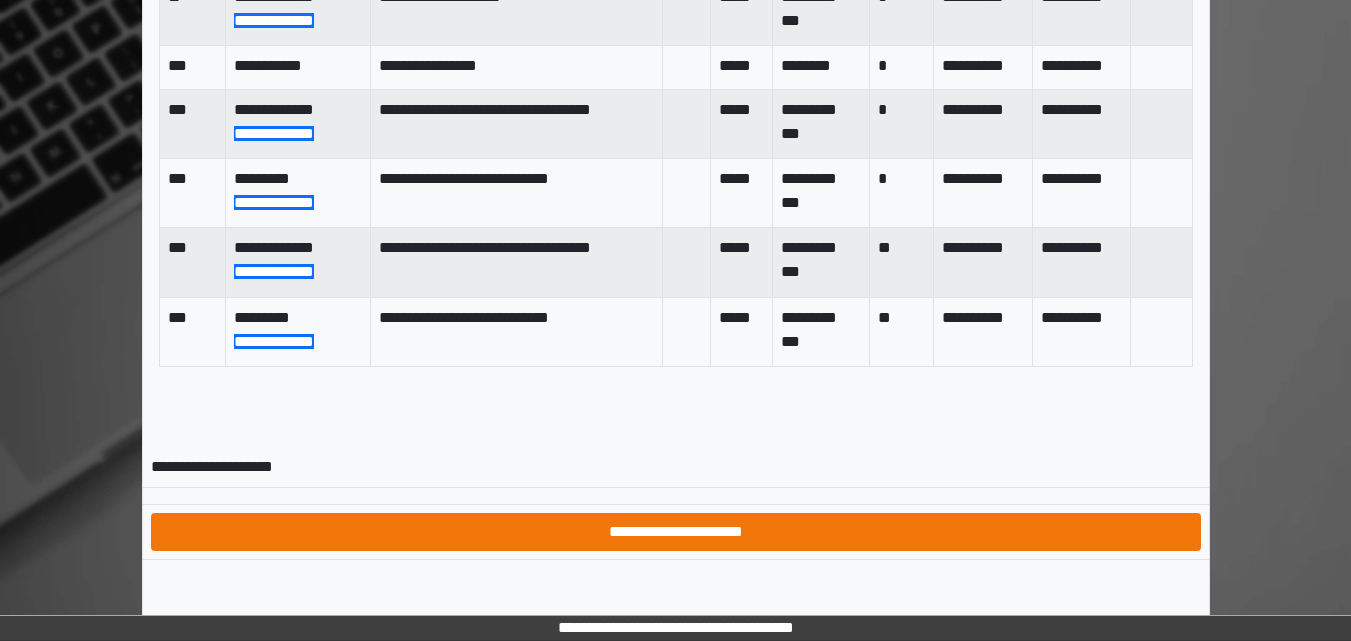 scroll, scrollTop: 0, scrollLeft: 0, axis: both 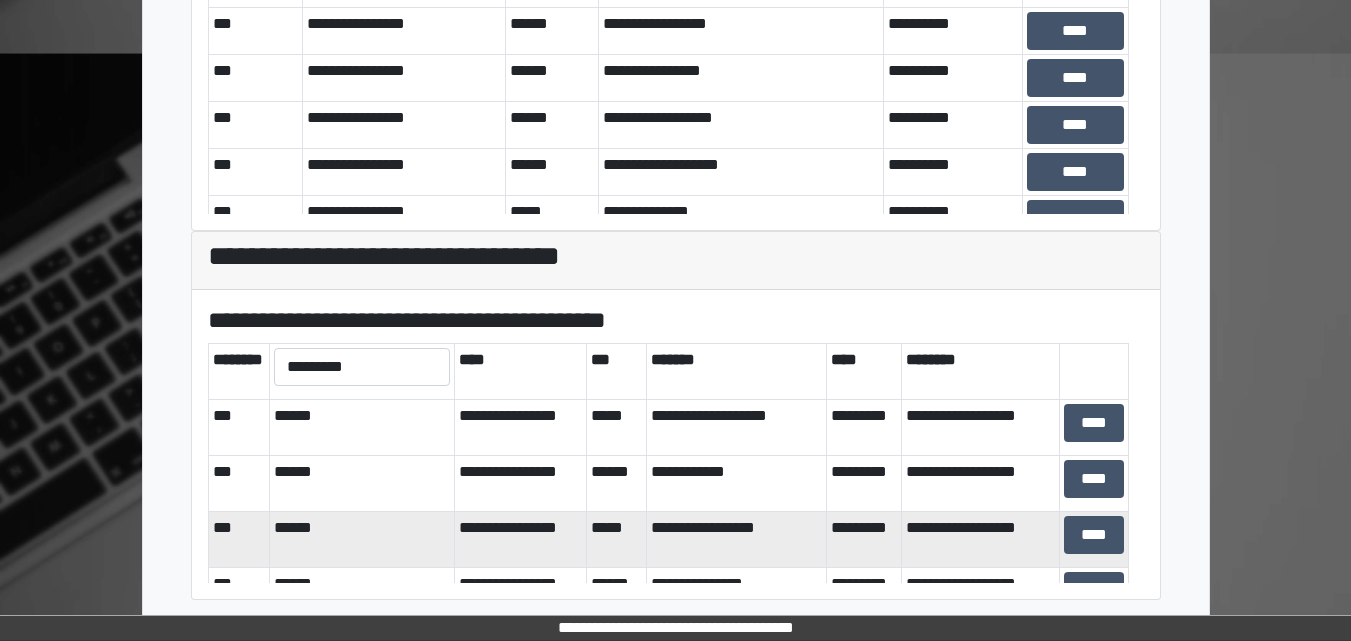 drag, startPoint x: 1360, startPoint y: 637, endPoint x: 979, endPoint y: 554, distance: 389.93588 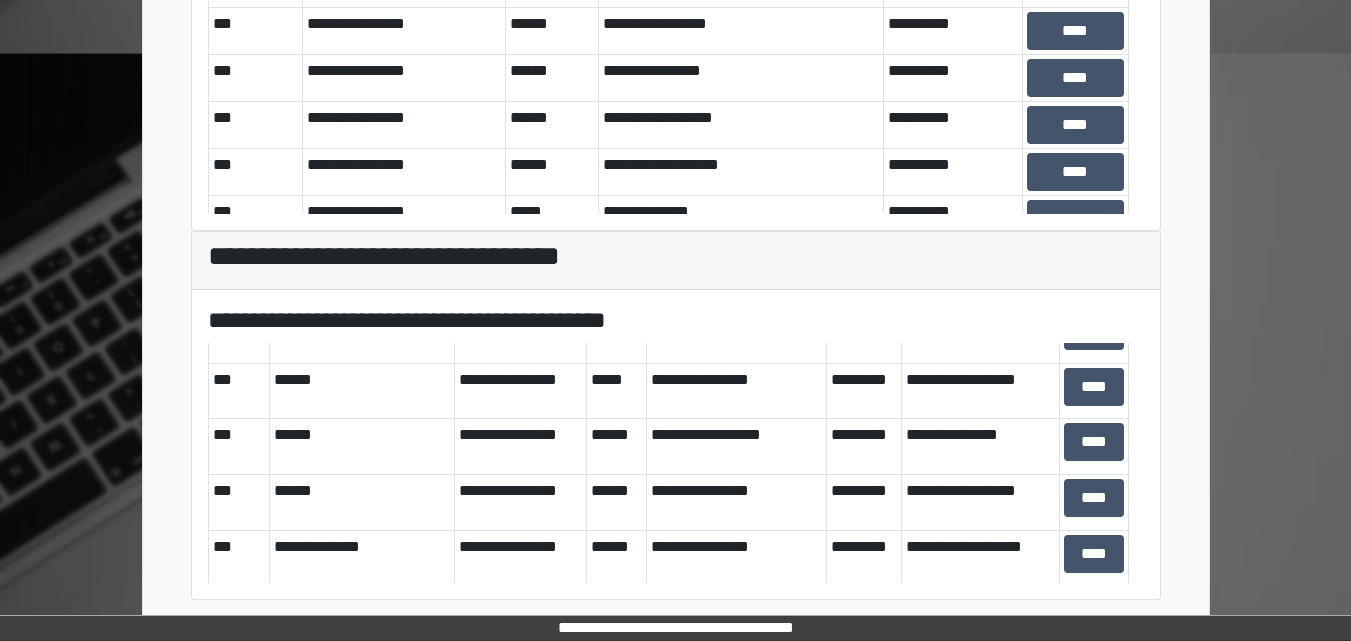 scroll, scrollTop: 280, scrollLeft: 0, axis: vertical 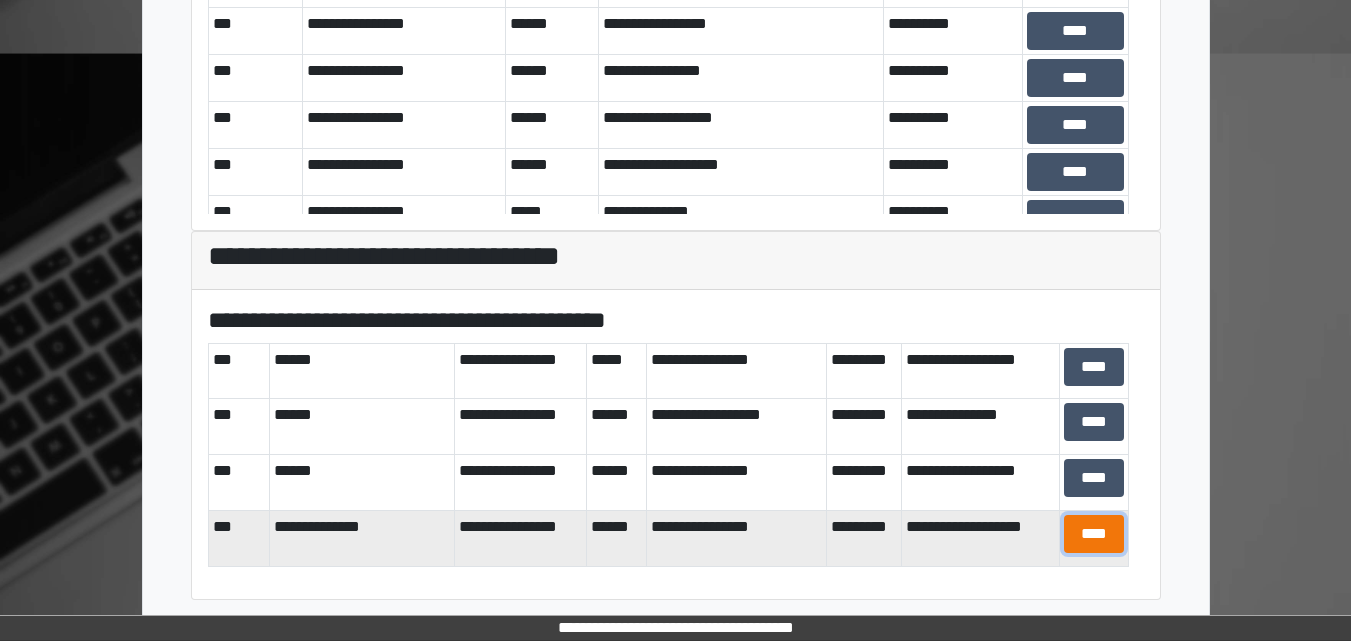 click on "****" at bounding box center (1094, 534) 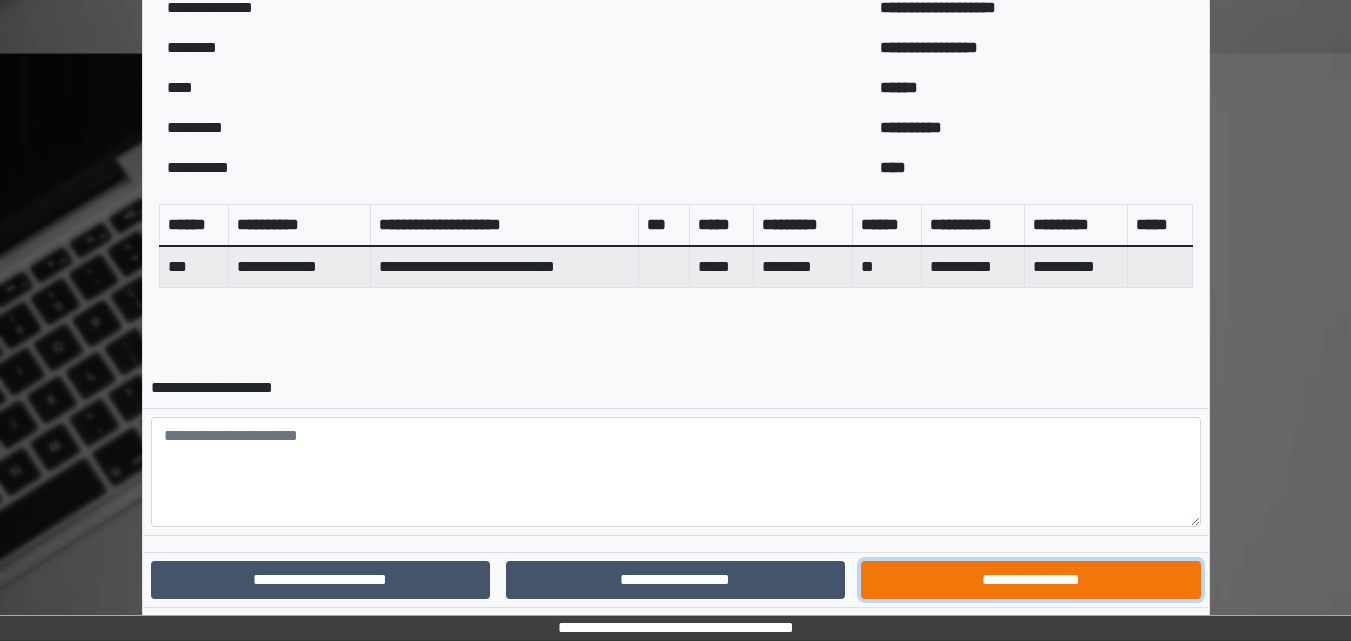 click on "**********" at bounding box center (1030, 580) 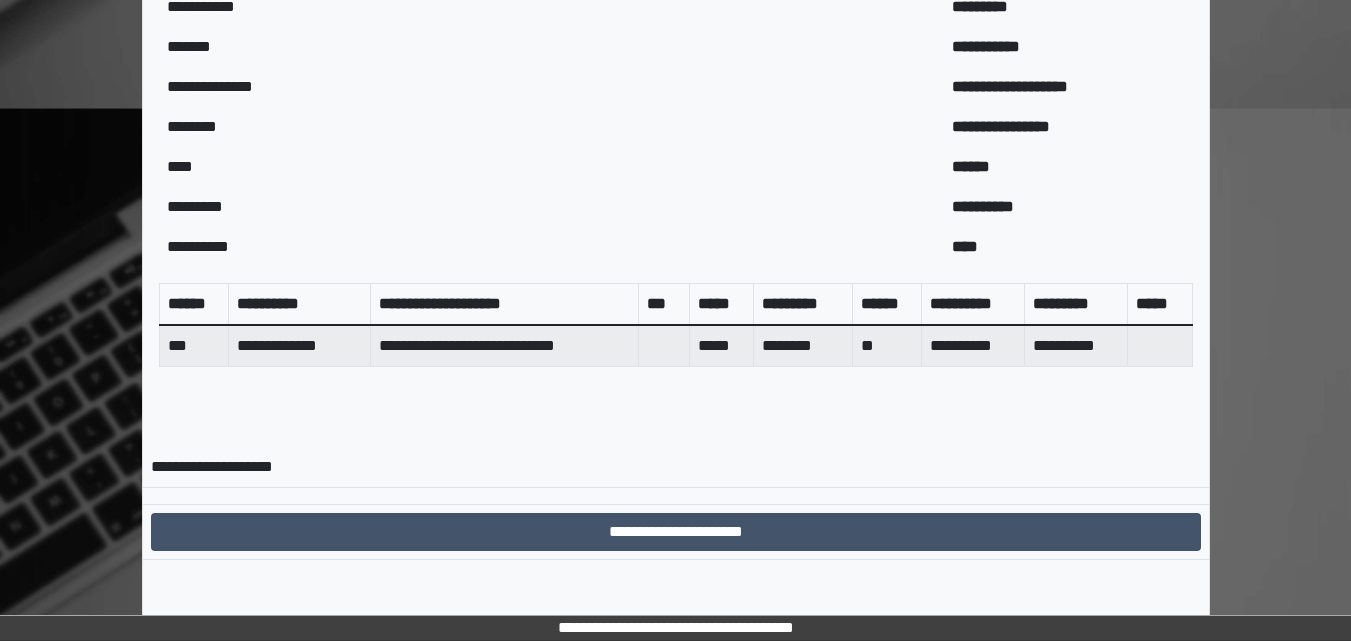 scroll, scrollTop: 643, scrollLeft: 0, axis: vertical 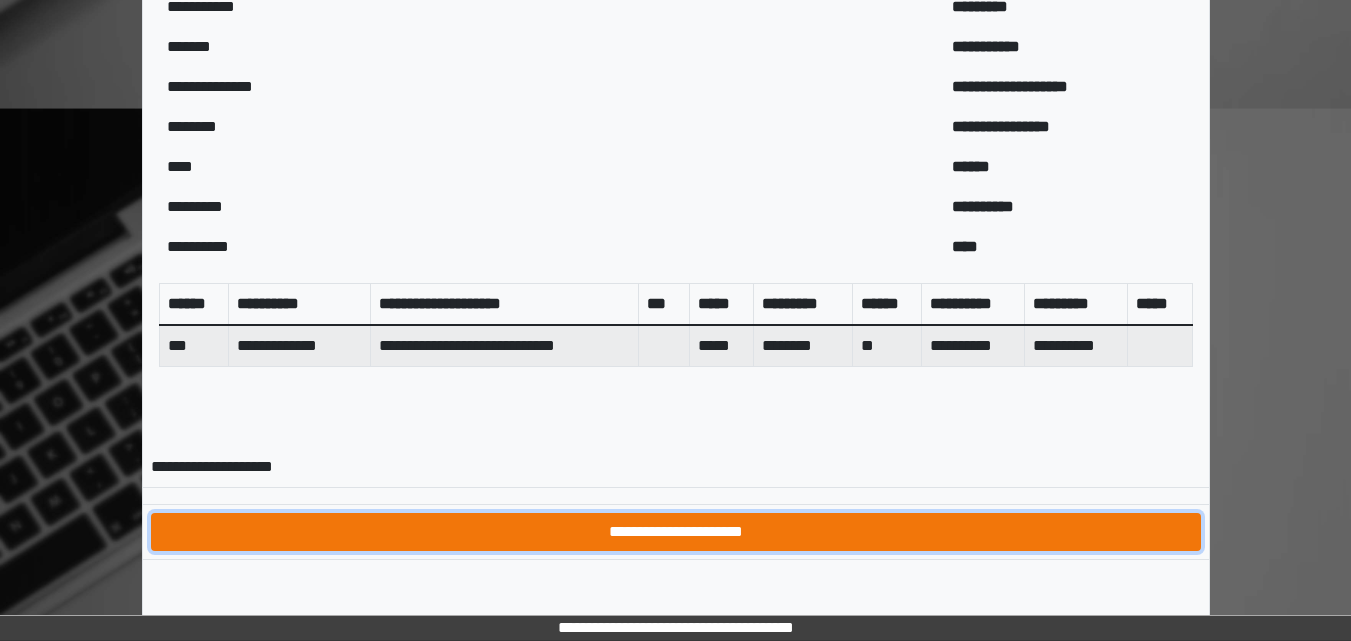 click on "**********" at bounding box center [676, 532] 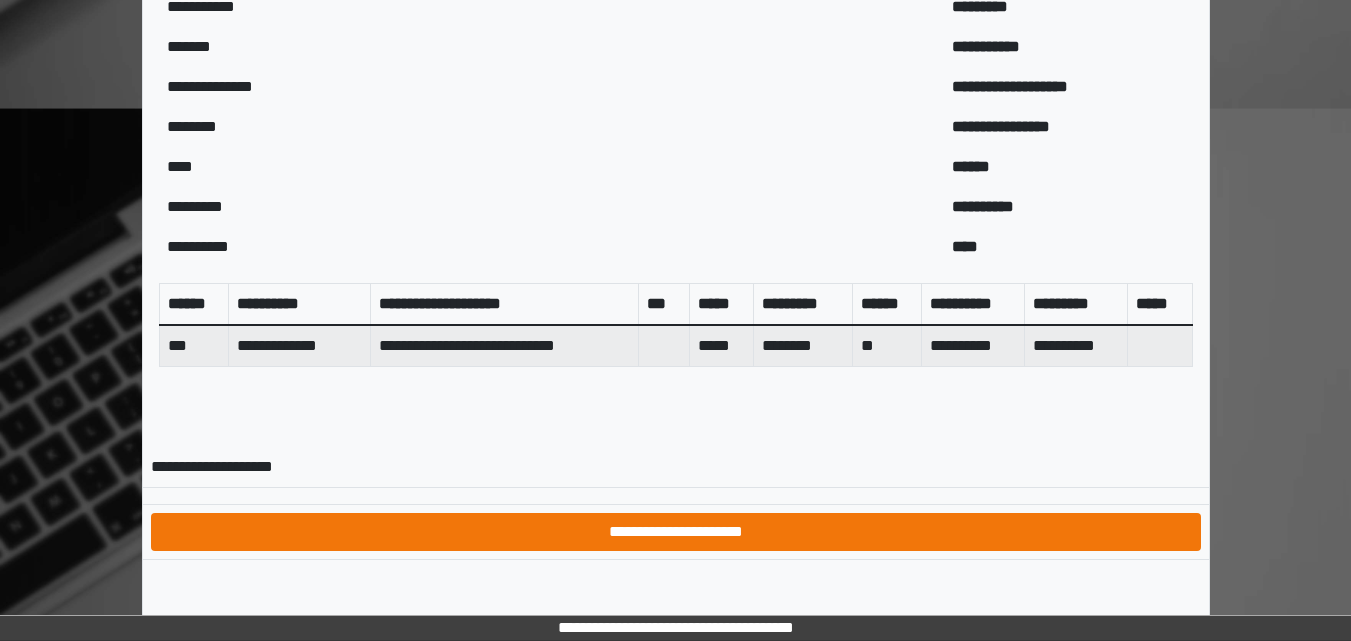 scroll, scrollTop: 0, scrollLeft: 0, axis: both 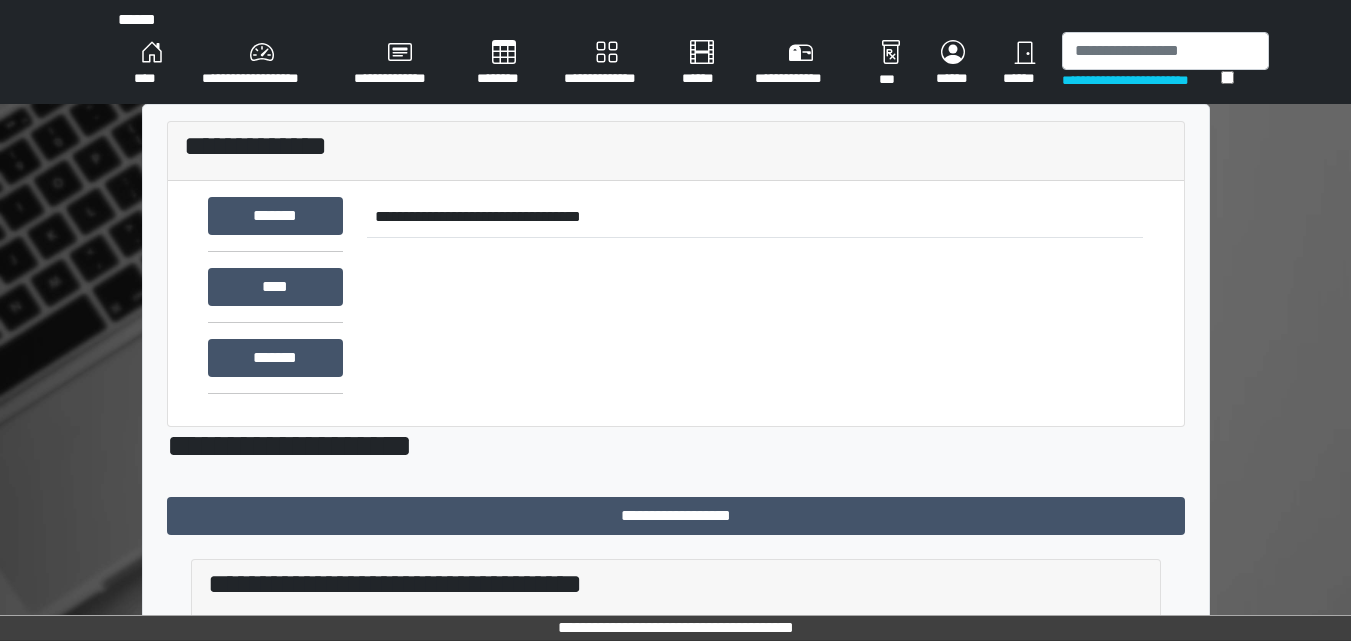 drag, startPoint x: 782, startPoint y: 530, endPoint x: 674, endPoint y: 455, distance: 131.48764 